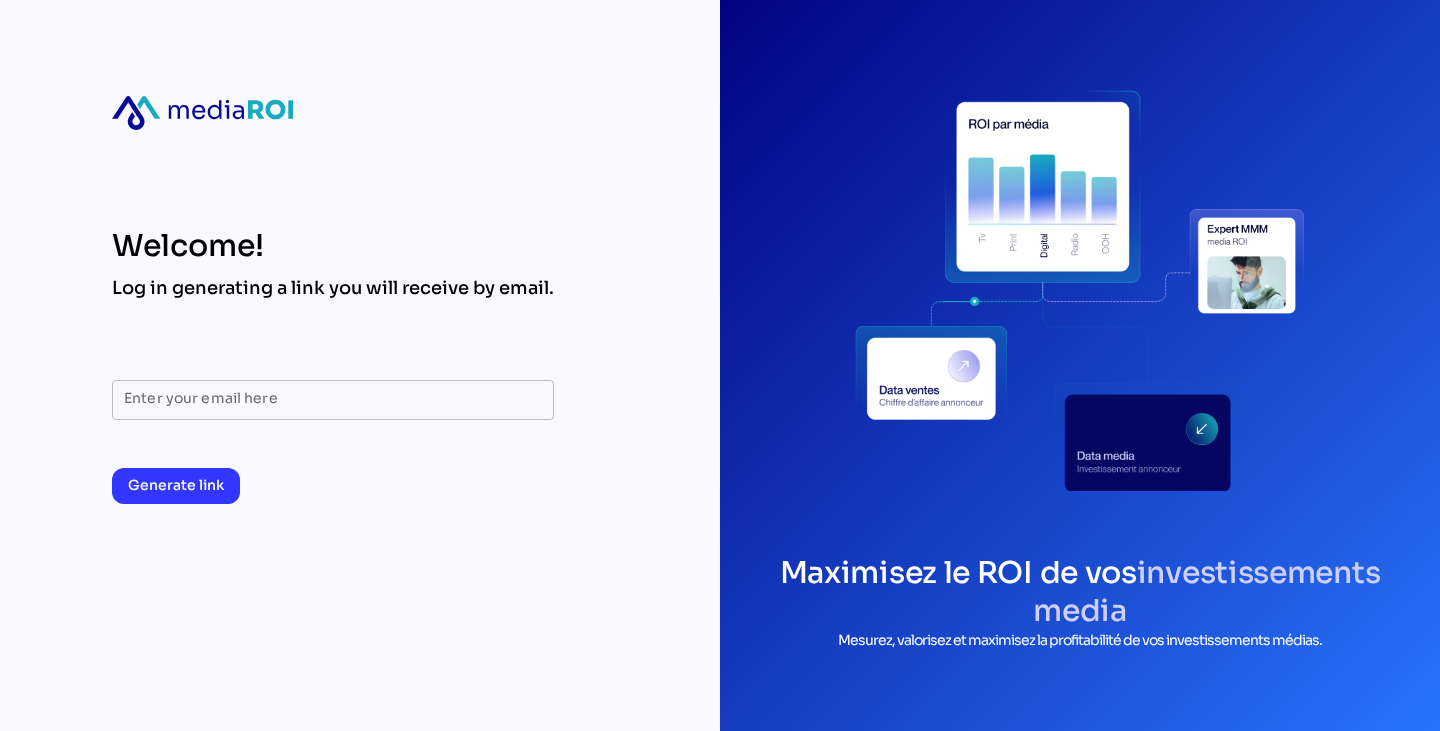 scroll, scrollTop: 0, scrollLeft: 0, axis: both 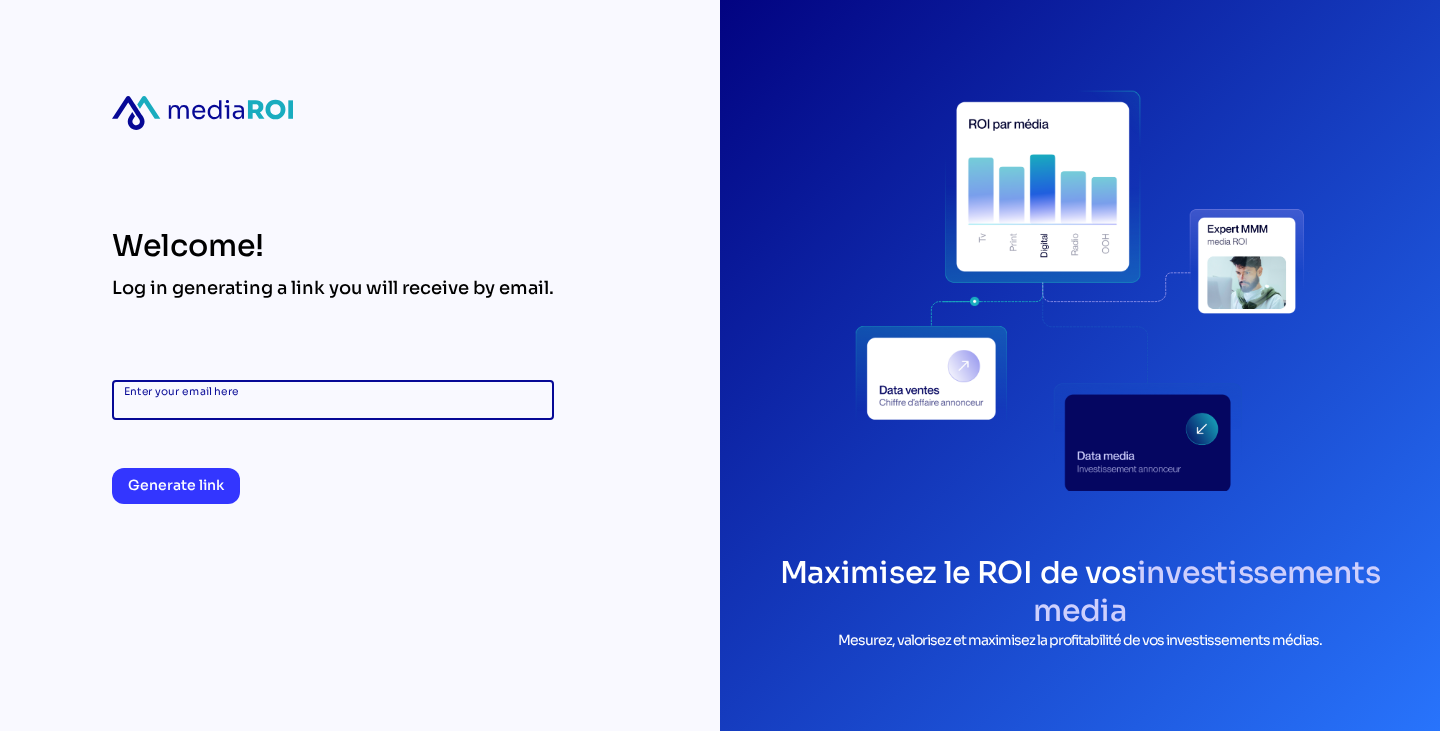 click on "Enter your email here" at bounding box center (333, 400) 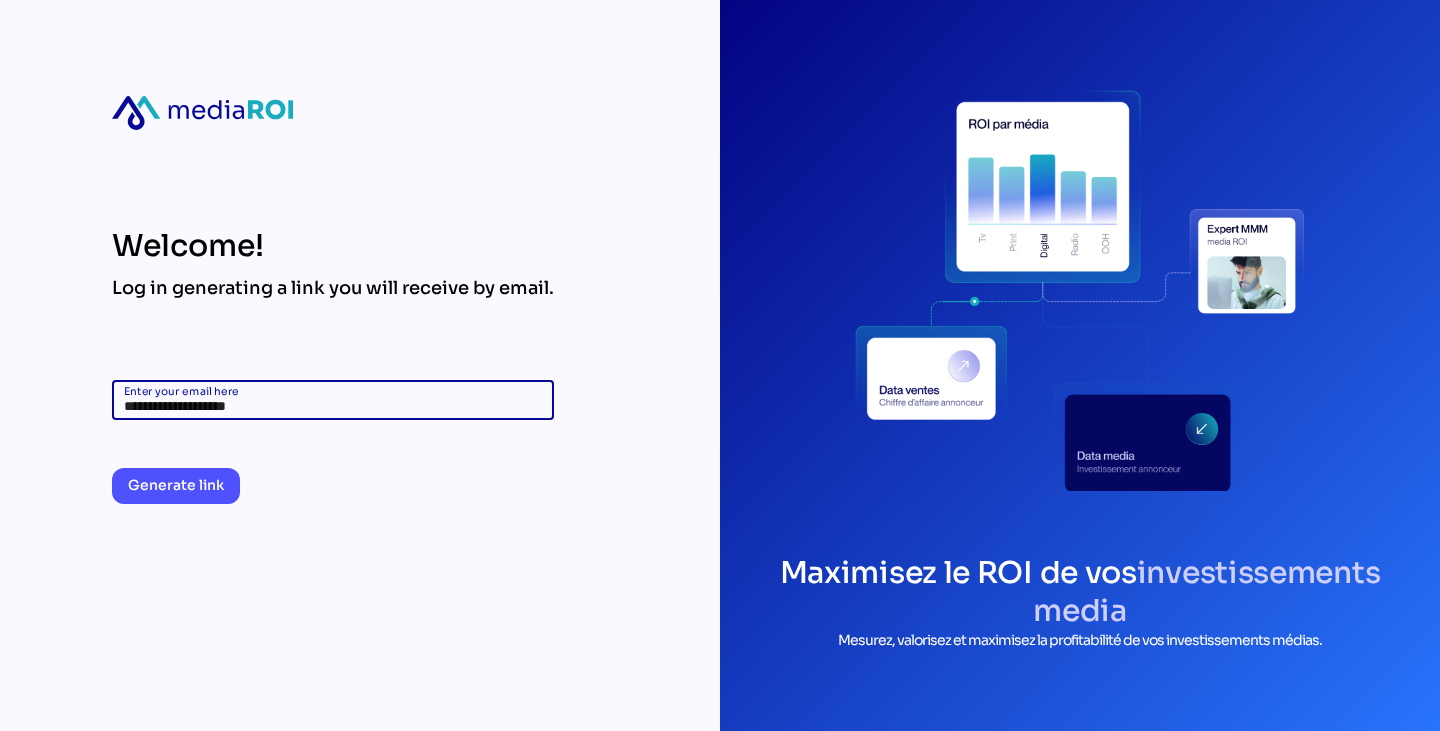type on "**********" 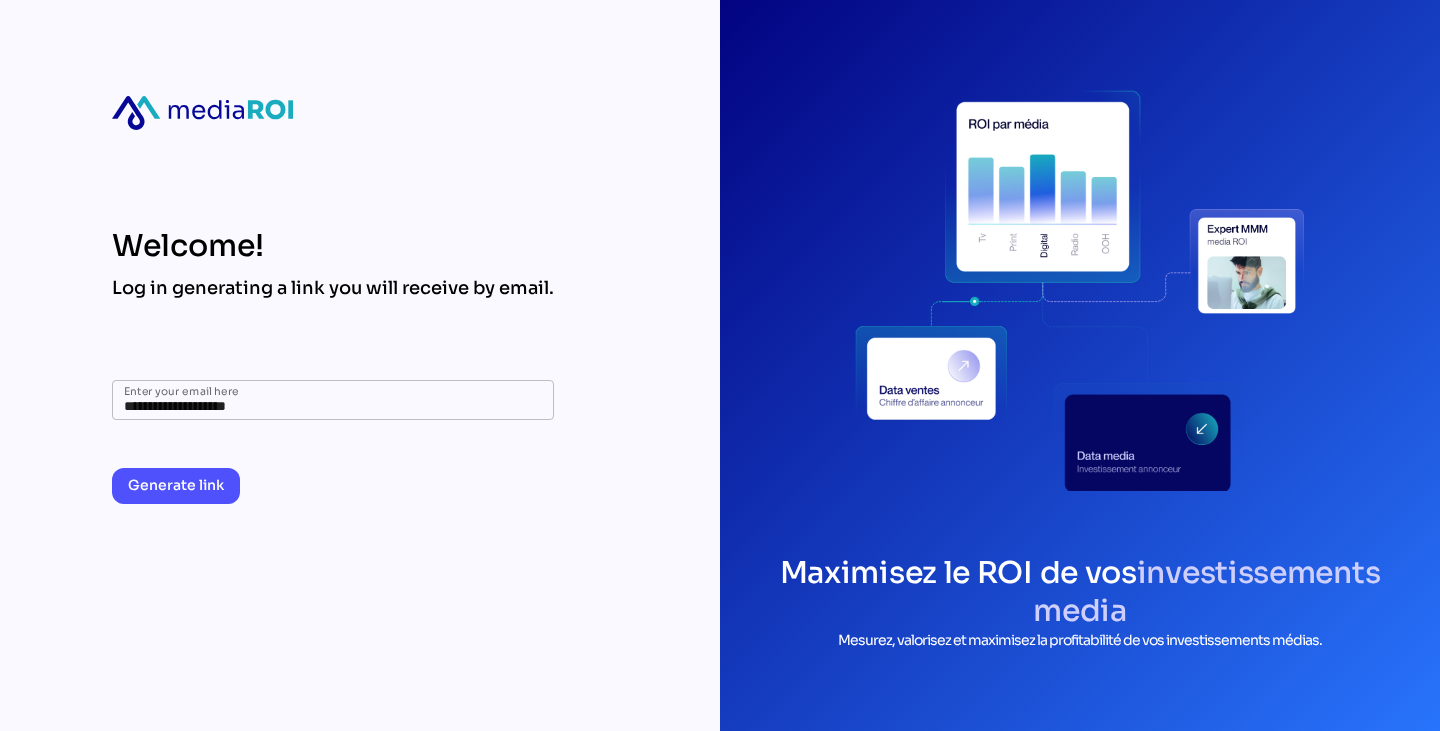 click on "Generate link" at bounding box center [176, 486] 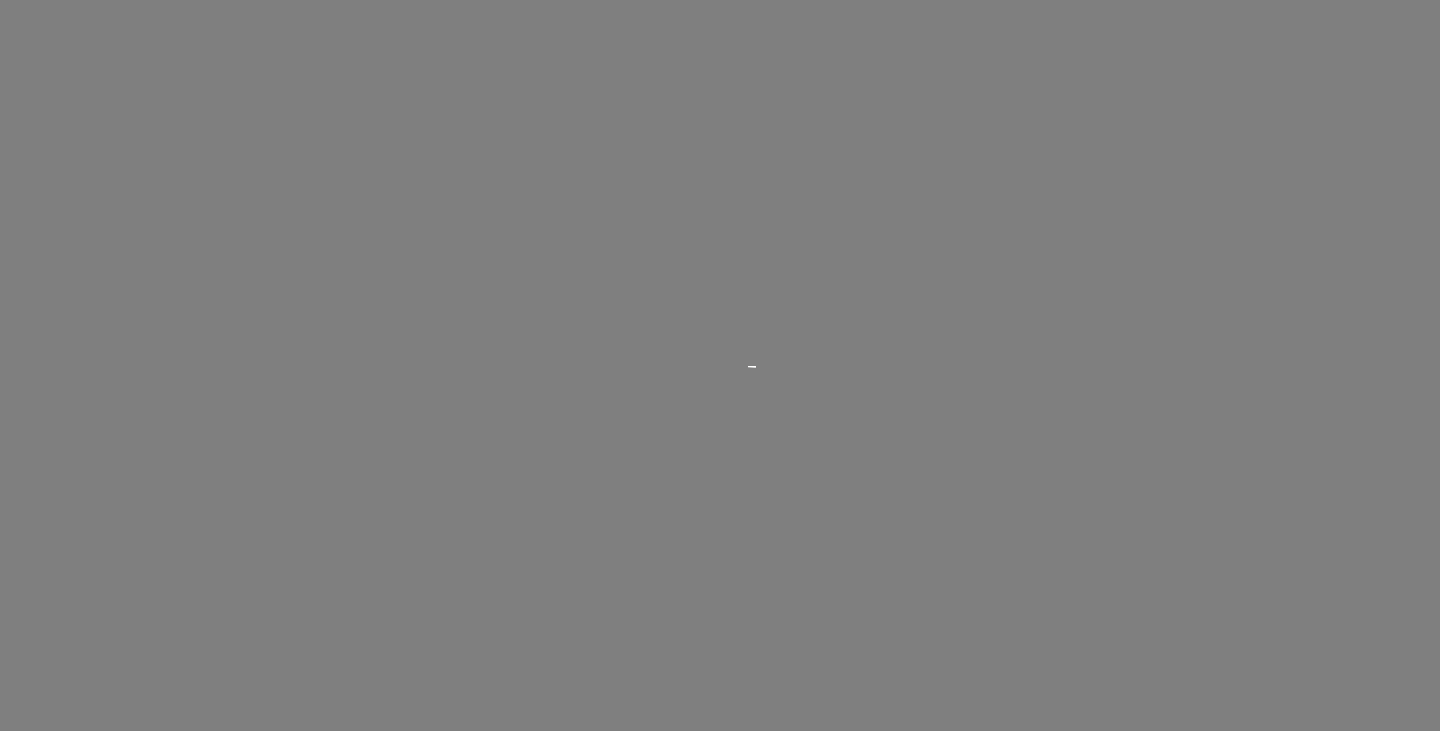 scroll, scrollTop: 0, scrollLeft: 0, axis: both 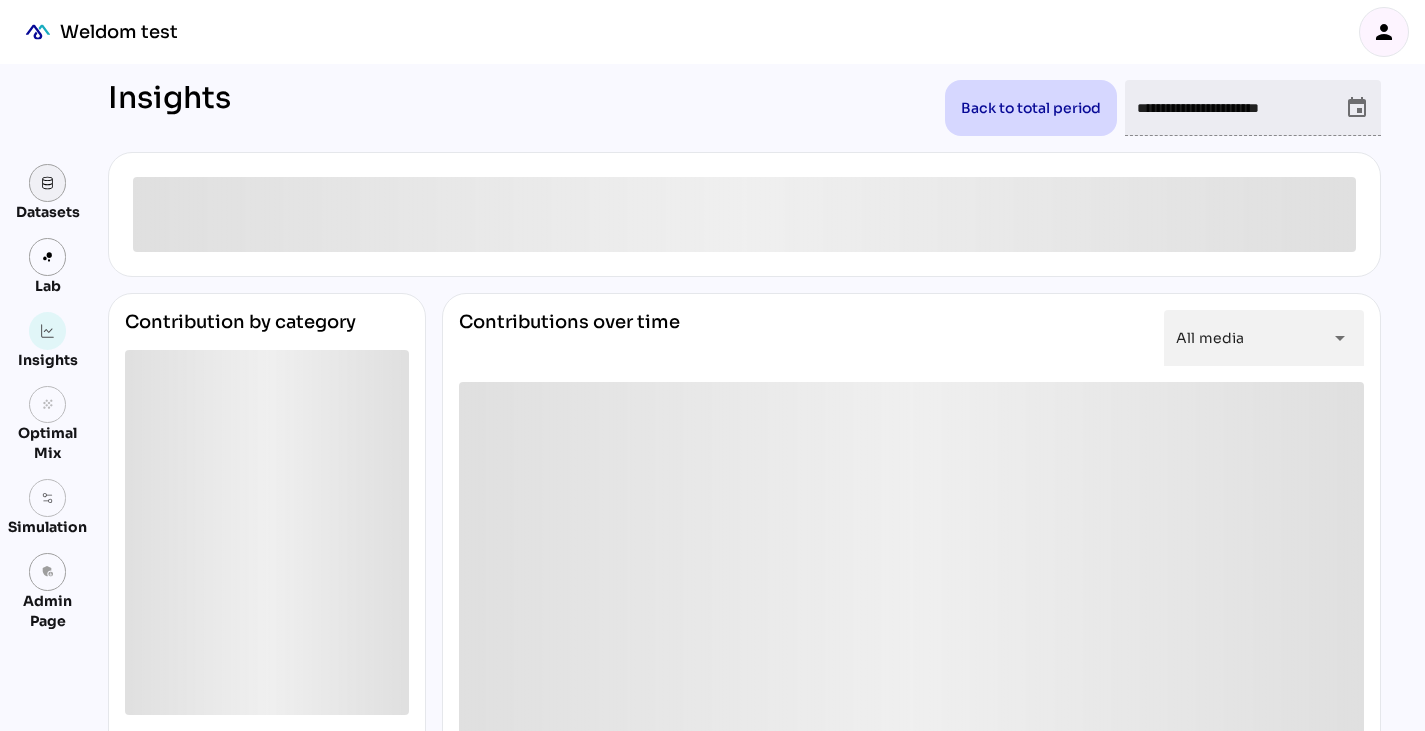 click at bounding box center (48, 183) 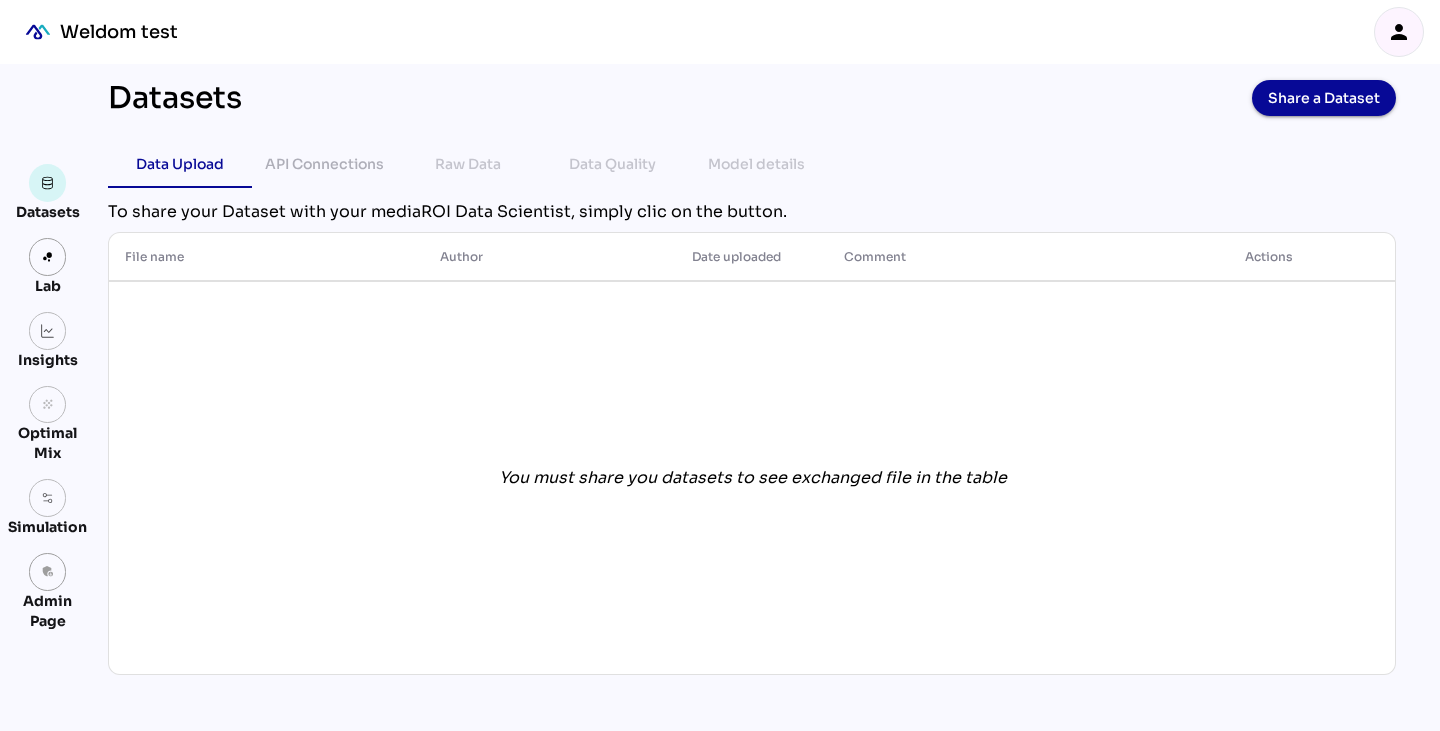 click on "person" at bounding box center (1399, 32) 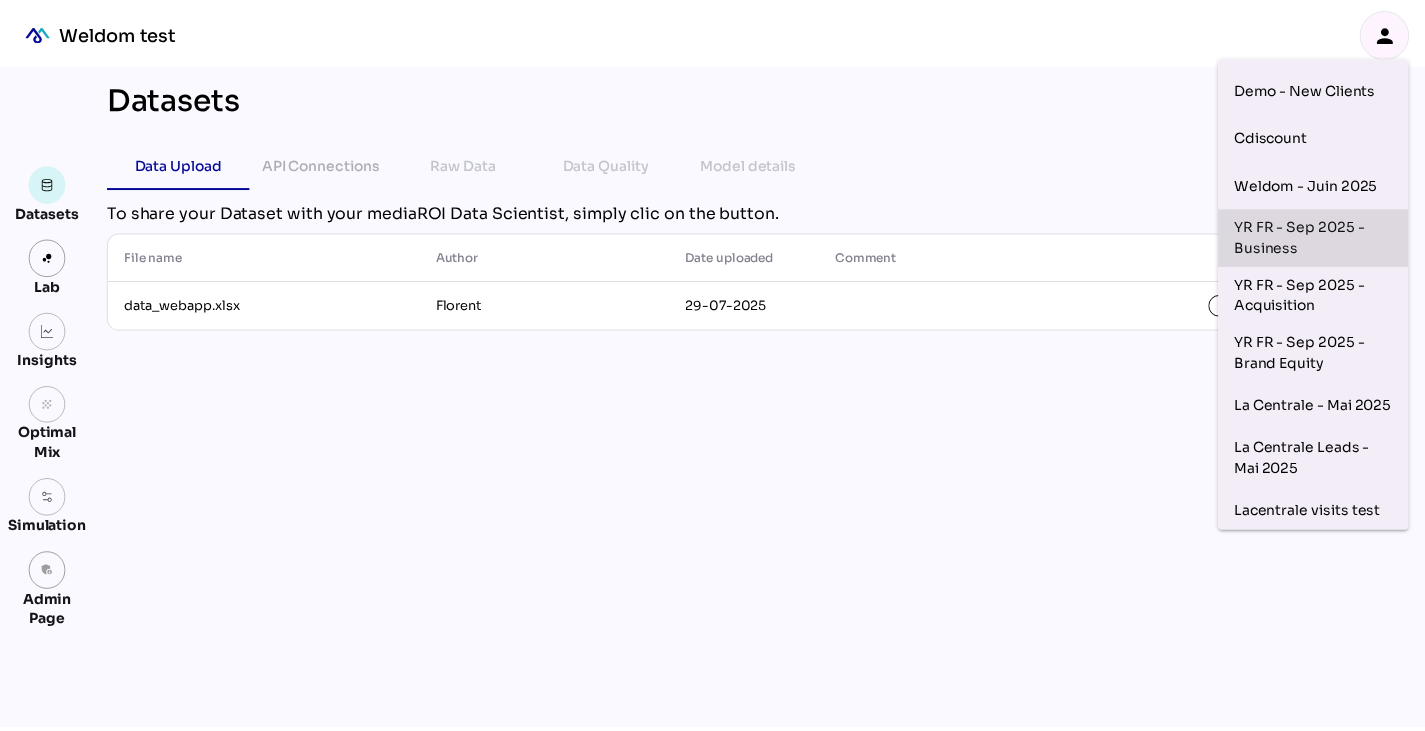 scroll, scrollTop: 89, scrollLeft: 0, axis: vertical 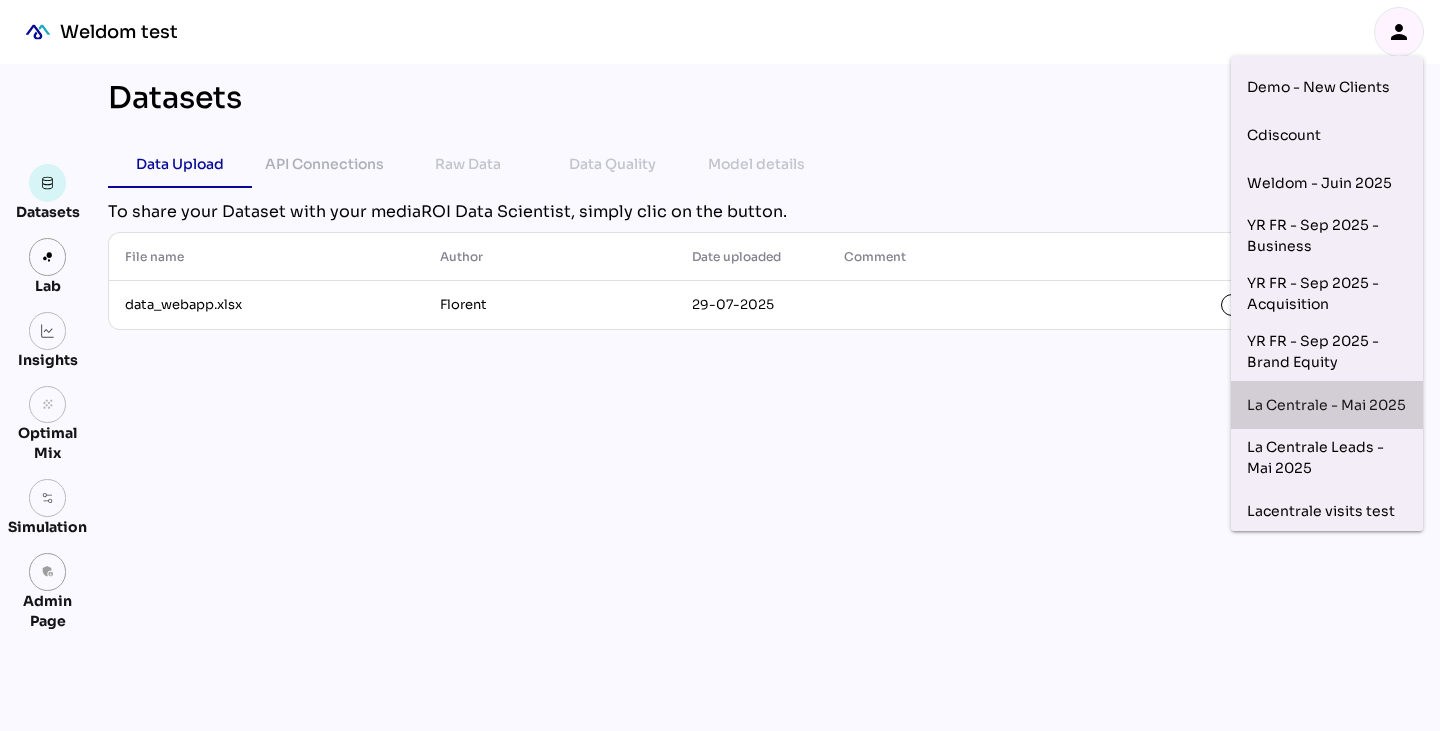 click on "La Centrale - Mai 2025" at bounding box center [1327, 405] 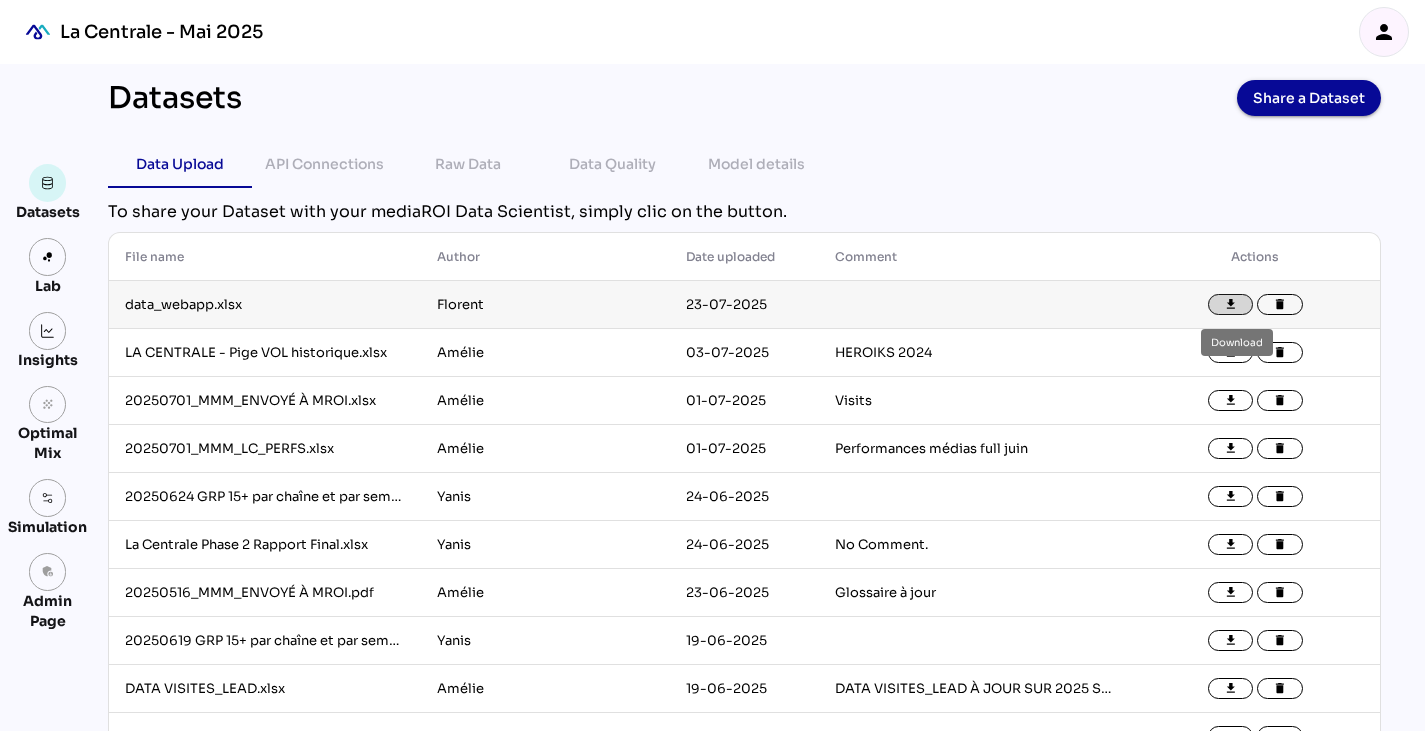 click on "file_download" at bounding box center [1231, 305] 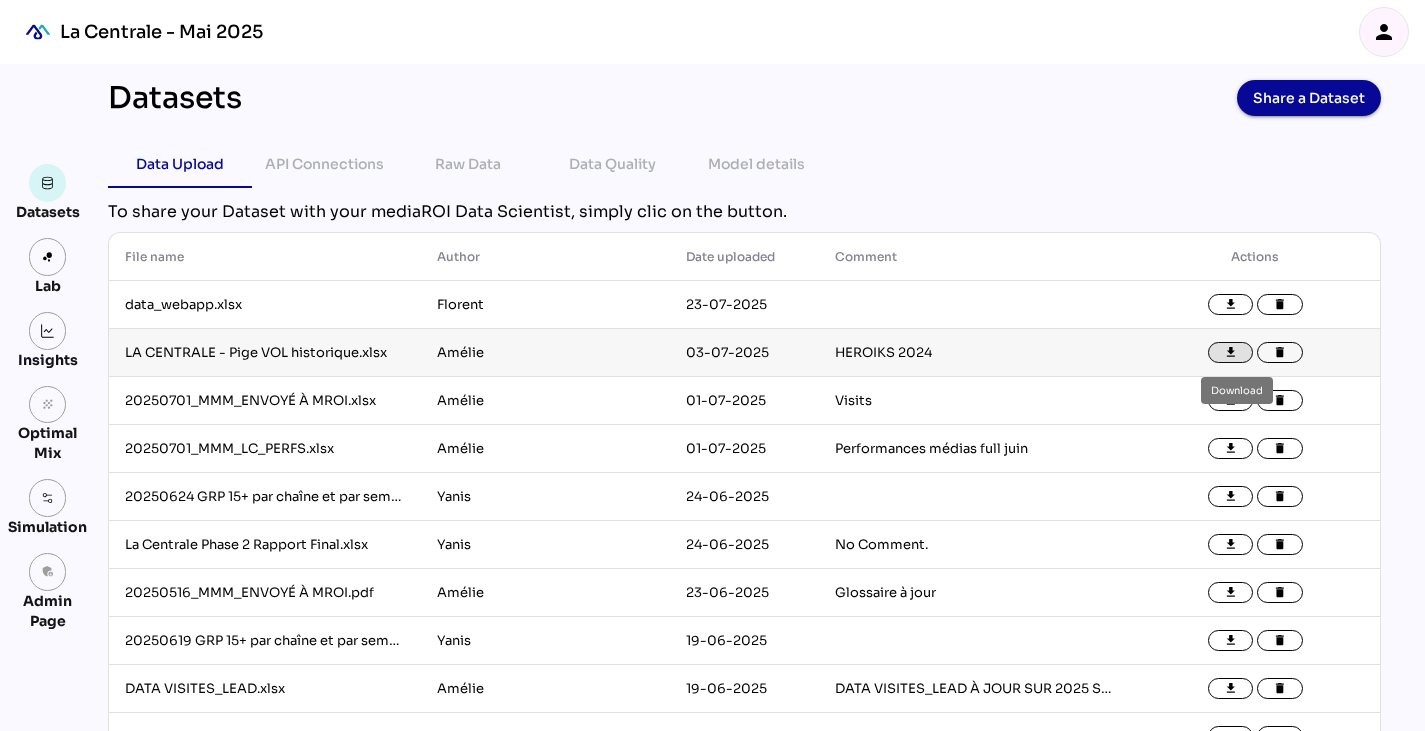 click on "file_download" at bounding box center (1231, 353) 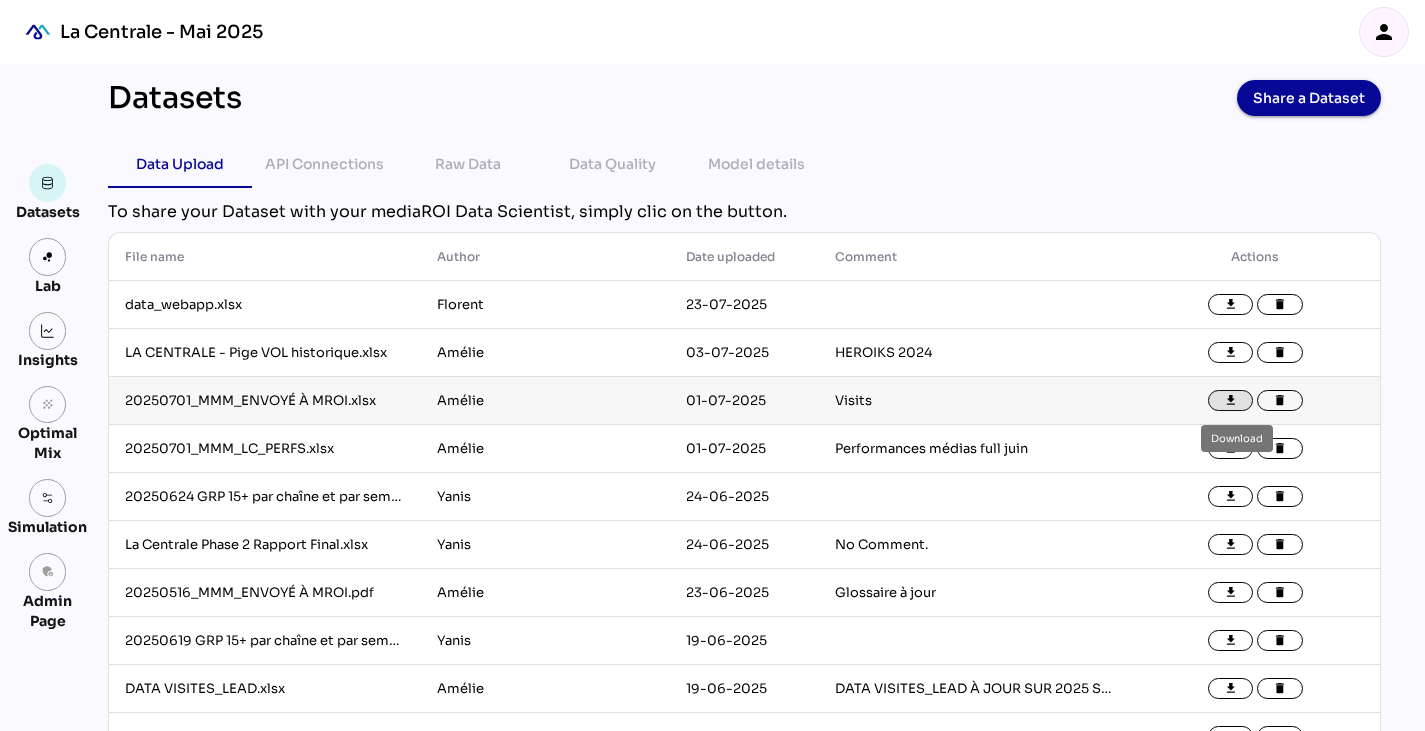 click on "file_download" at bounding box center (1231, 401) 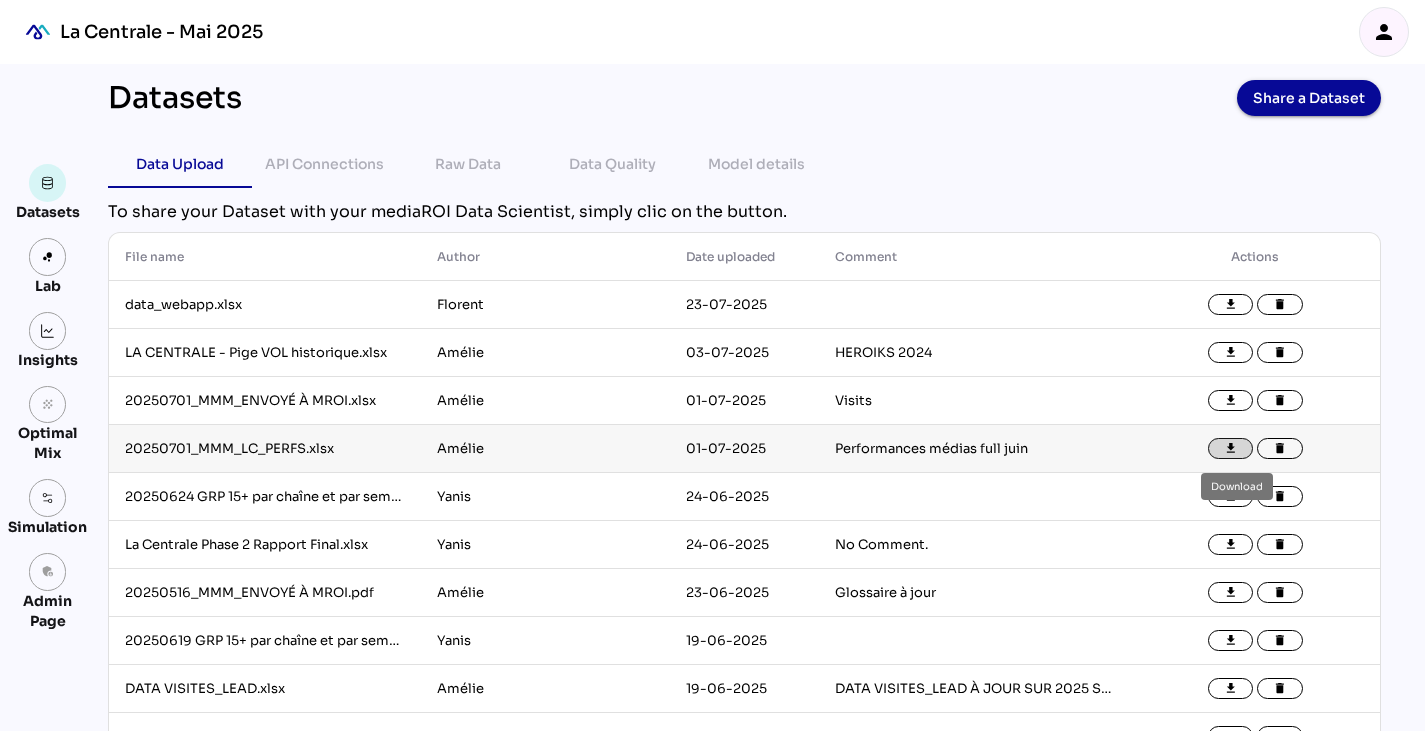 click on "file_download" at bounding box center [1231, 449] 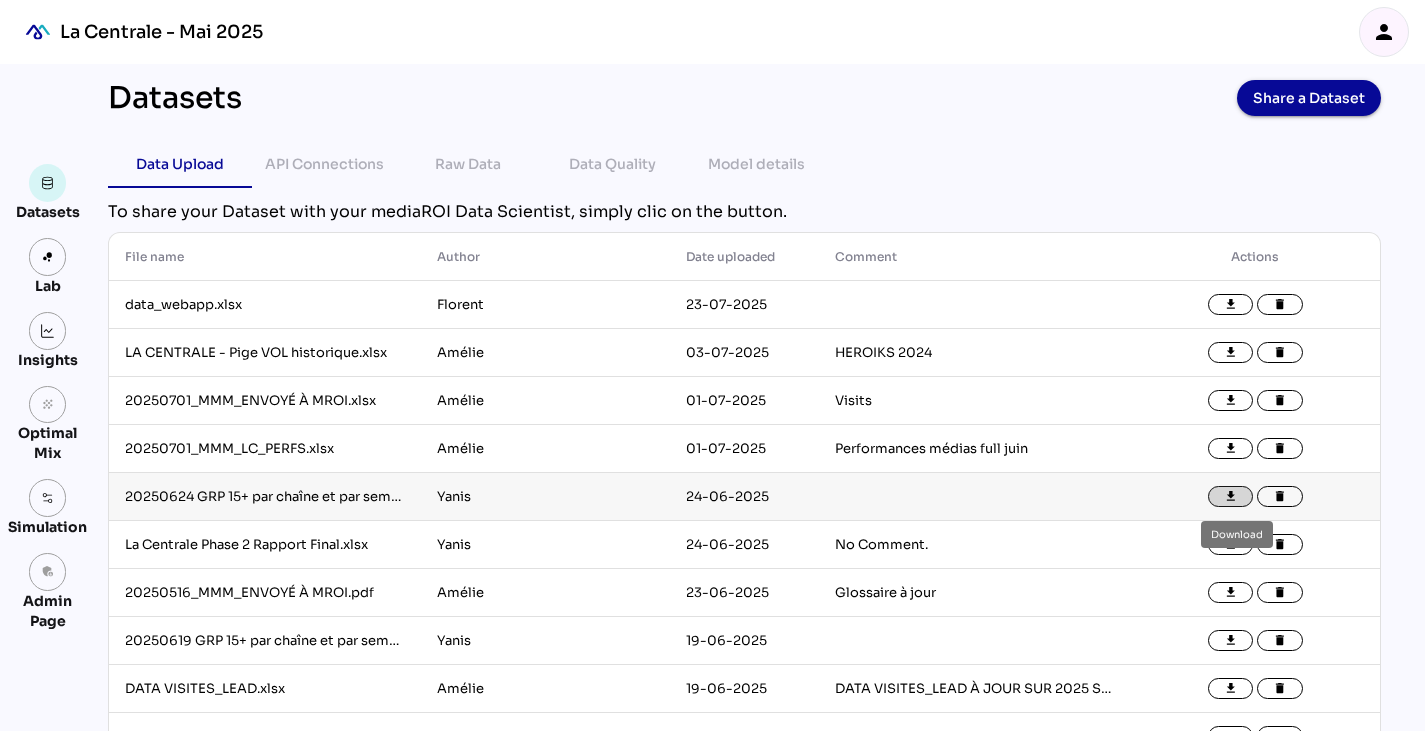 click on "file_download" at bounding box center [1231, 497] 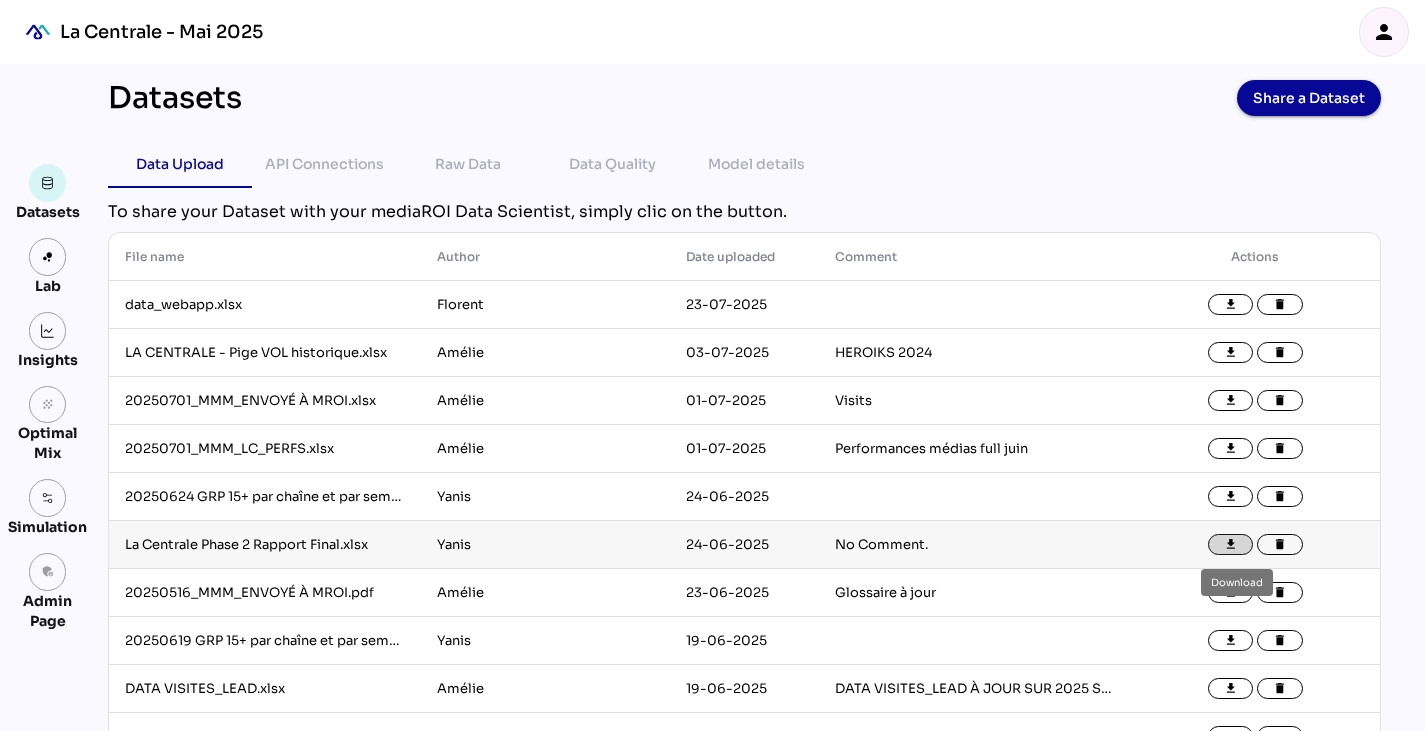 click on "file_download" at bounding box center [1231, 545] 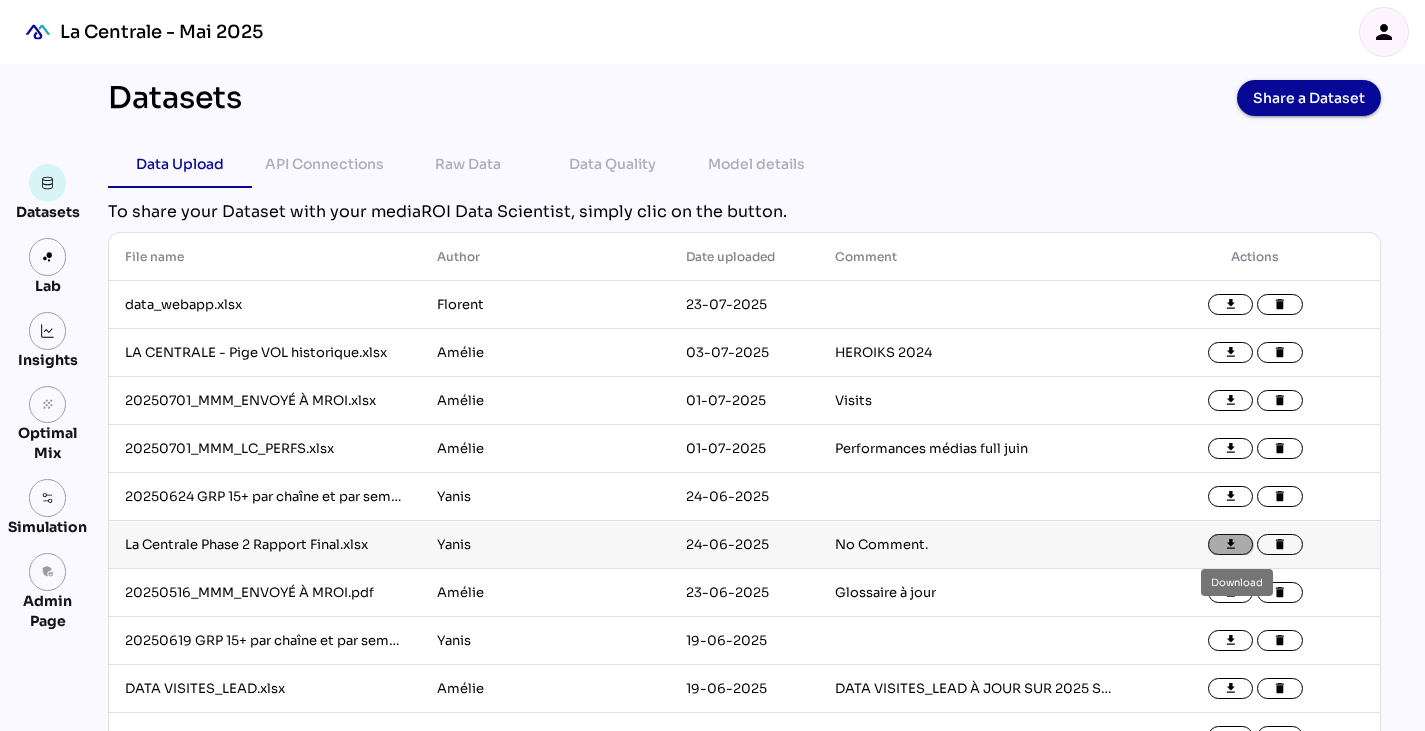 click on "file_download" at bounding box center (1231, 545) 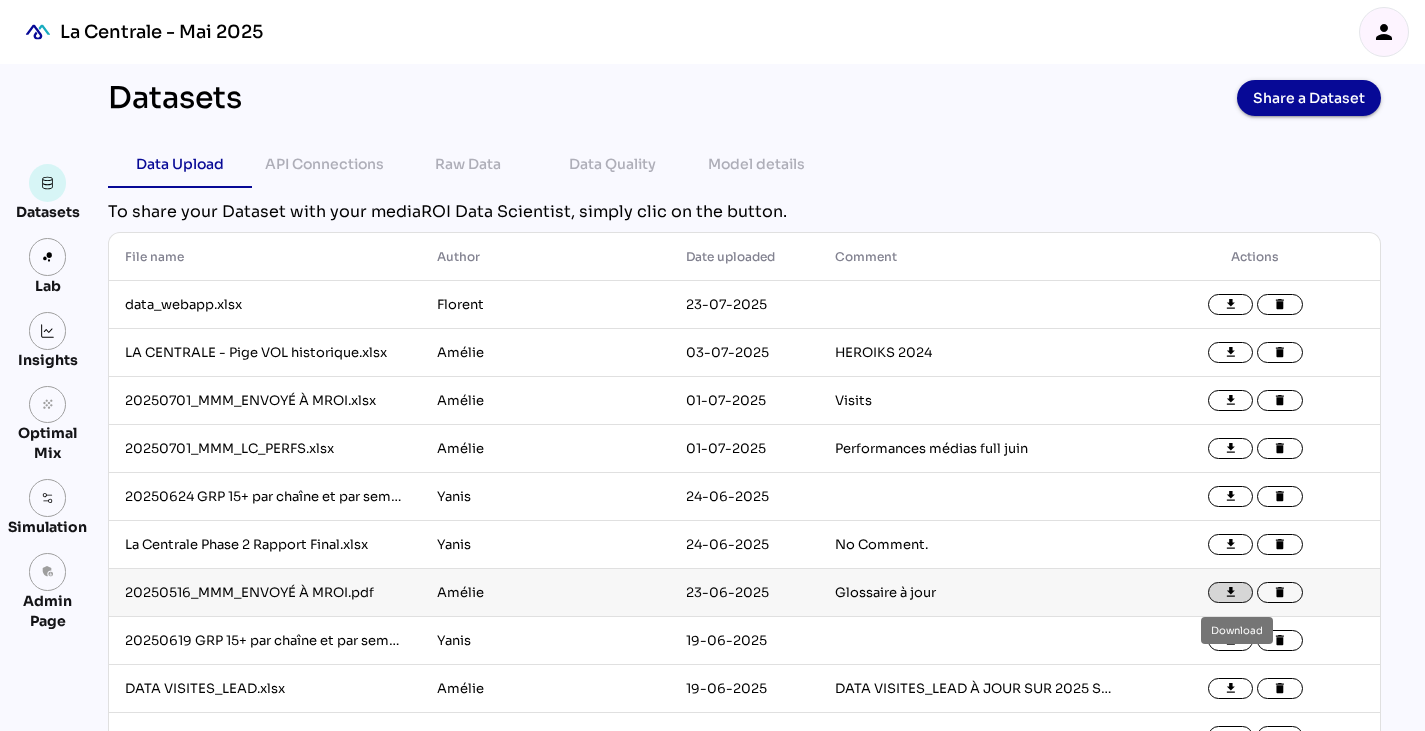 click on "file_download" at bounding box center [1231, 593] 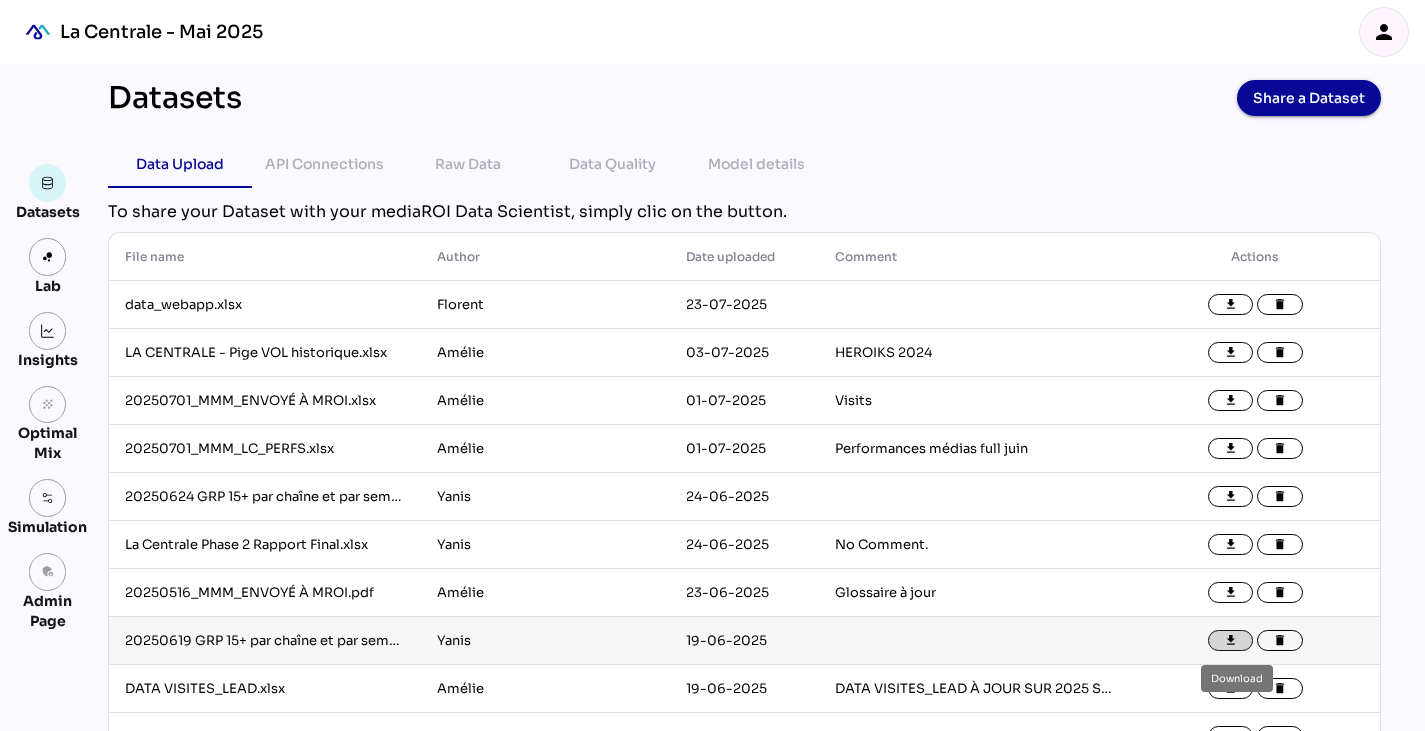 click on "file_download" at bounding box center (1231, 641) 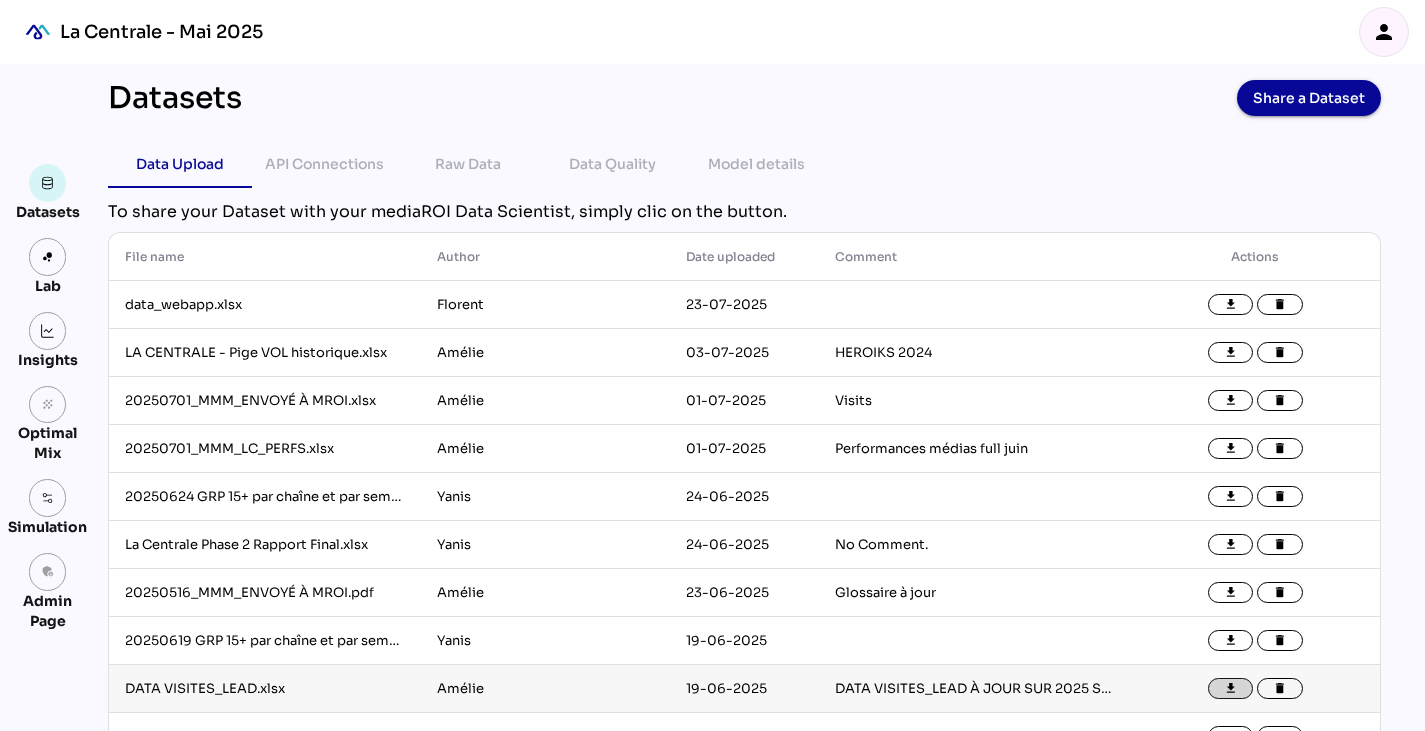 click on "file_download" at bounding box center [1231, 689] 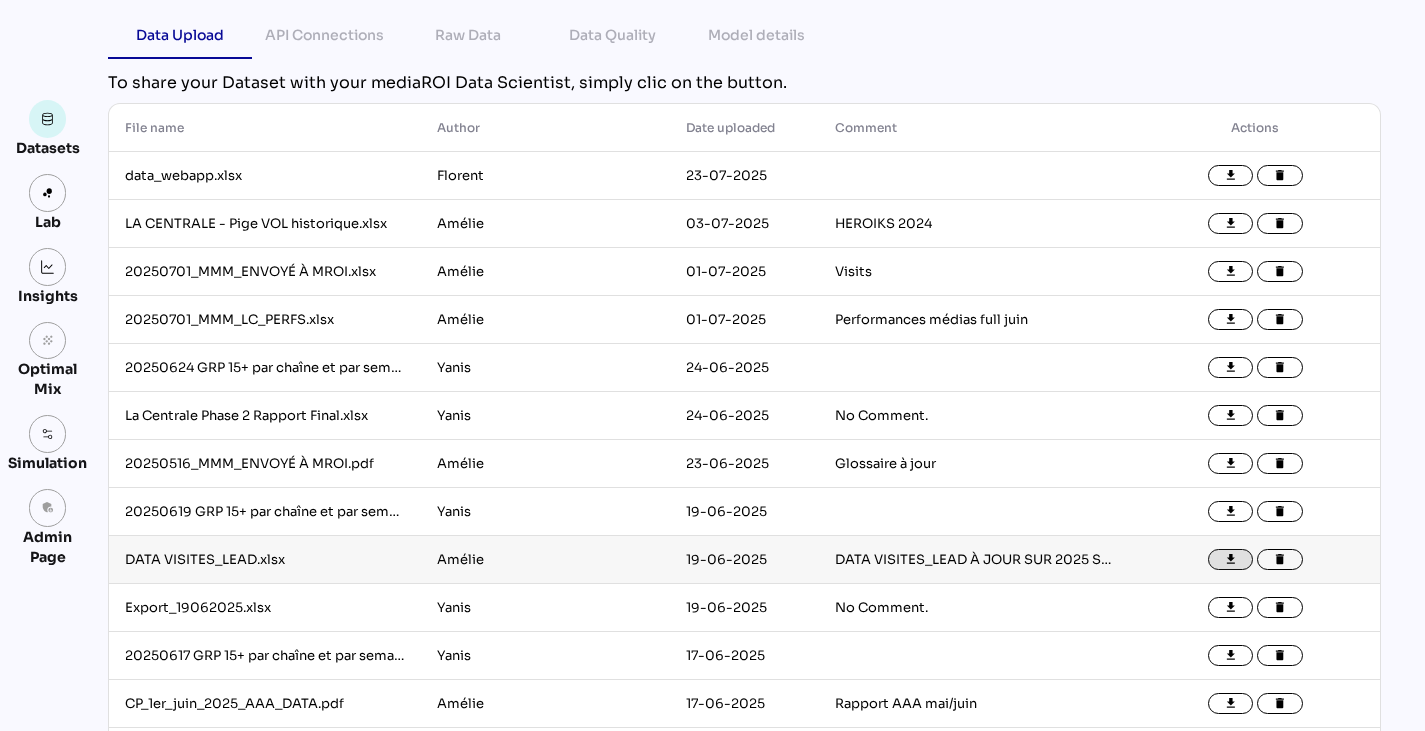 scroll, scrollTop: 130, scrollLeft: 0, axis: vertical 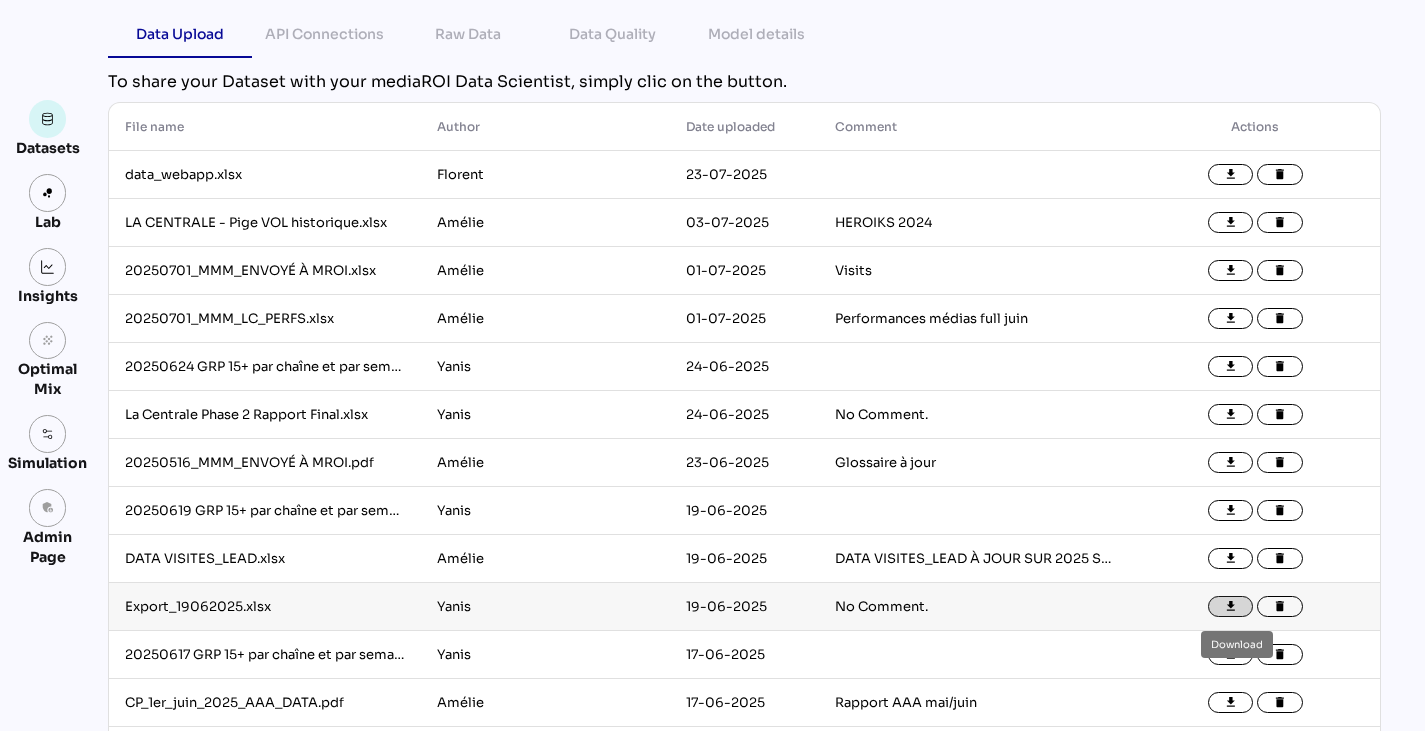 click on "file_download" at bounding box center (1231, 607) 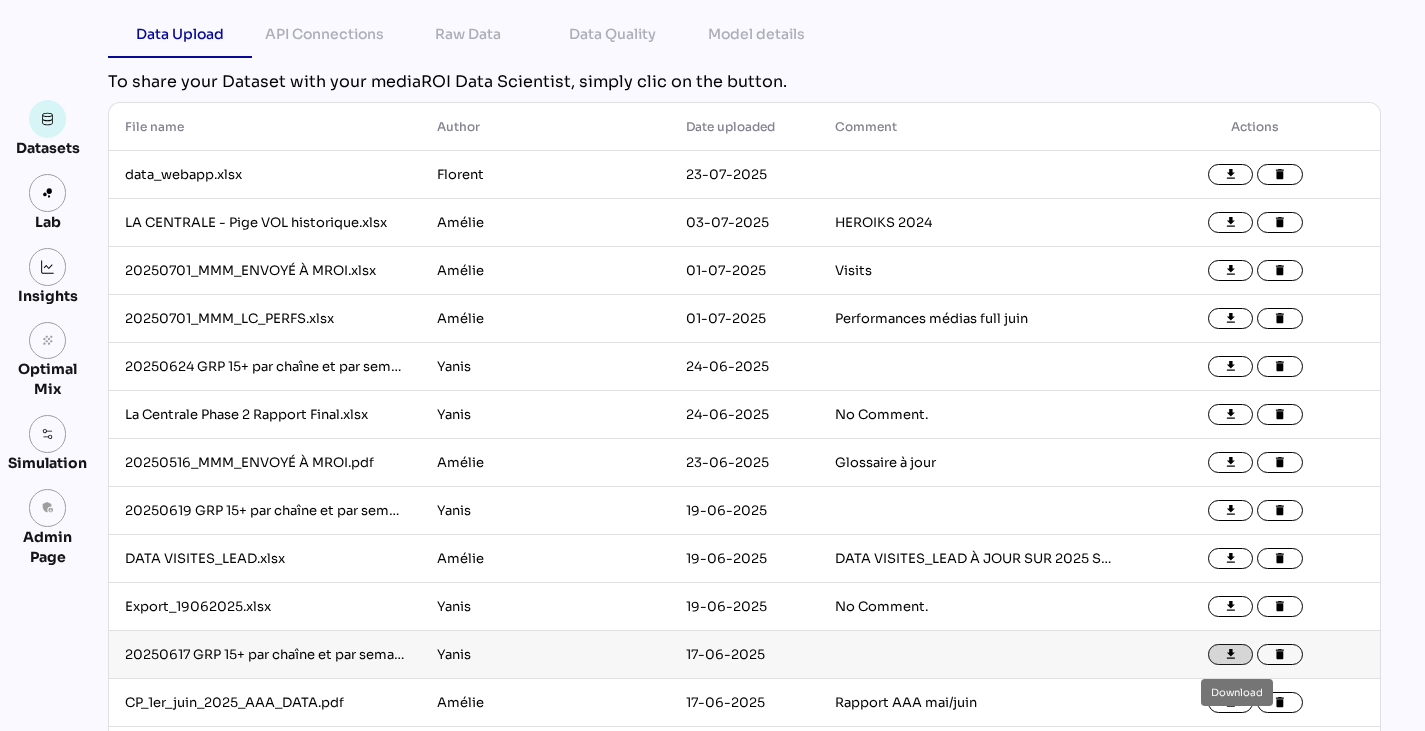 click on "file_download" at bounding box center (1231, 655) 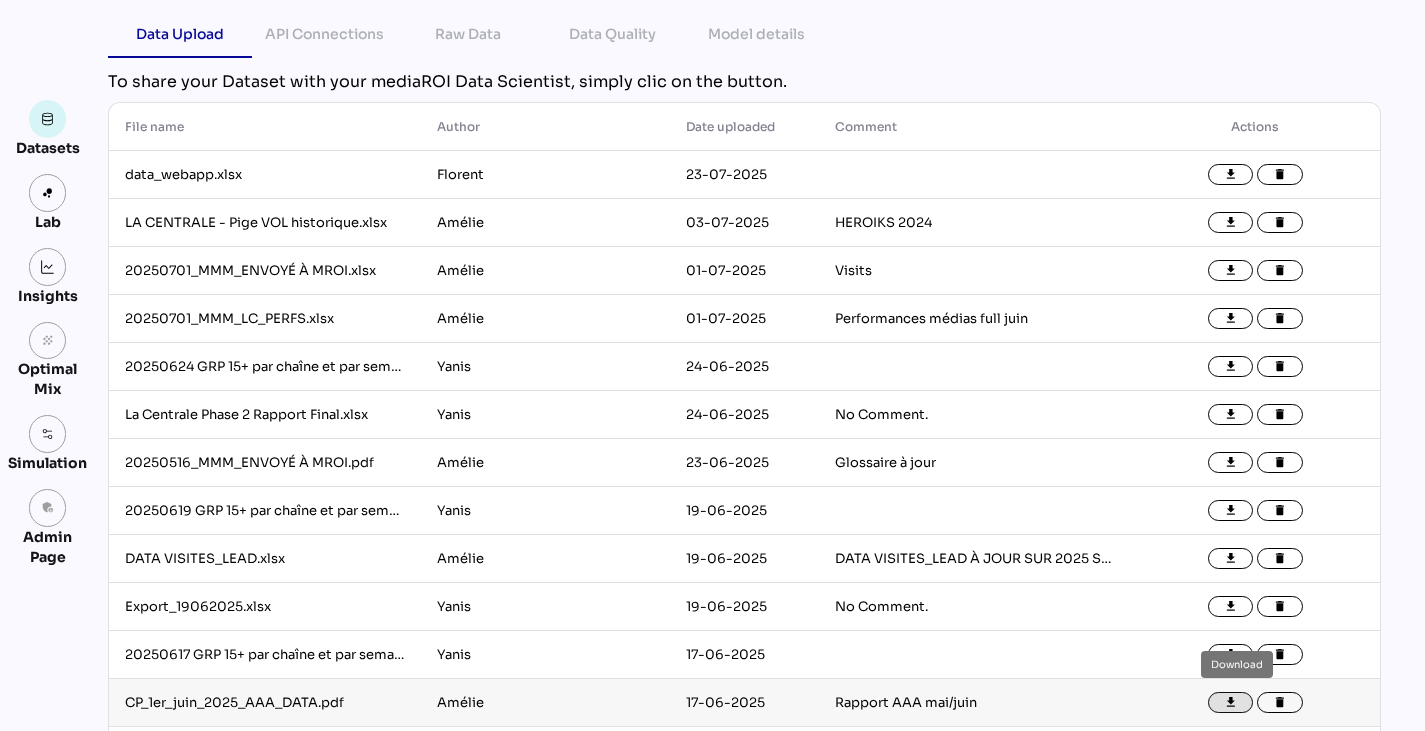 click on "file_download" at bounding box center [1231, 703] 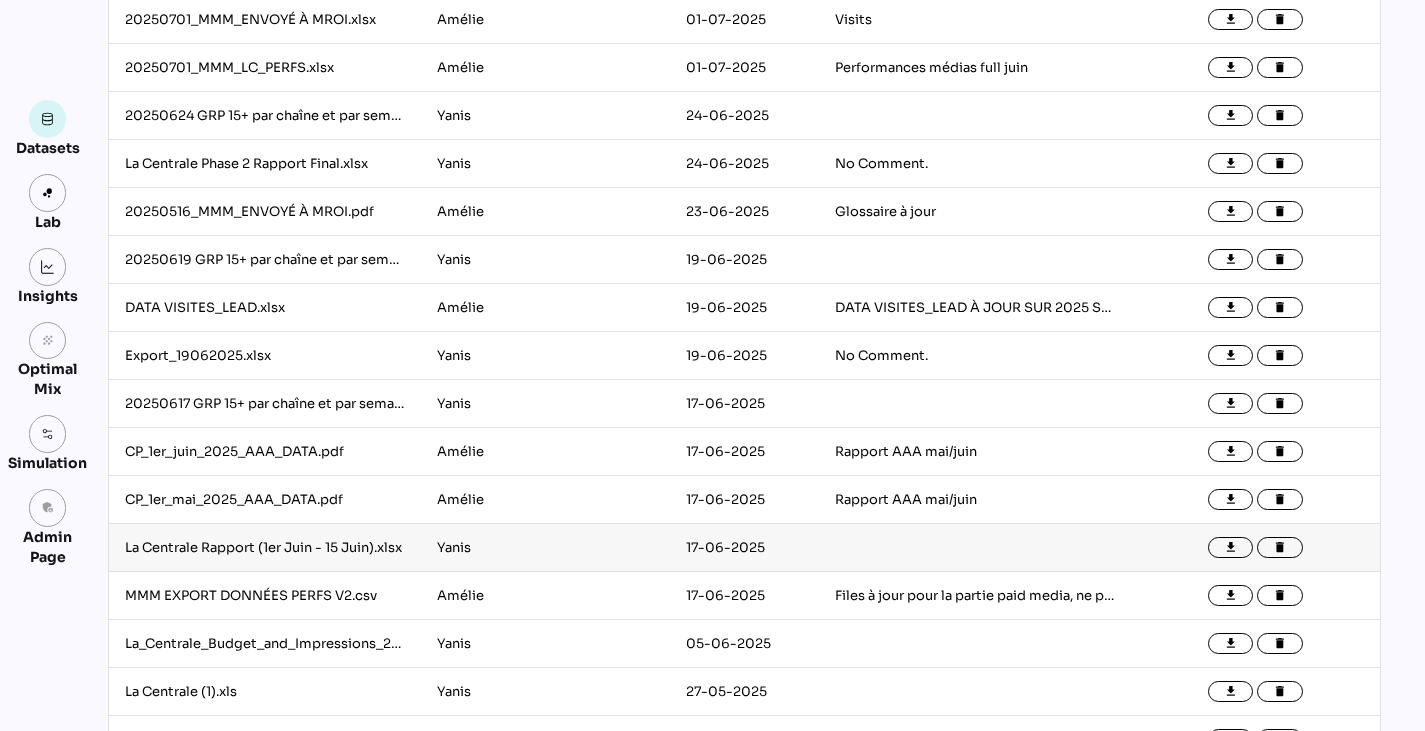 scroll, scrollTop: 384, scrollLeft: 0, axis: vertical 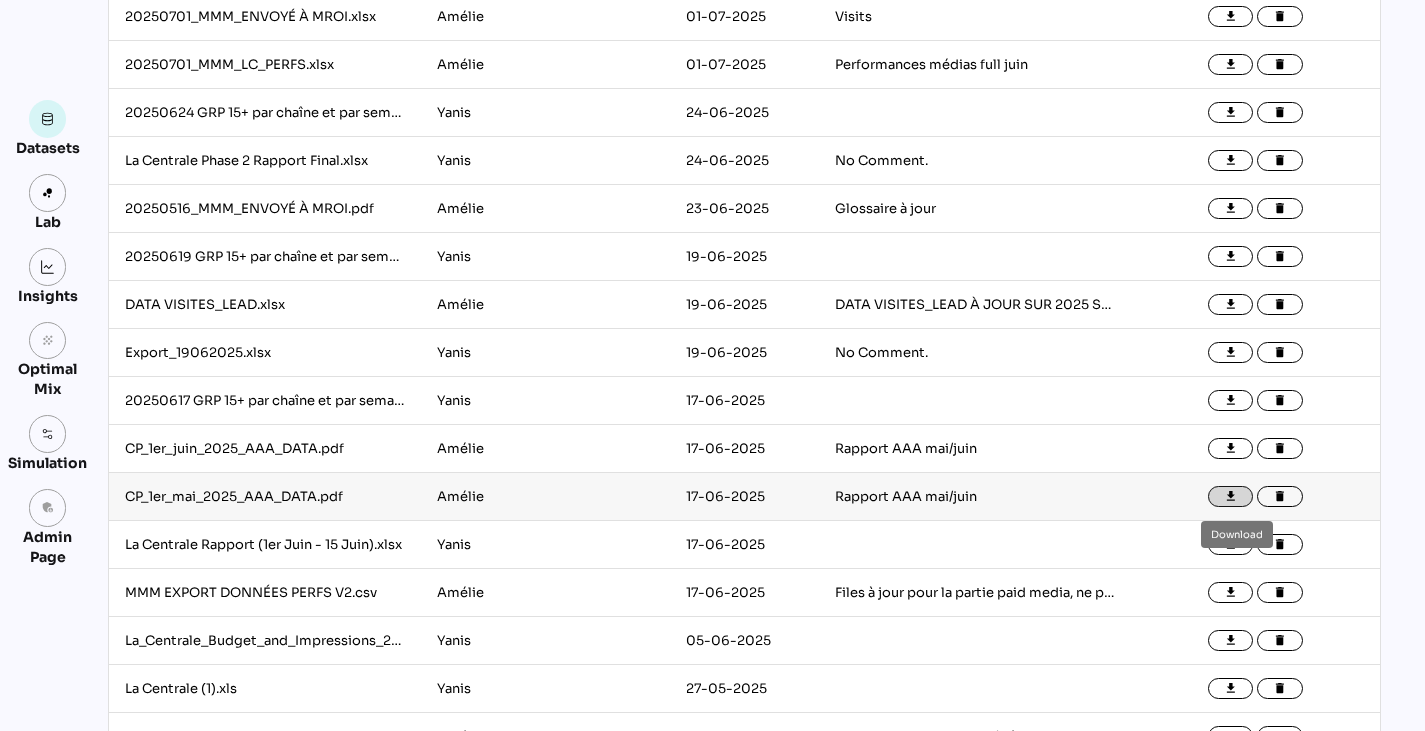 click on "file_download" at bounding box center (1231, 497) 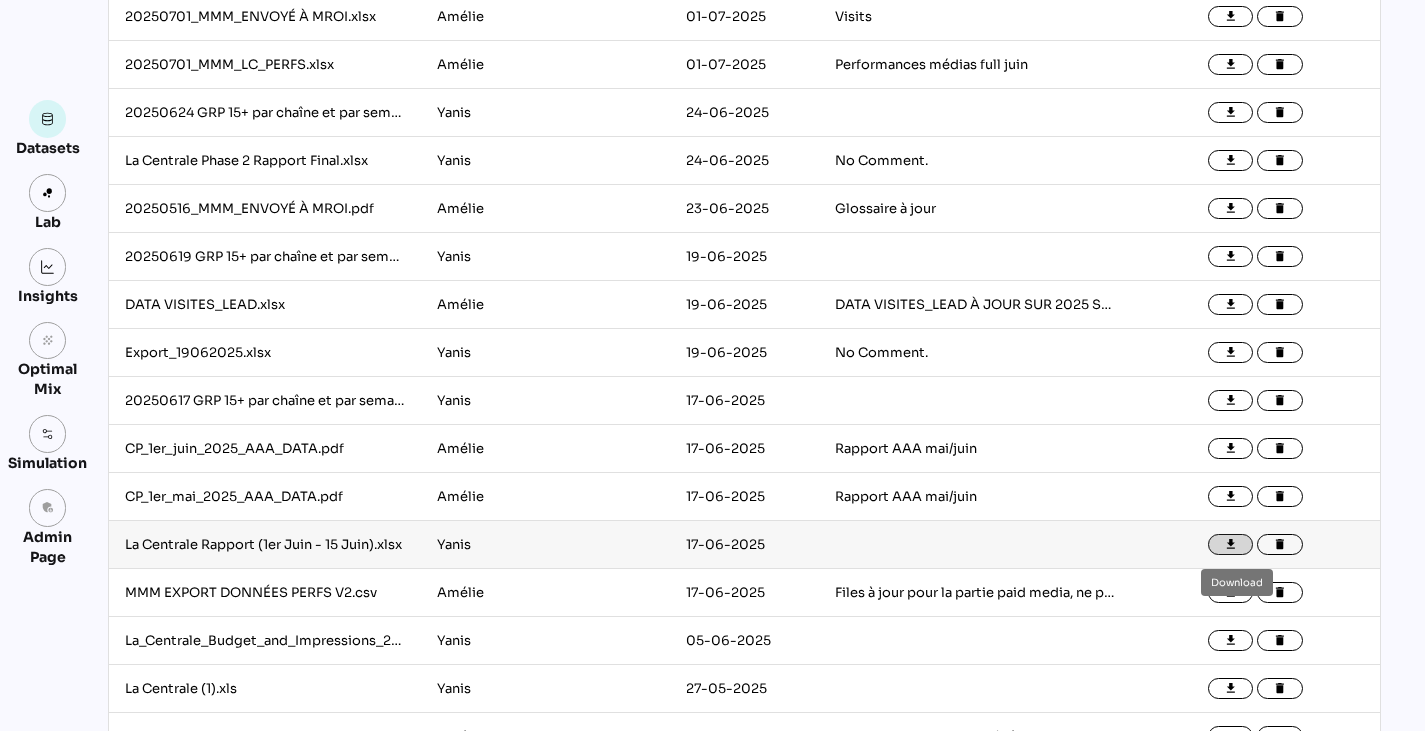 click on "file_download" at bounding box center (1231, 545) 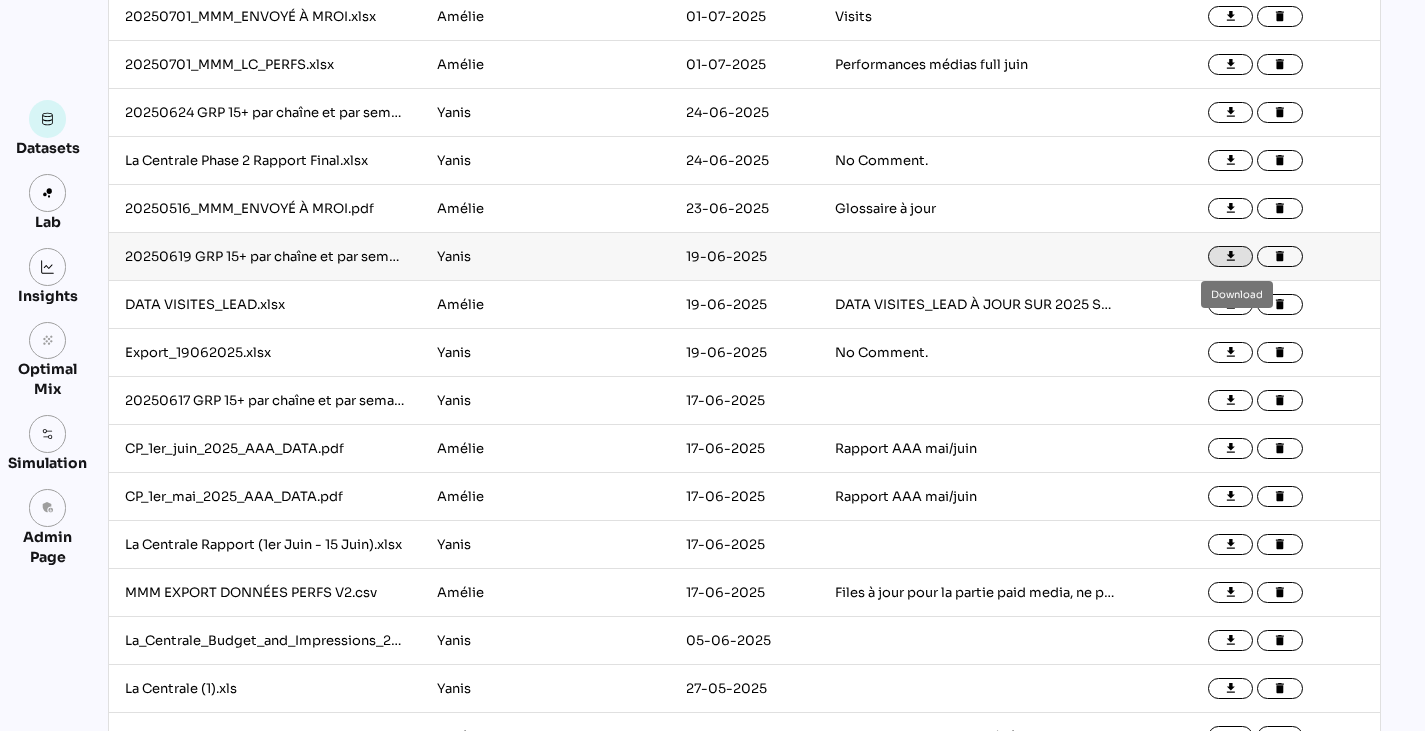 click on "file_download" at bounding box center [1231, 257] 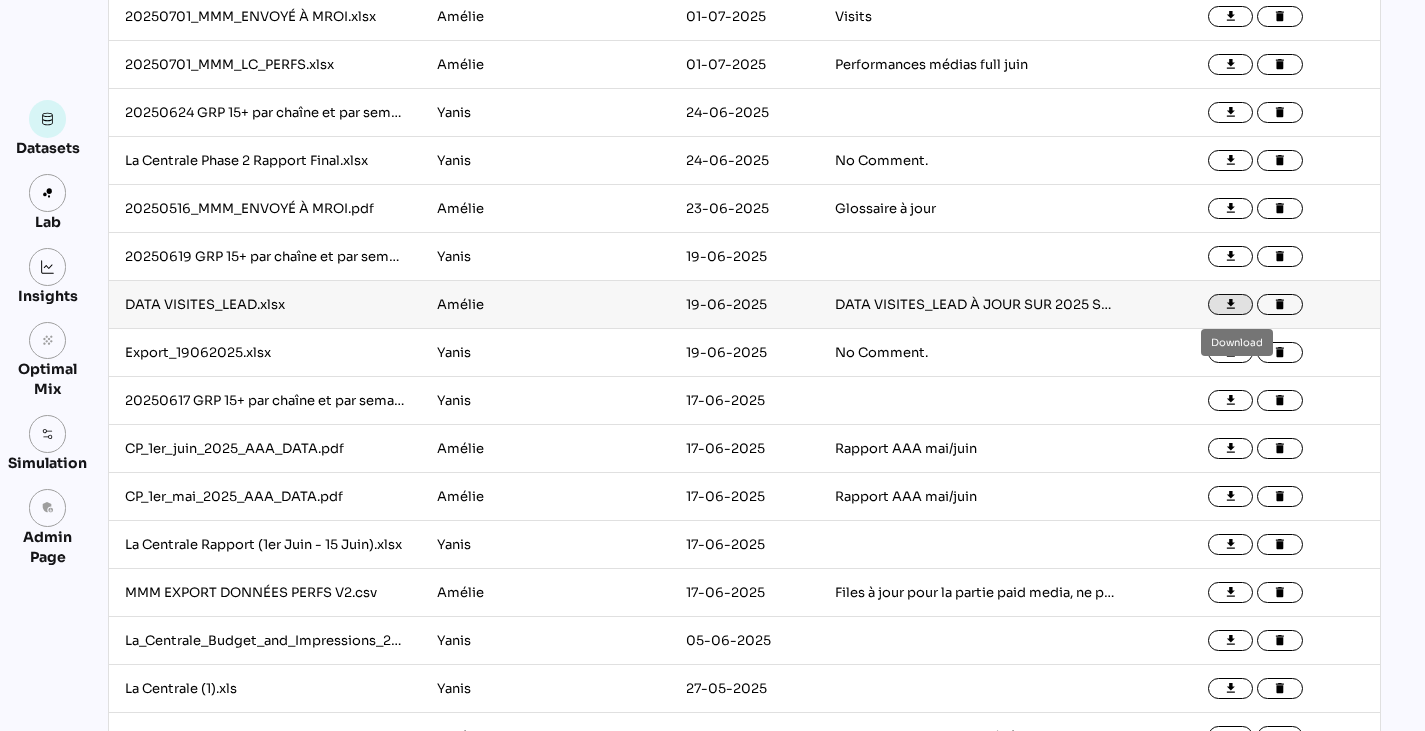 click on "file_download" at bounding box center [1231, 305] 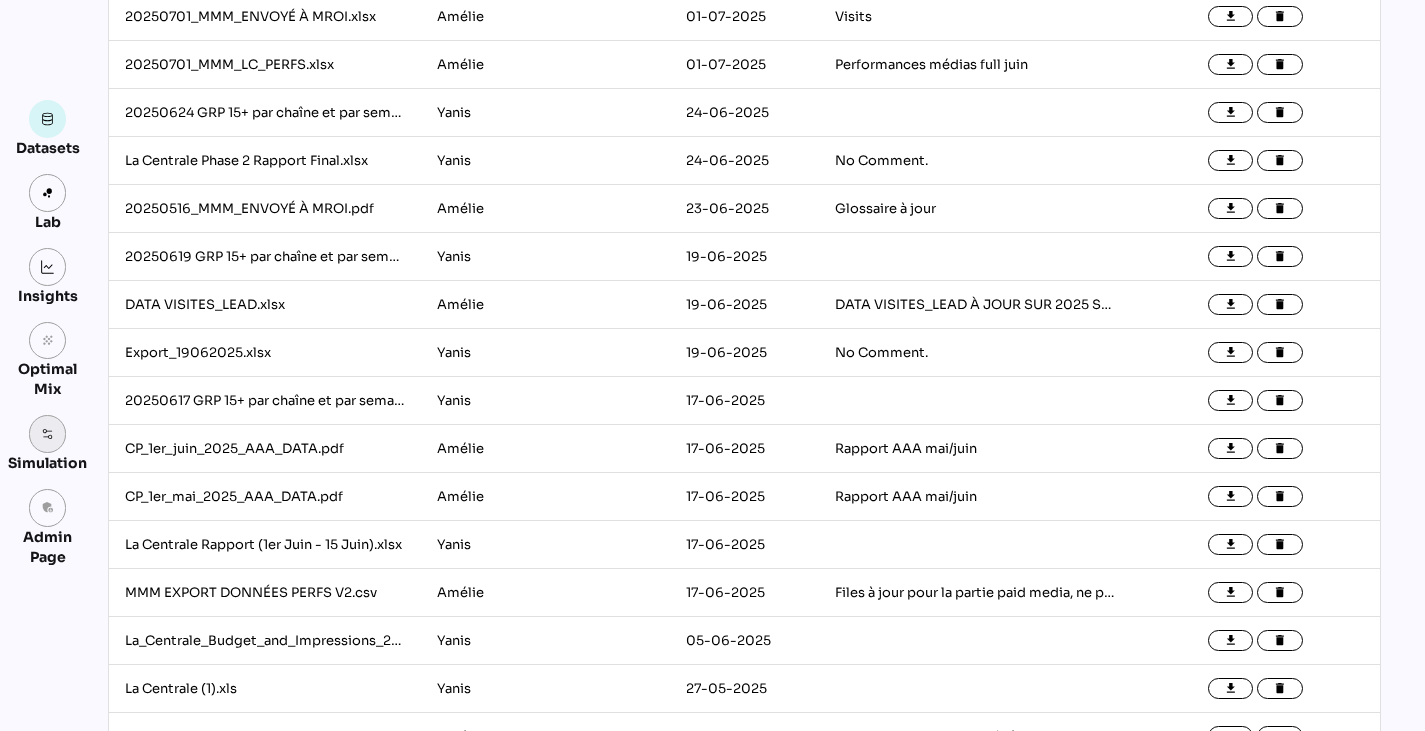 click at bounding box center (48, 434) 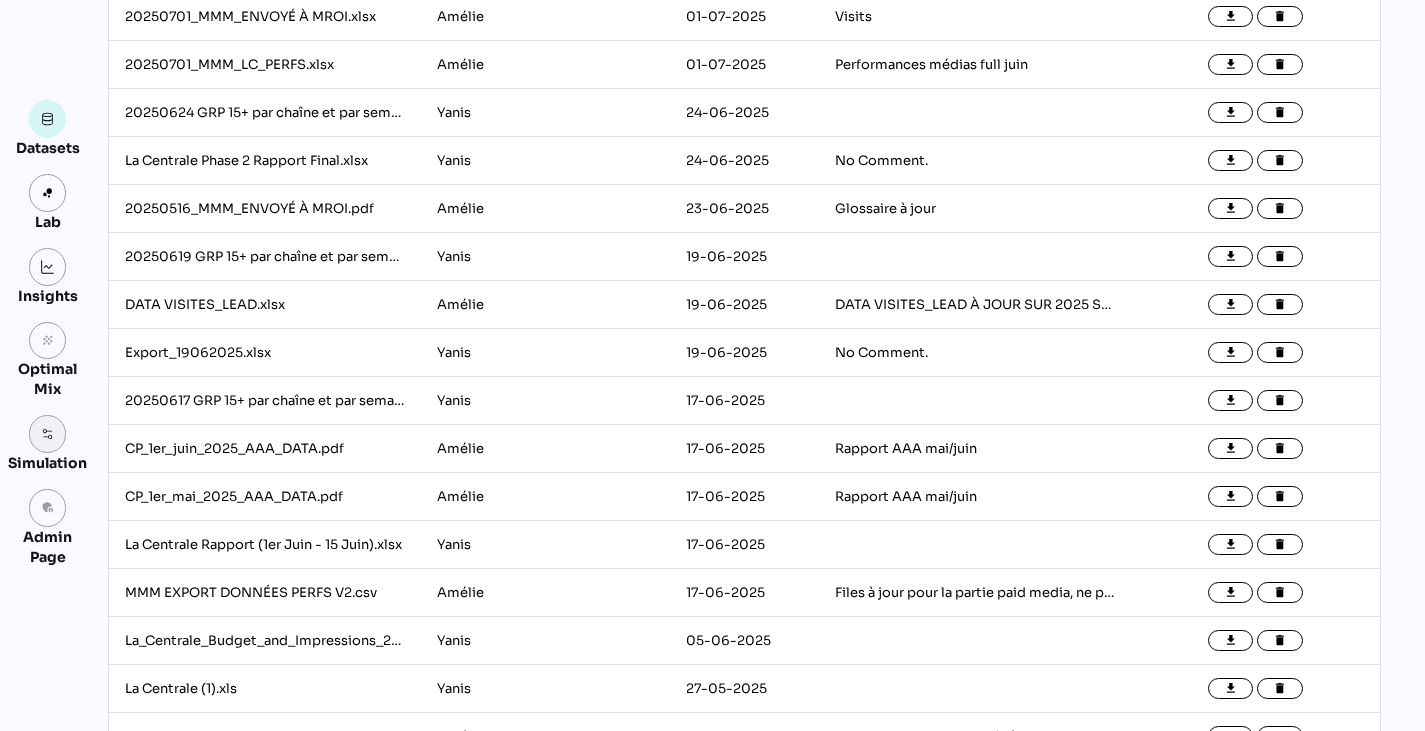scroll, scrollTop: 0, scrollLeft: 0, axis: both 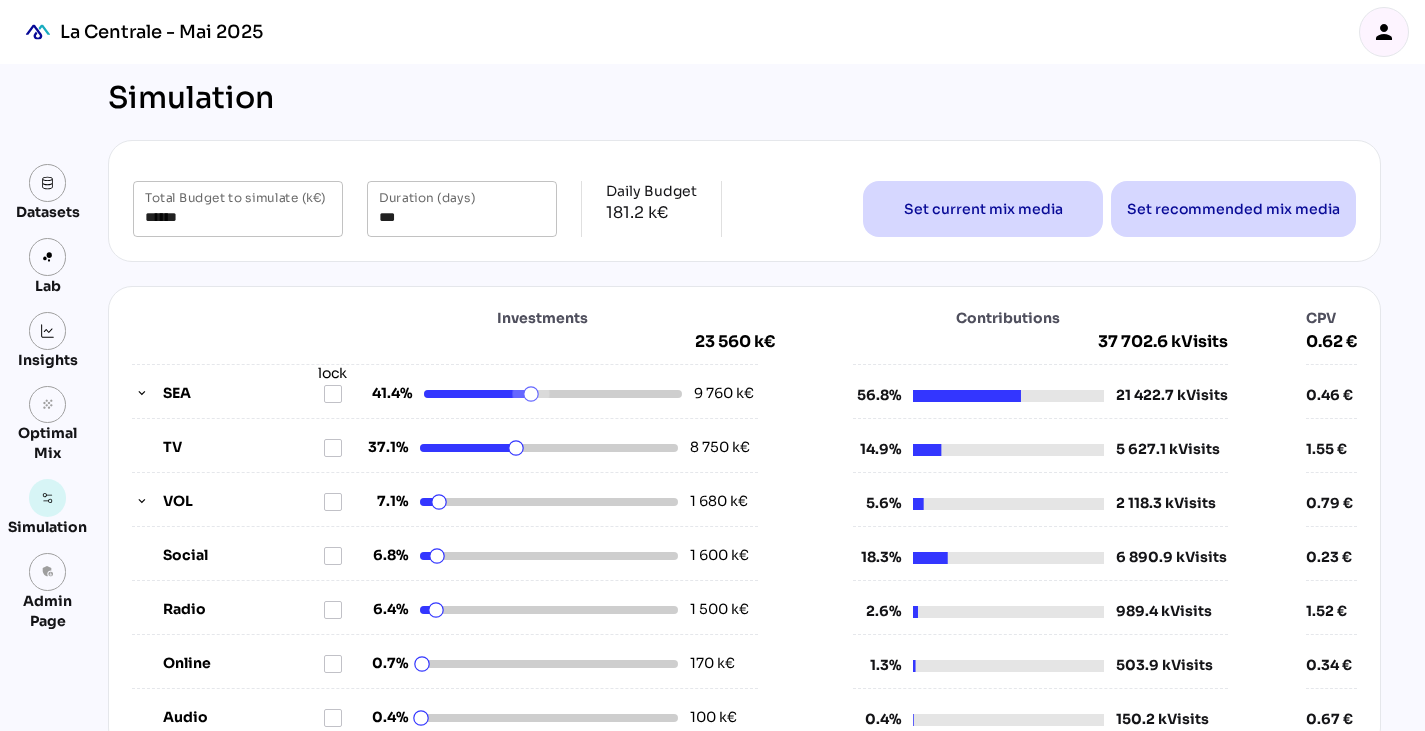 drag, startPoint x: 602, startPoint y: 411, endPoint x: 598, endPoint y: 400, distance: 11.7046995 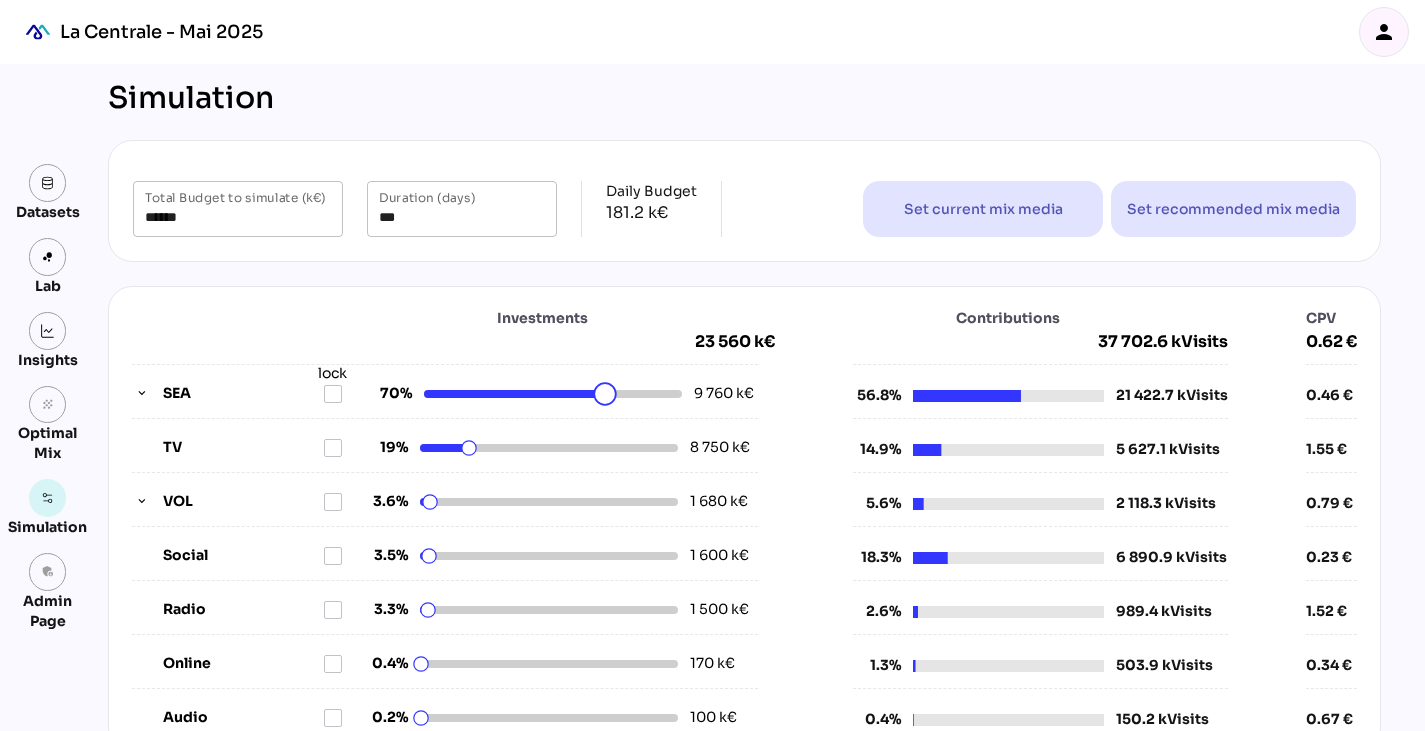 click at bounding box center [553, 394] 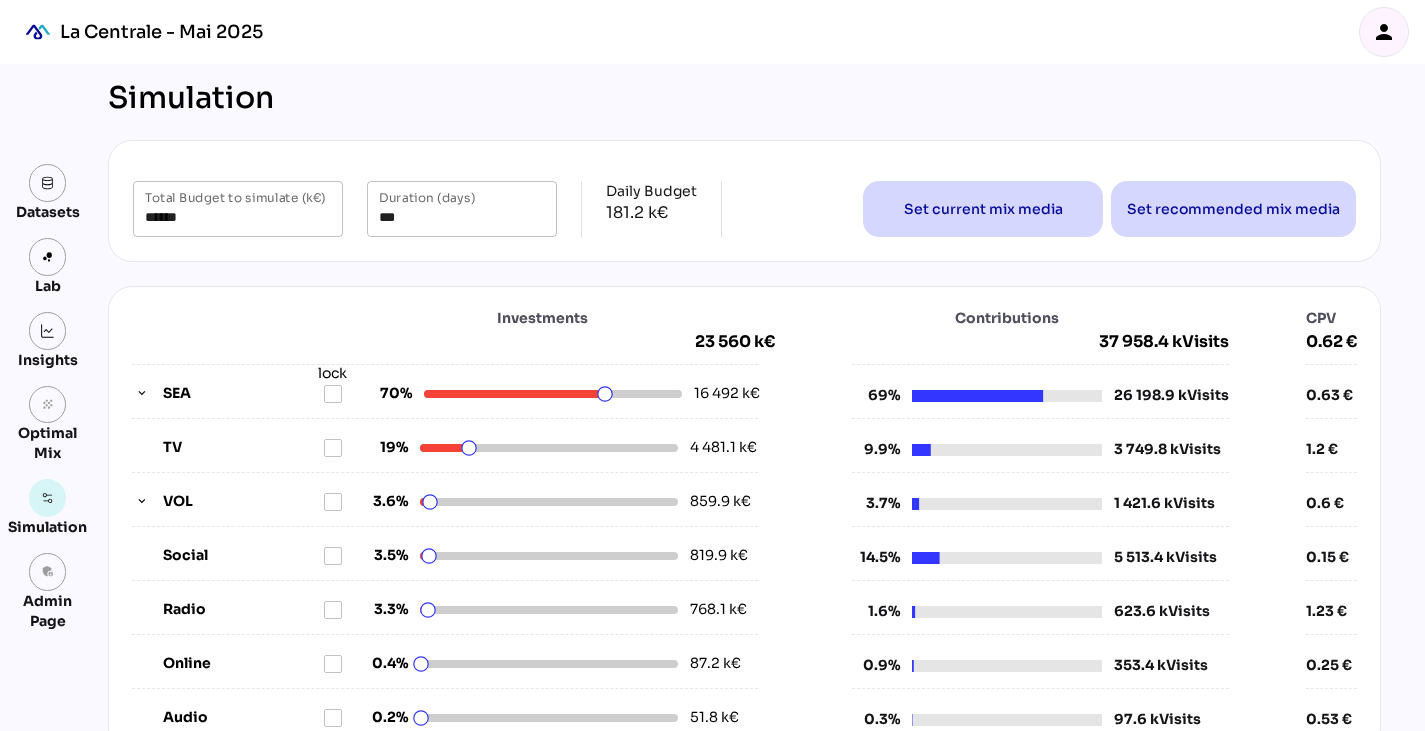 click at bounding box center (977, 396) 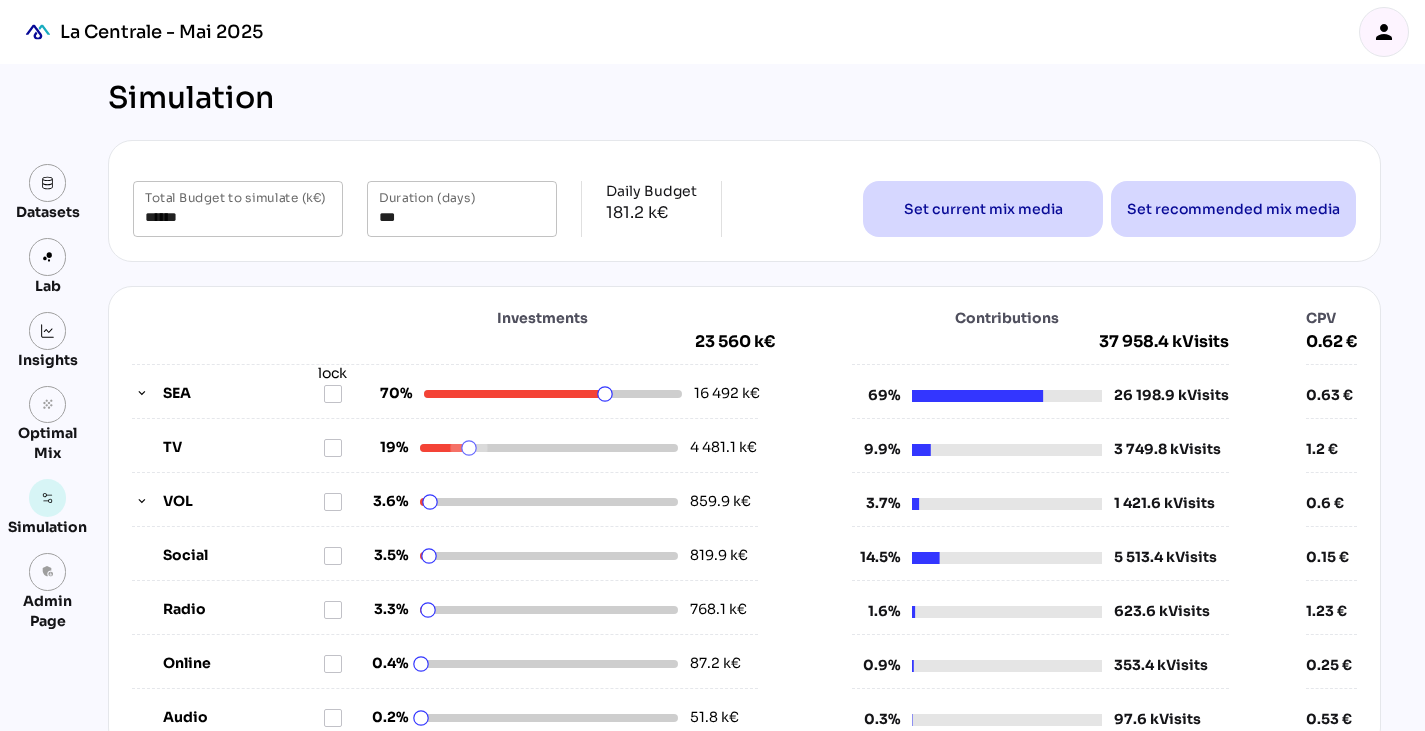 click at bounding box center (549, 448) 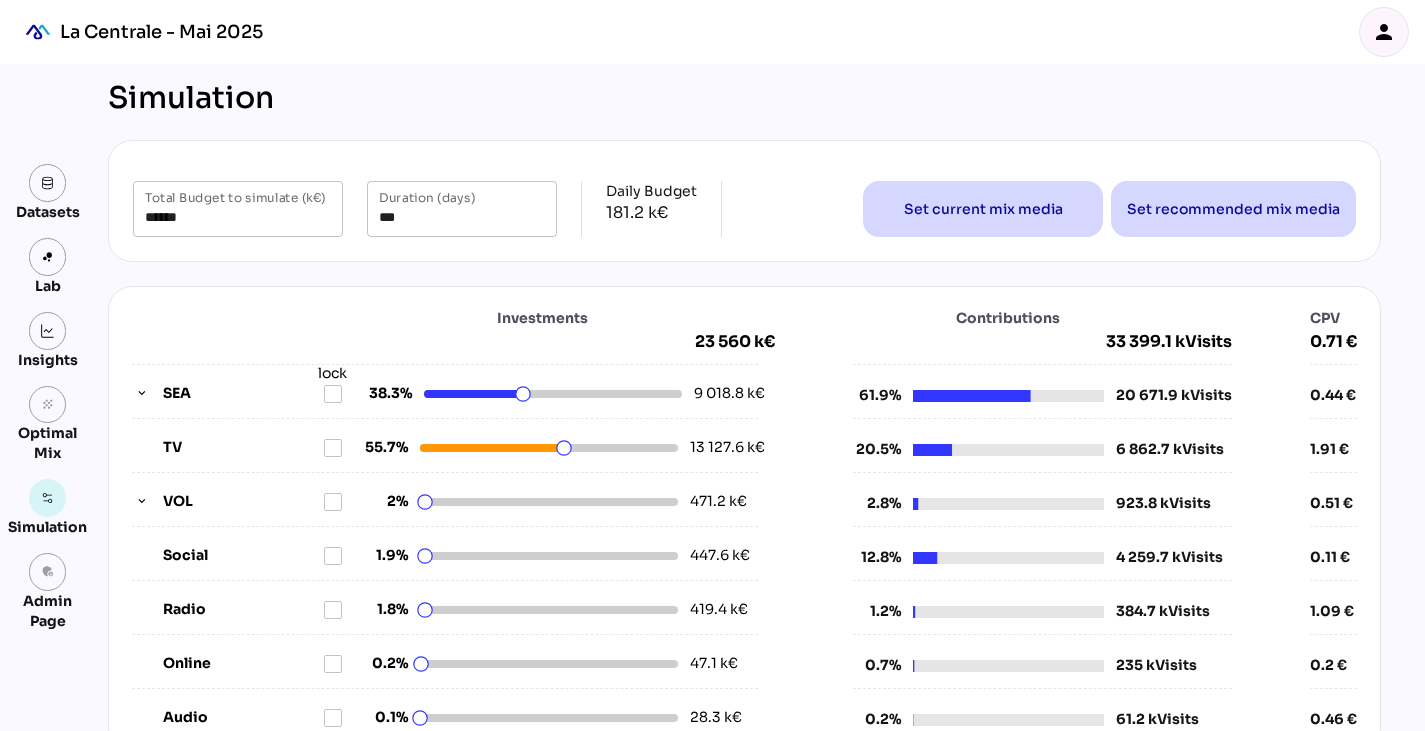 click on "VOL 2% 471.2 k€" 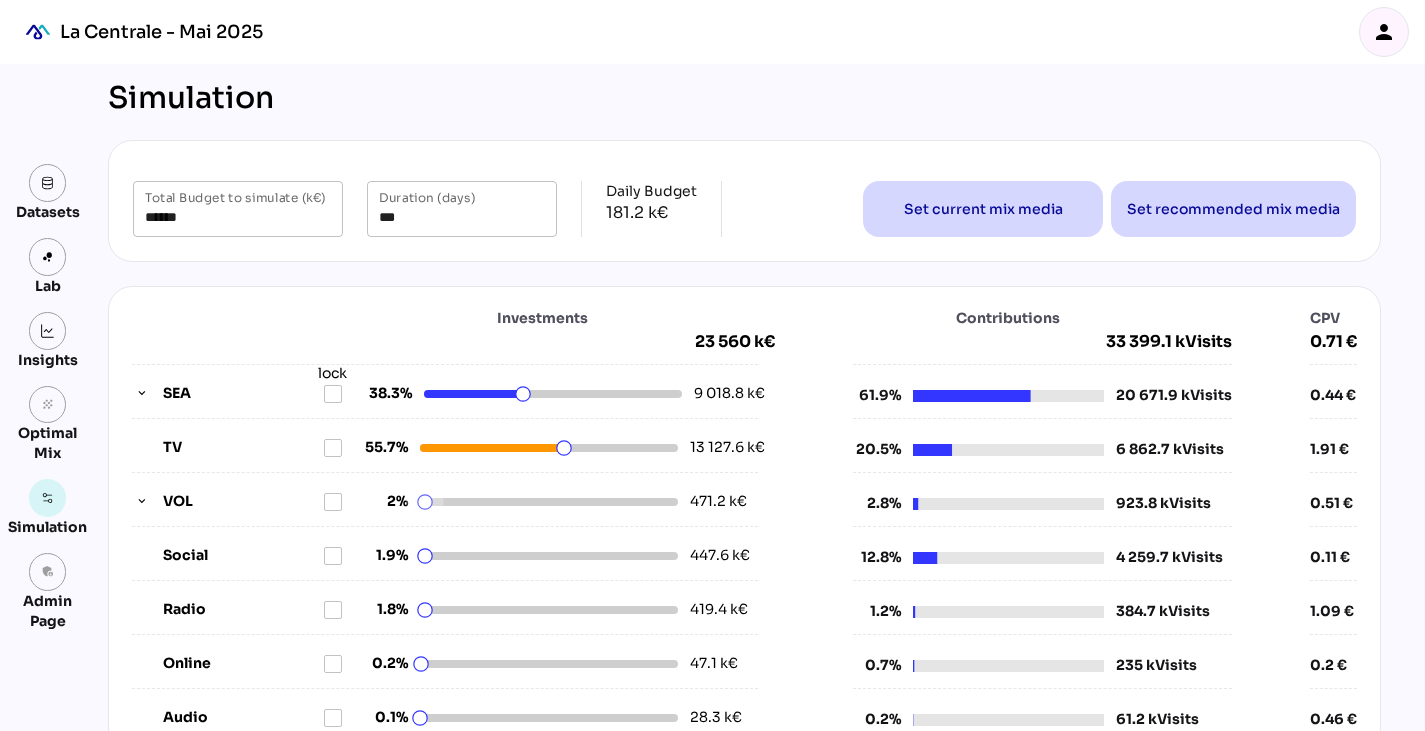 click at bounding box center [549, 502] 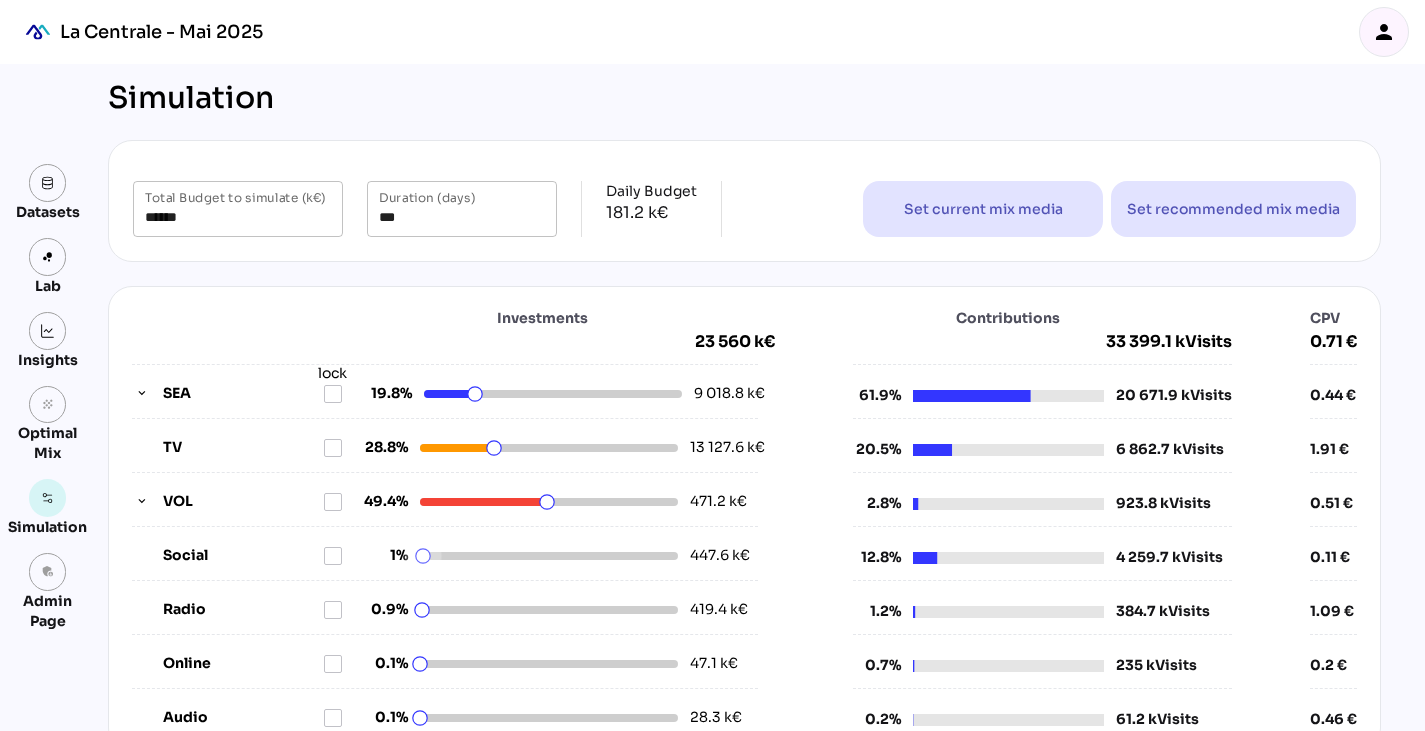 click at bounding box center [549, 556] 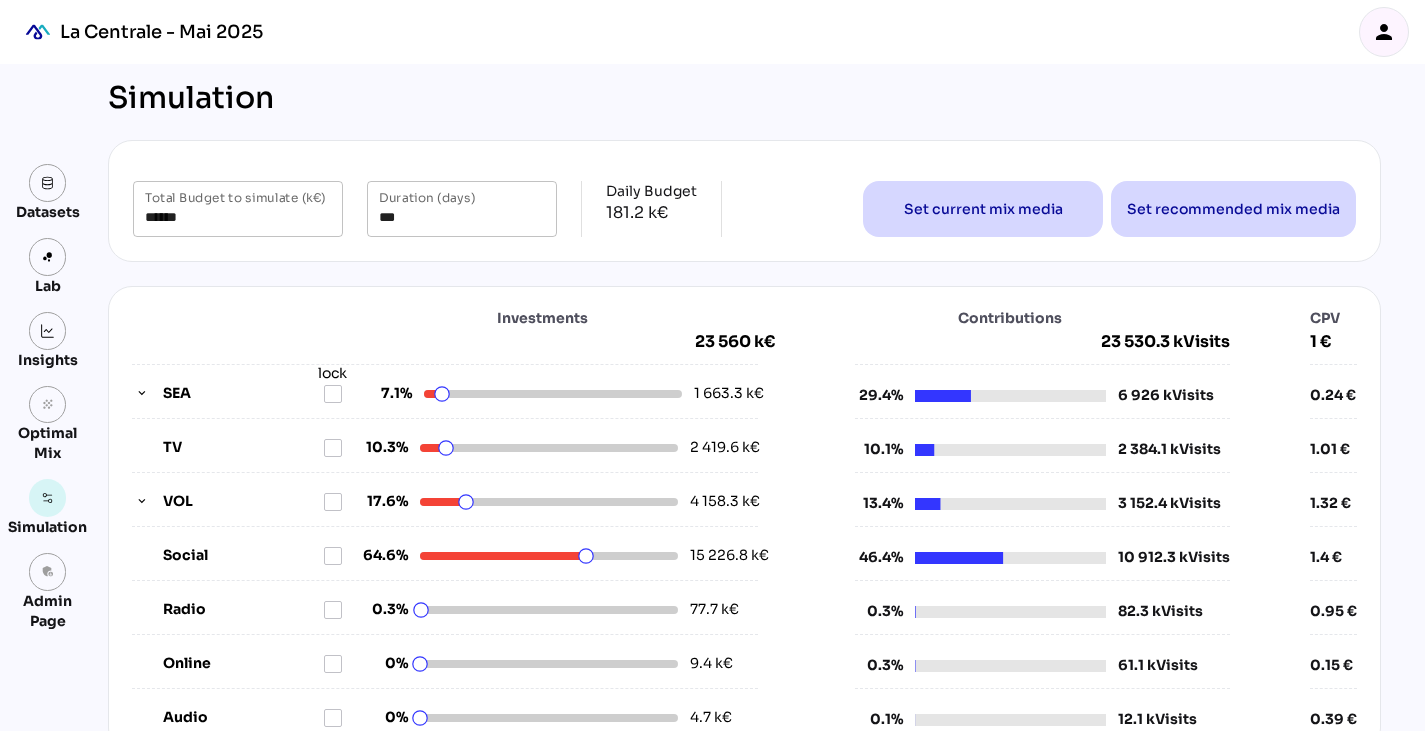click on "SEA  lock  7.1% 1 663.3 k€ TV 10.3% 2 419.6 k€   VOL 17.6% 4 158.3 k€ Social 64.6% 15 226.8 k€ Radio 0.3% 77.7 k€ Online 0% 9.4 k€ Audio 0% 4.7 k€" at bounding box center (433, 547) 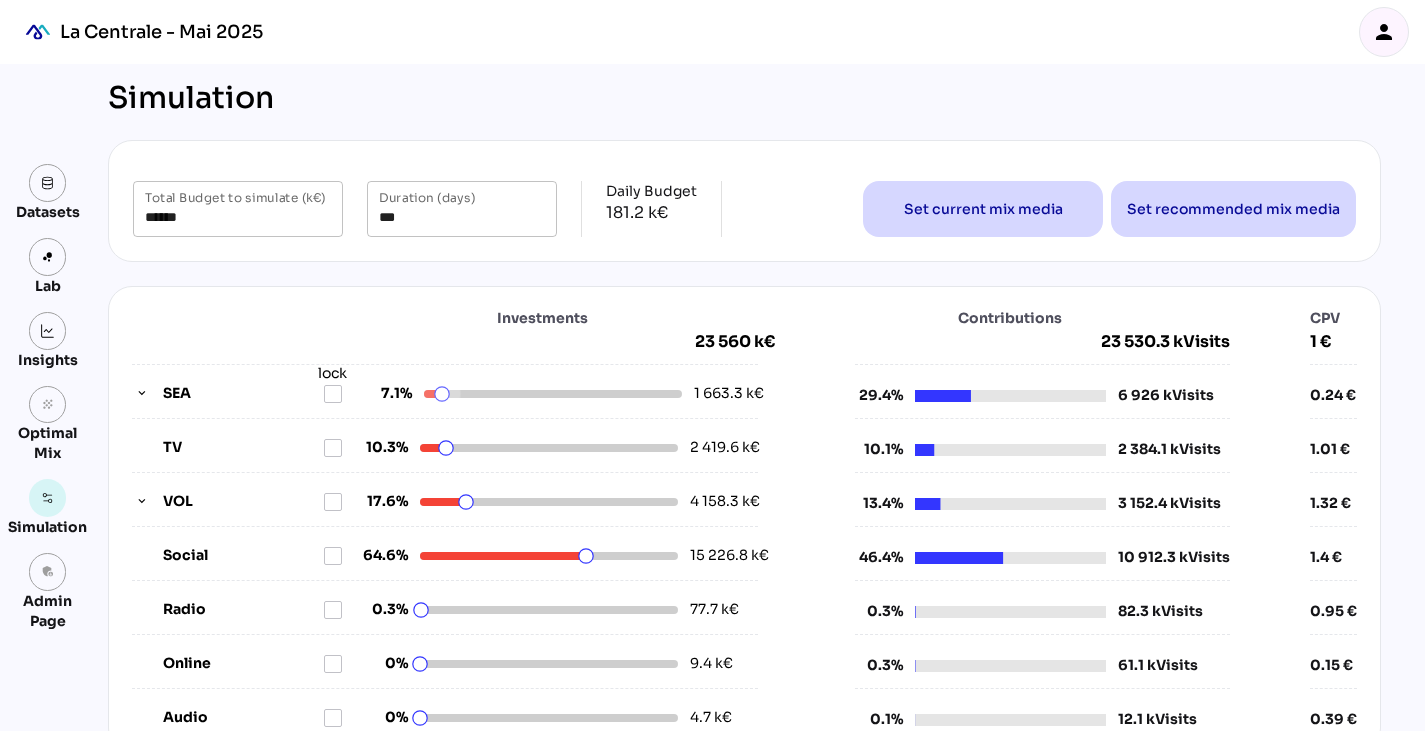 click at bounding box center (553, 394) 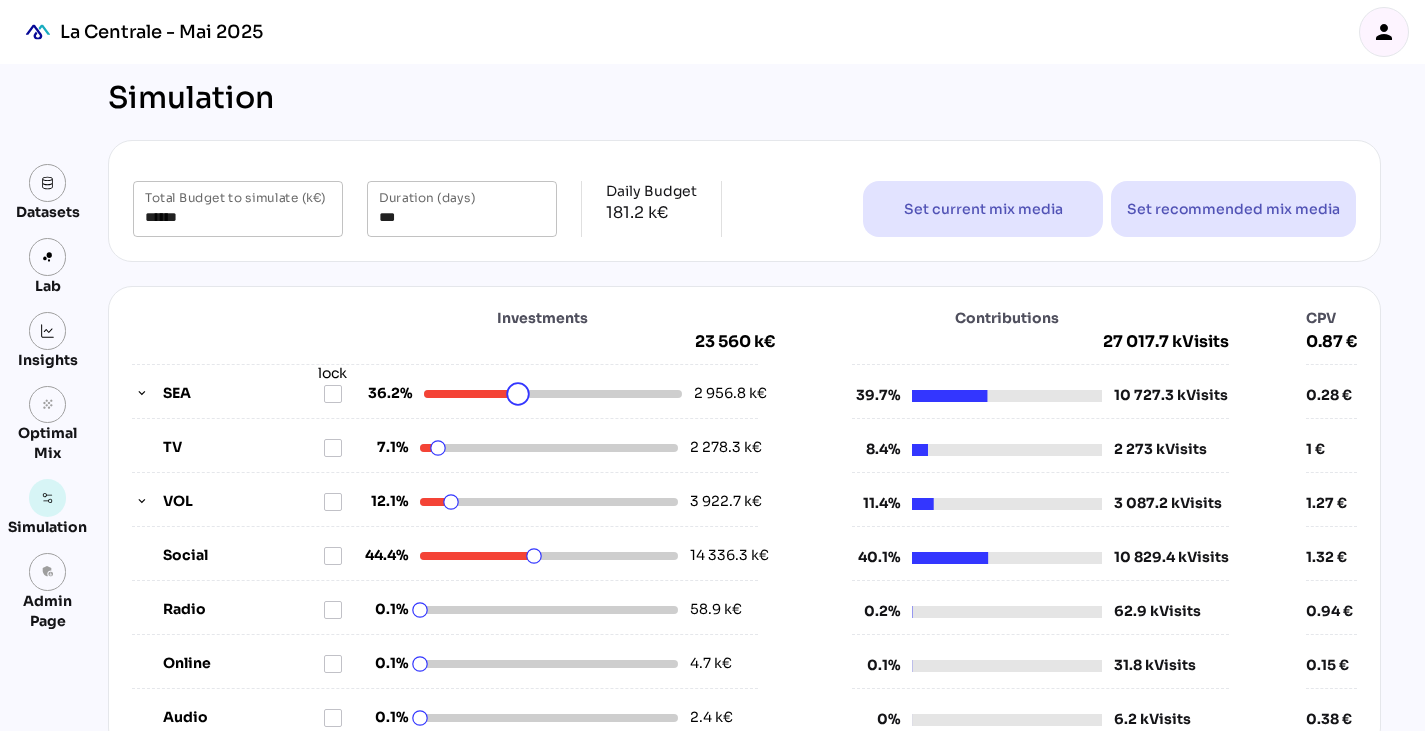 drag, startPoint x: 571, startPoint y: 396, endPoint x: 515, endPoint y: 422, distance: 61.741398 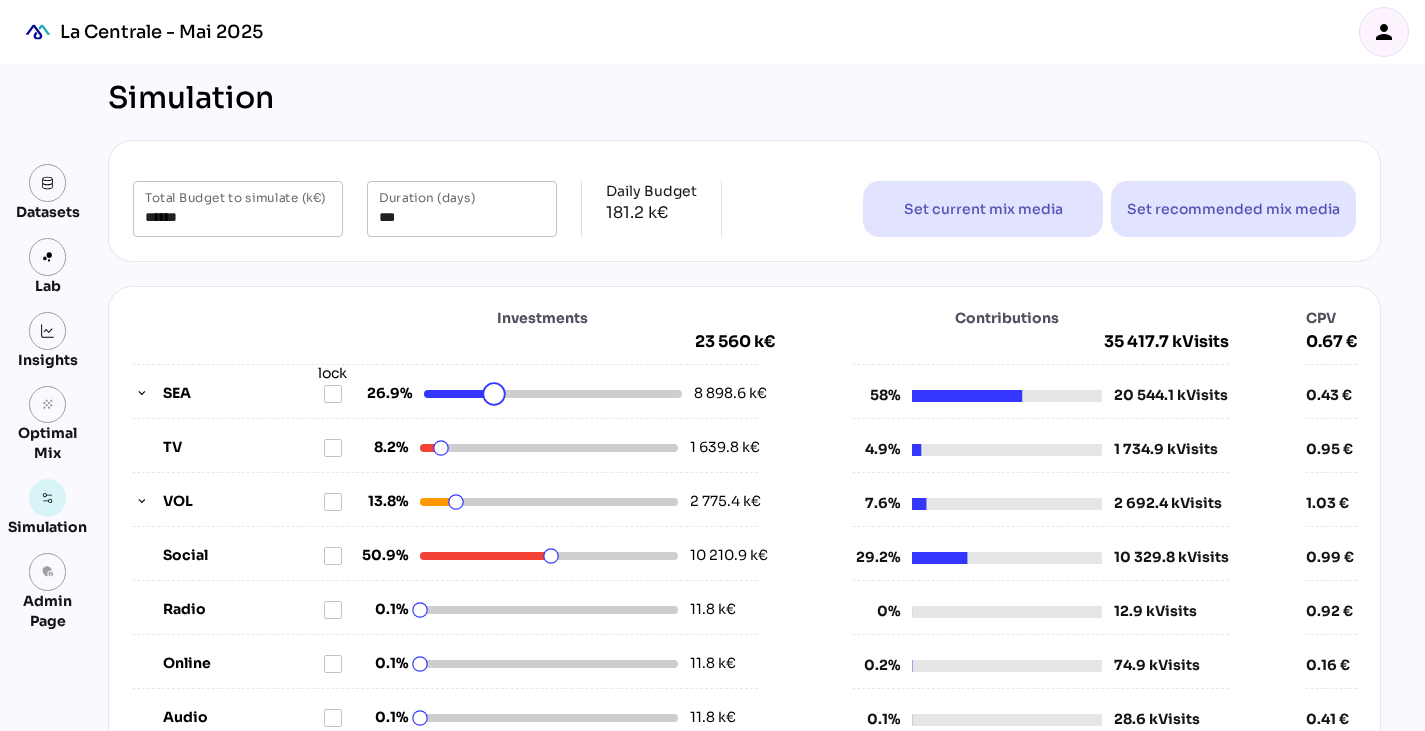 click at bounding box center (553, 394) 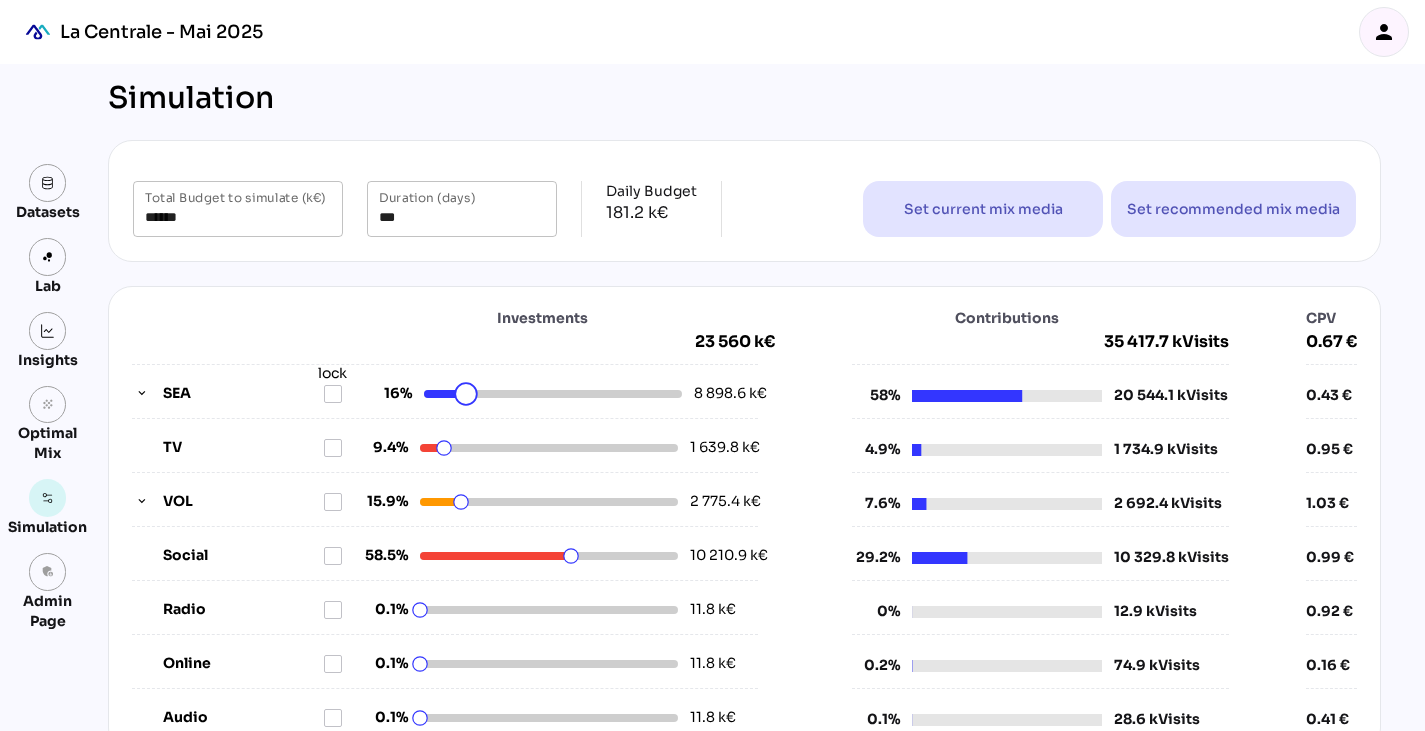 drag, startPoint x: 486, startPoint y: 397, endPoint x: 458, endPoint y: 393, distance: 28.284271 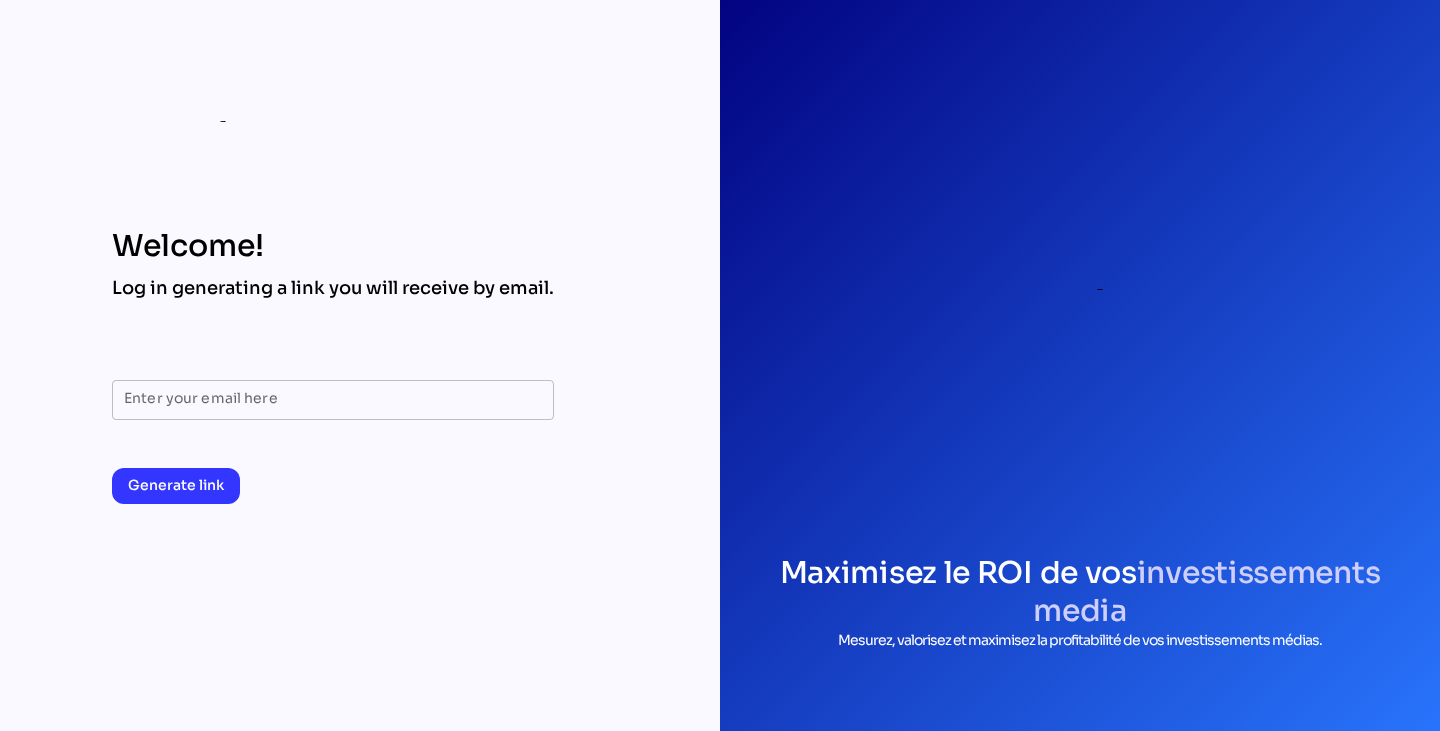 scroll, scrollTop: 0, scrollLeft: 0, axis: both 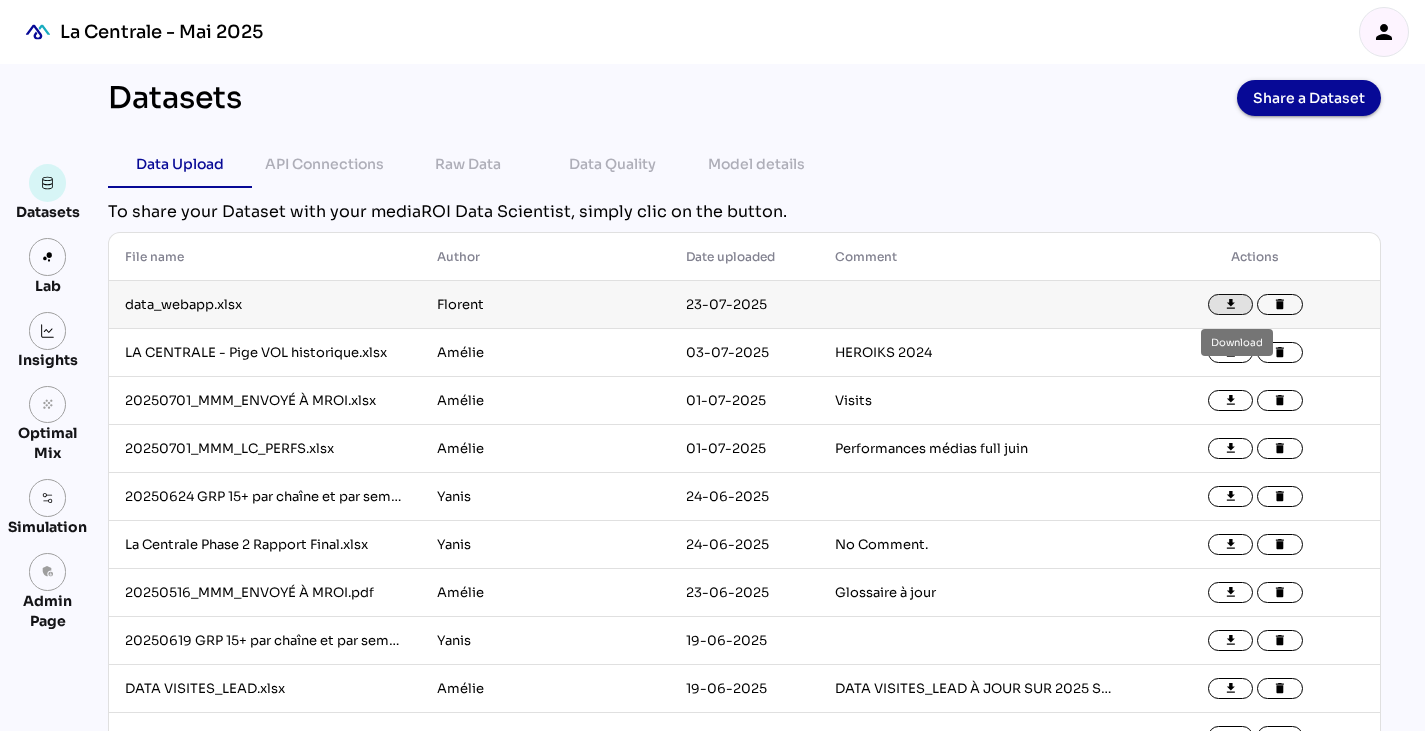 click on "file_download" at bounding box center (1231, 305) 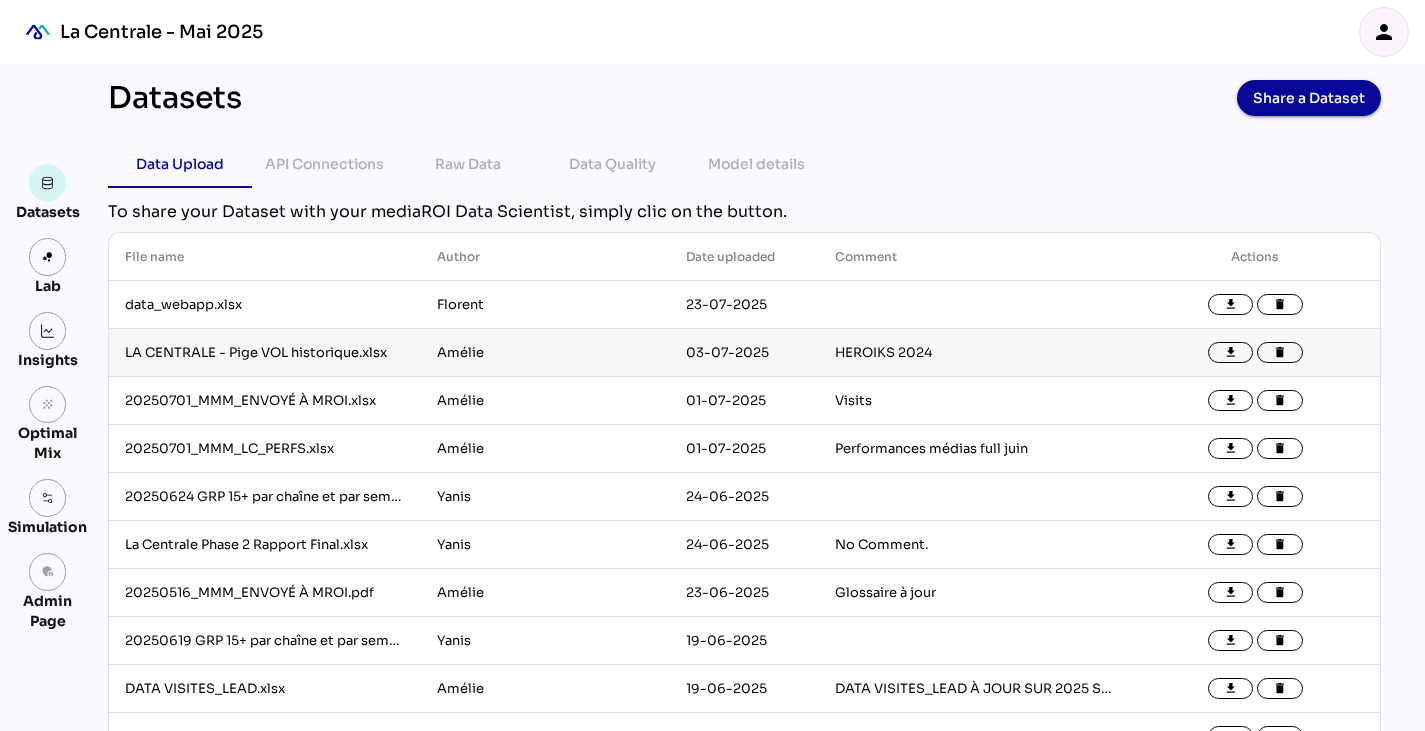 click on "file_download delete" 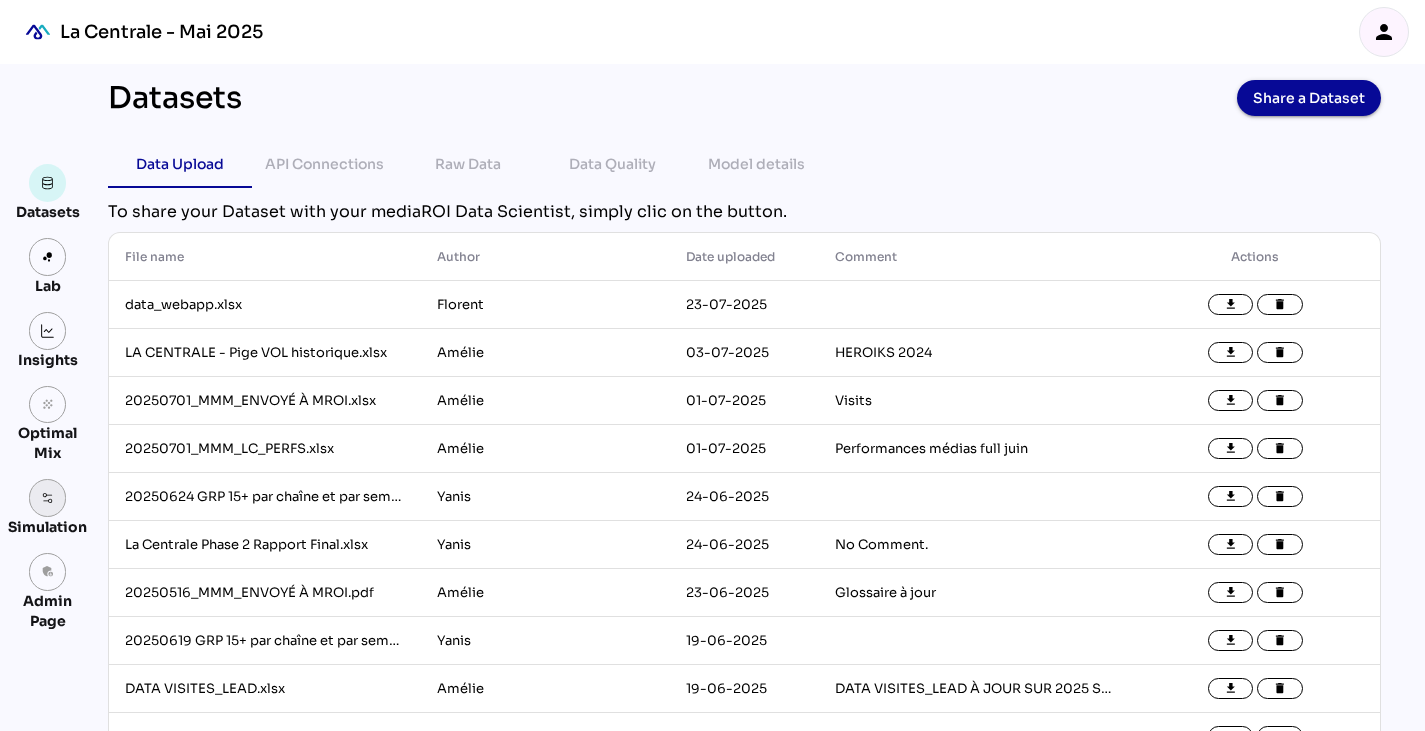 click at bounding box center (48, 498) 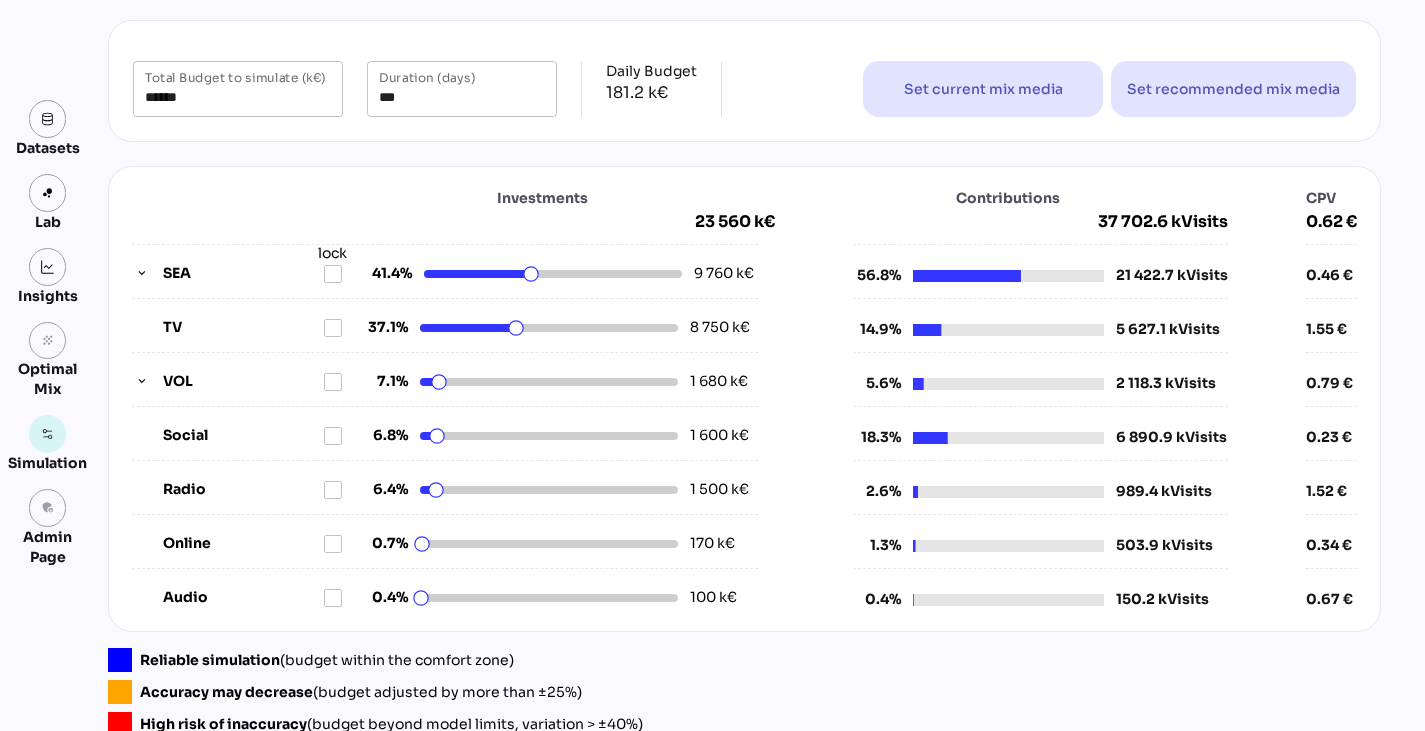 scroll, scrollTop: 121, scrollLeft: 0, axis: vertical 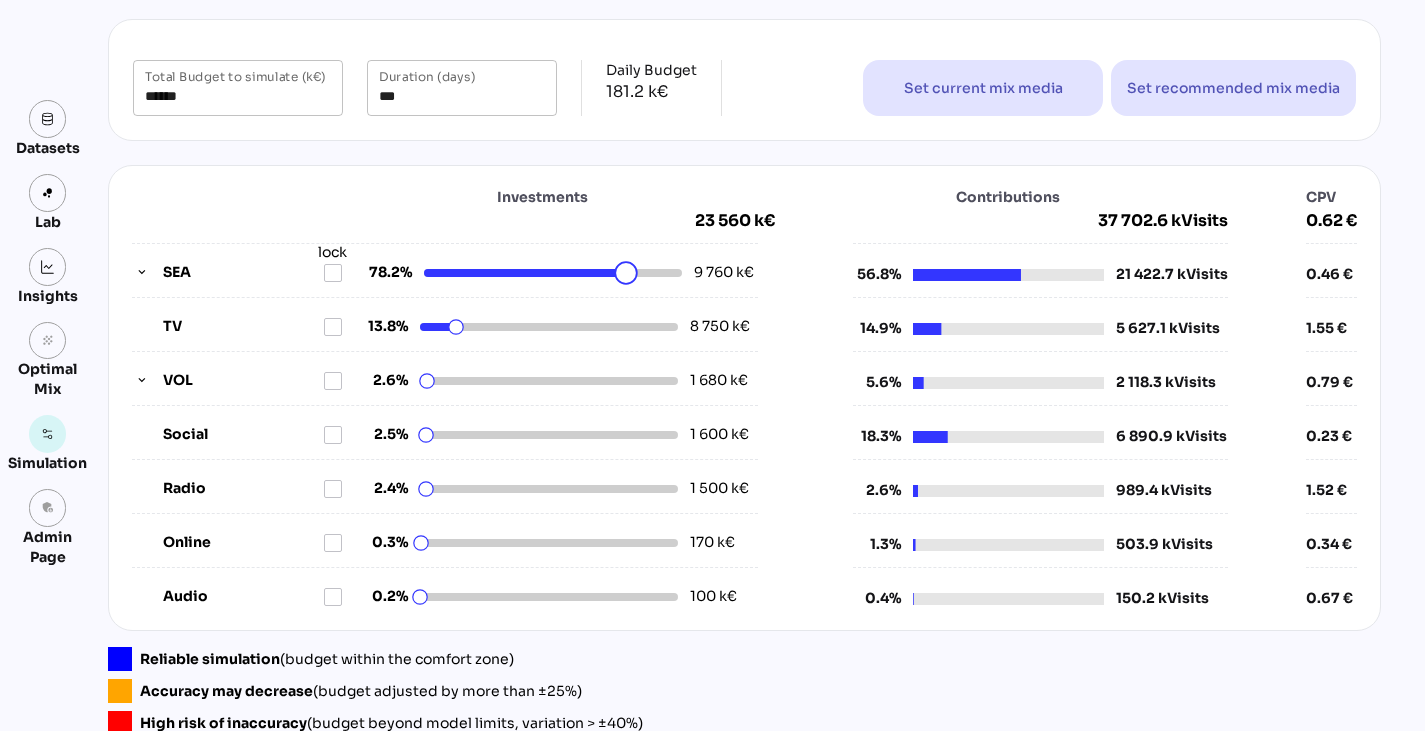 drag, startPoint x: 538, startPoint y: 277, endPoint x: 620, endPoint y: 277, distance: 82 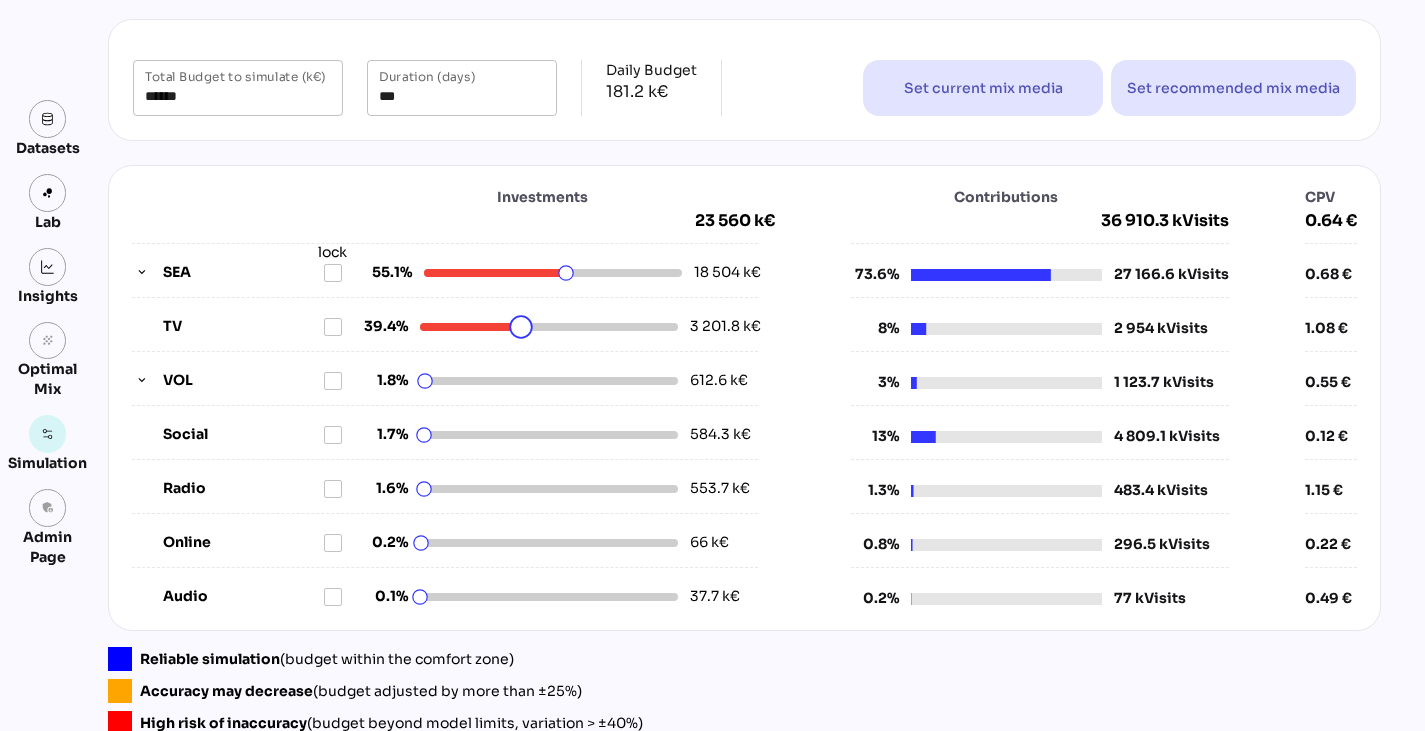 drag, startPoint x: 514, startPoint y: 329, endPoint x: 584, endPoint y: 334, distance: 70.178345 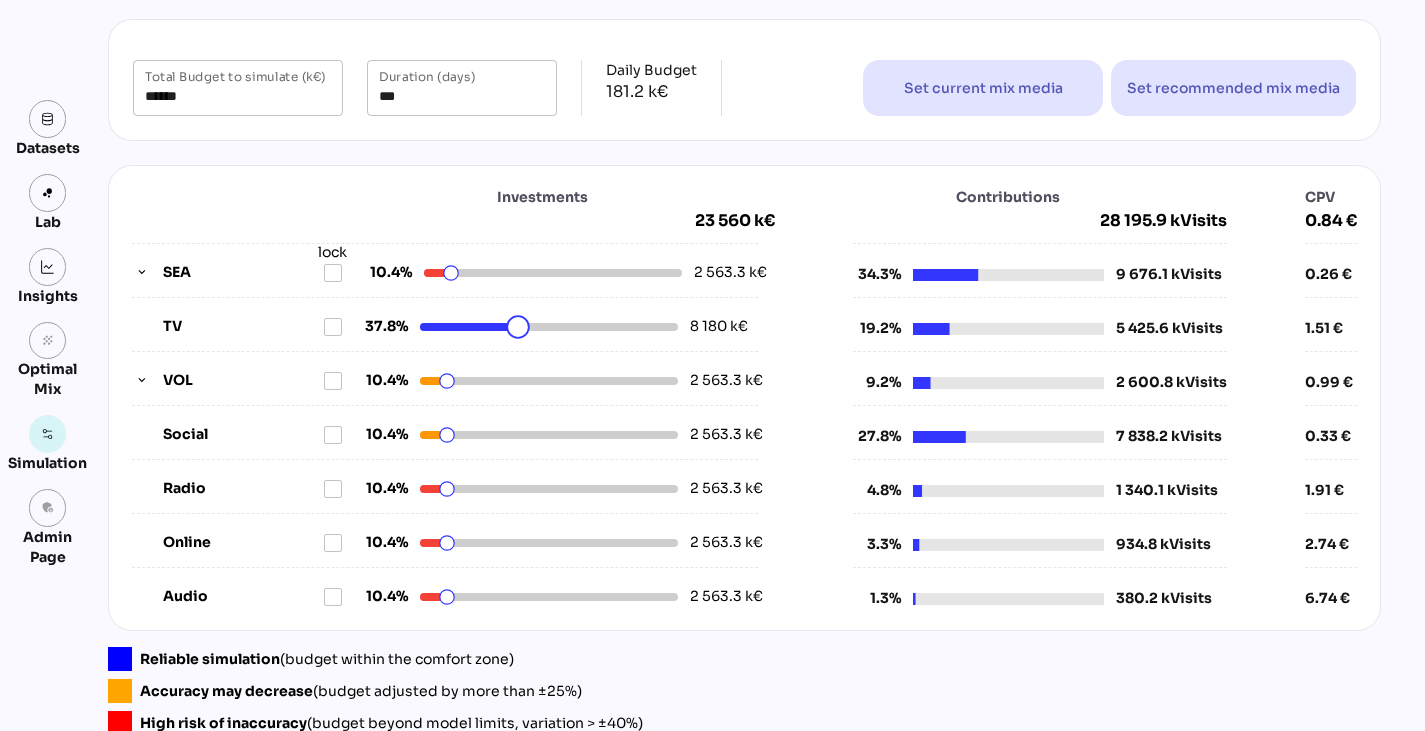 drag, startPoint x: 585, startPoint y: 320, endPoint x: 510, endPoint y: 325, distance: 75.16648 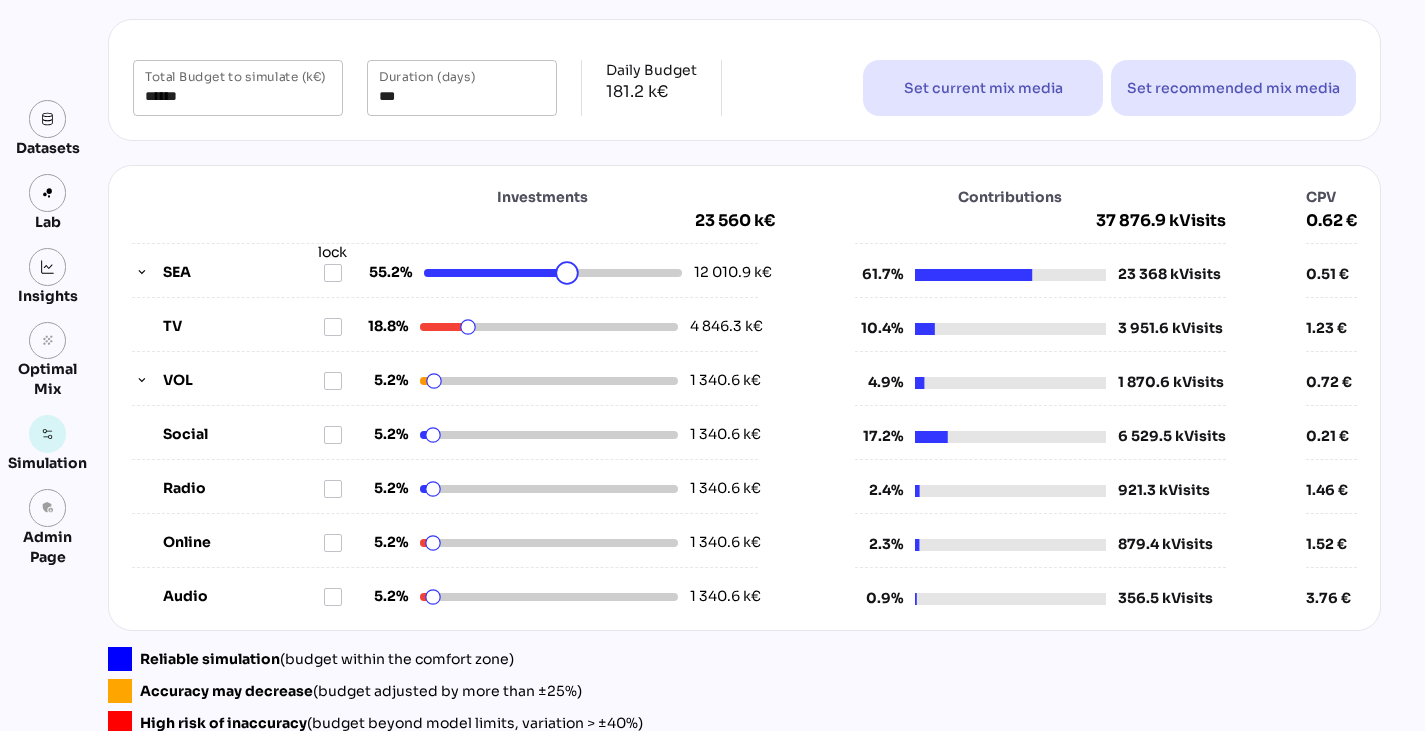 drag, startPoint x: 448, startPoint y: 276, endPoint x: 560, endPoint y: 289, distance: 112.75194 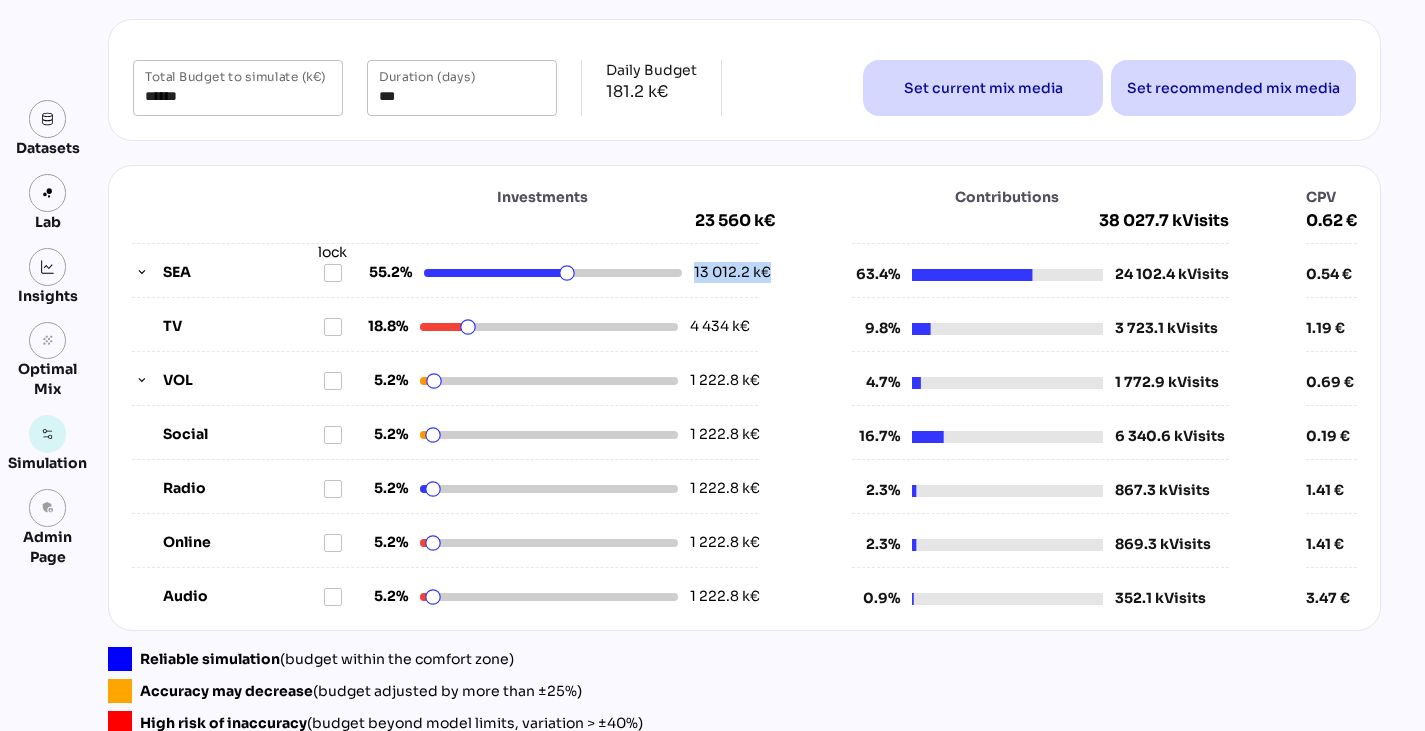 drag, startPoint x: 534, startPoint y: 295, endPoint x: 548, endPoint y: 288, distance: 15.652476 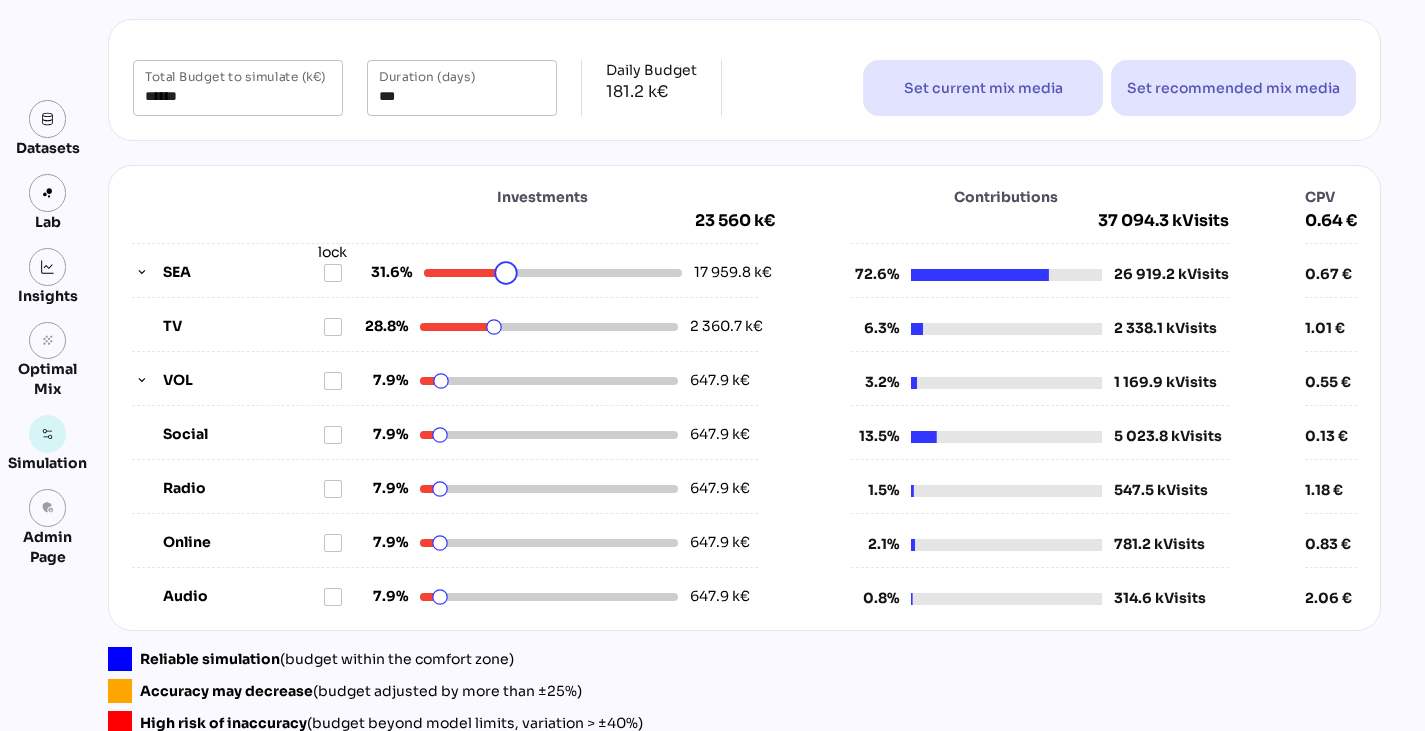 drag, startPoint x: 555, startPoint y: 273, endPoint x: 499, endPoint y: 269, distance: 56.142673 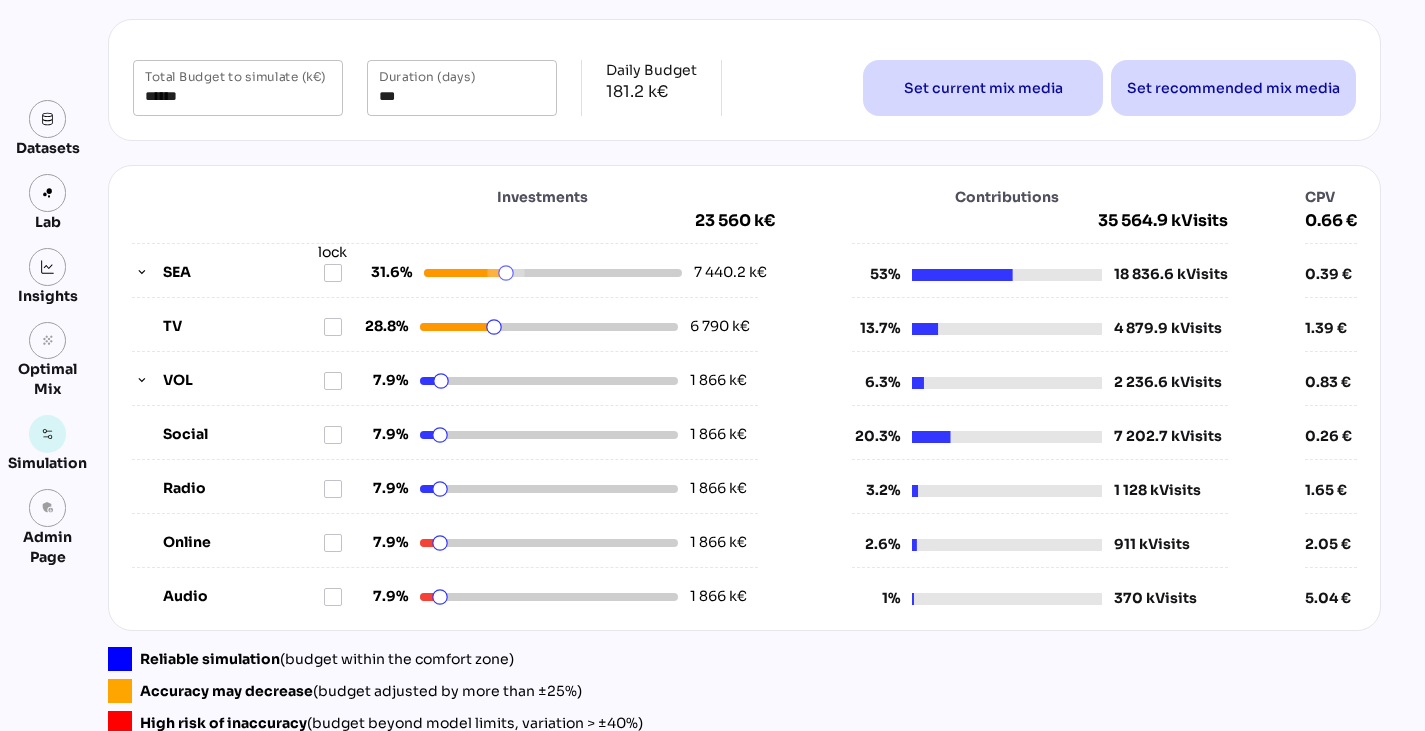 scroll, scrollTop: 0, scrollLeft: 0, axis: both 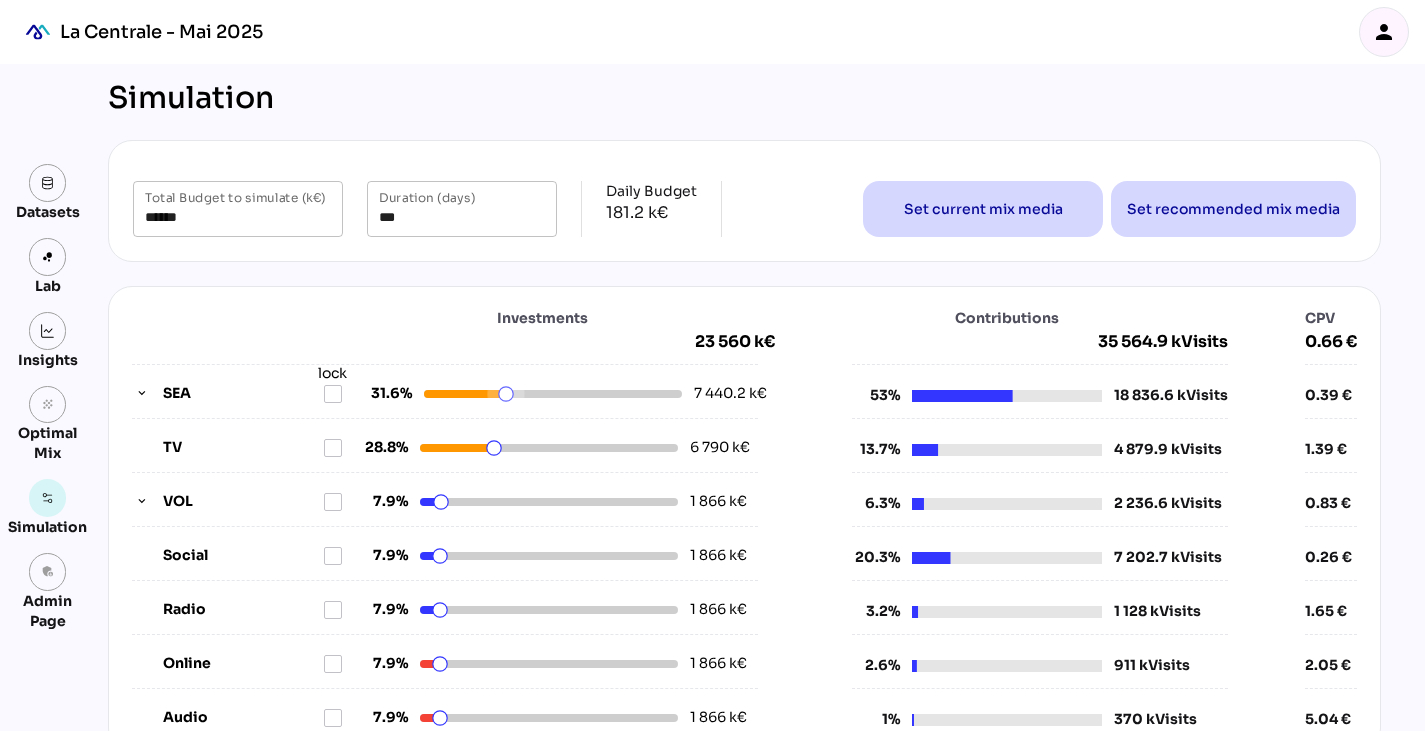 click on "person" at bounding box center [1384, 32] 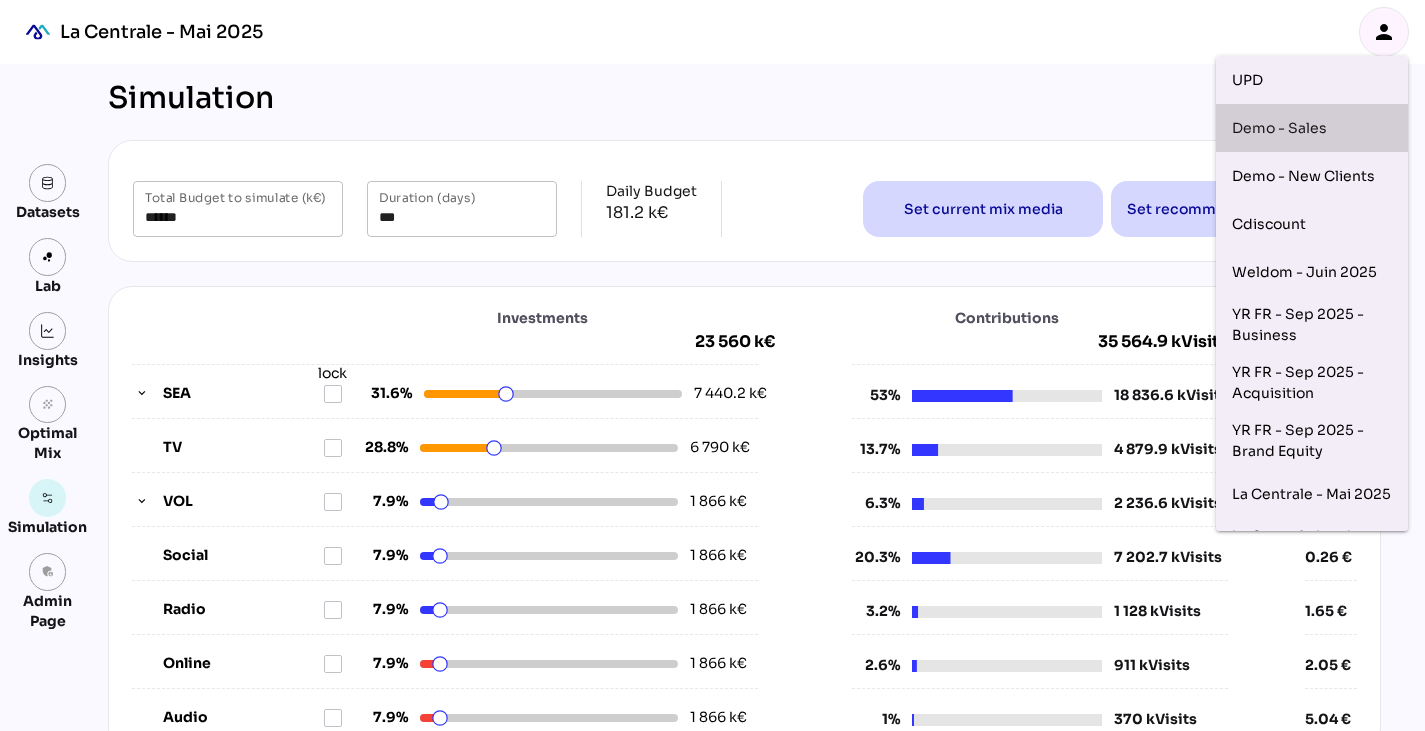 click on "Demo - Sales" at bounding box center [1312, 128] 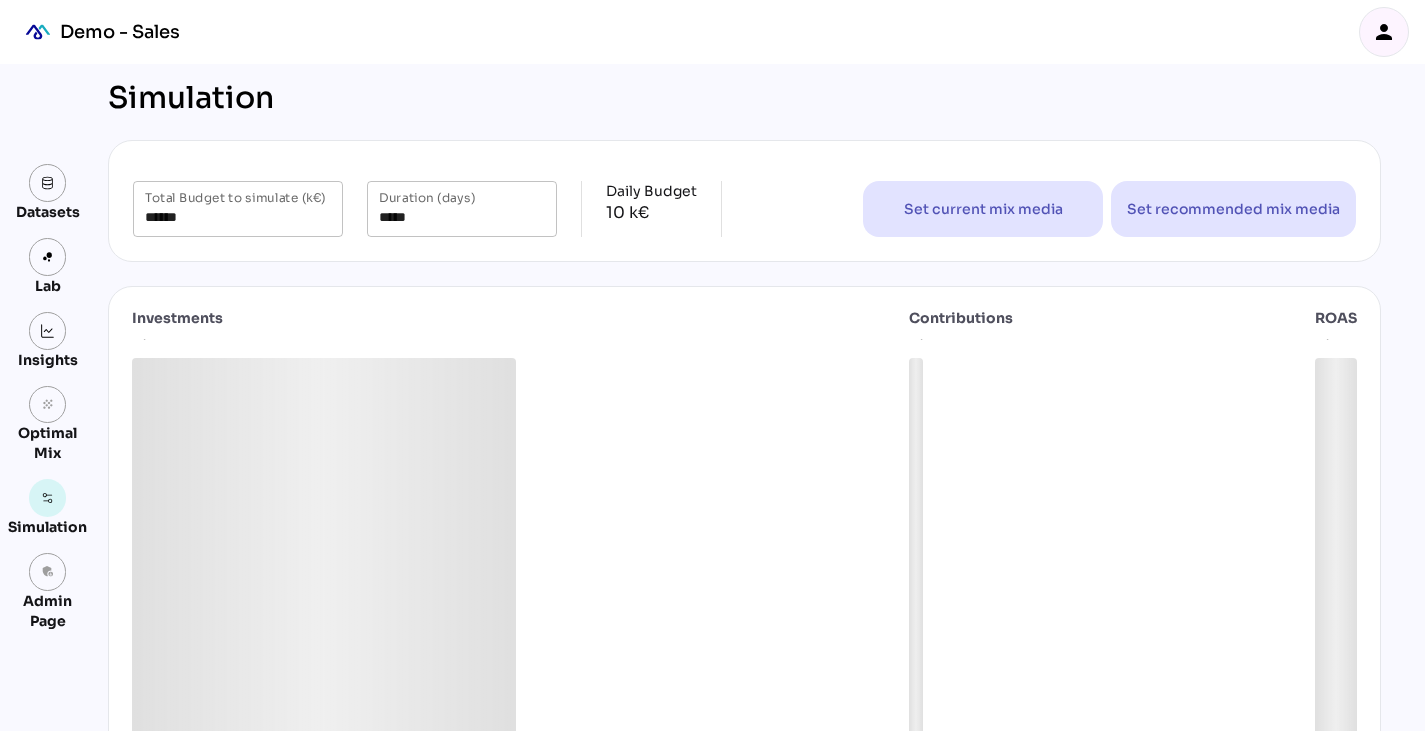 click on "Investments Contributions ROAS" at bounding box center [744, 833] 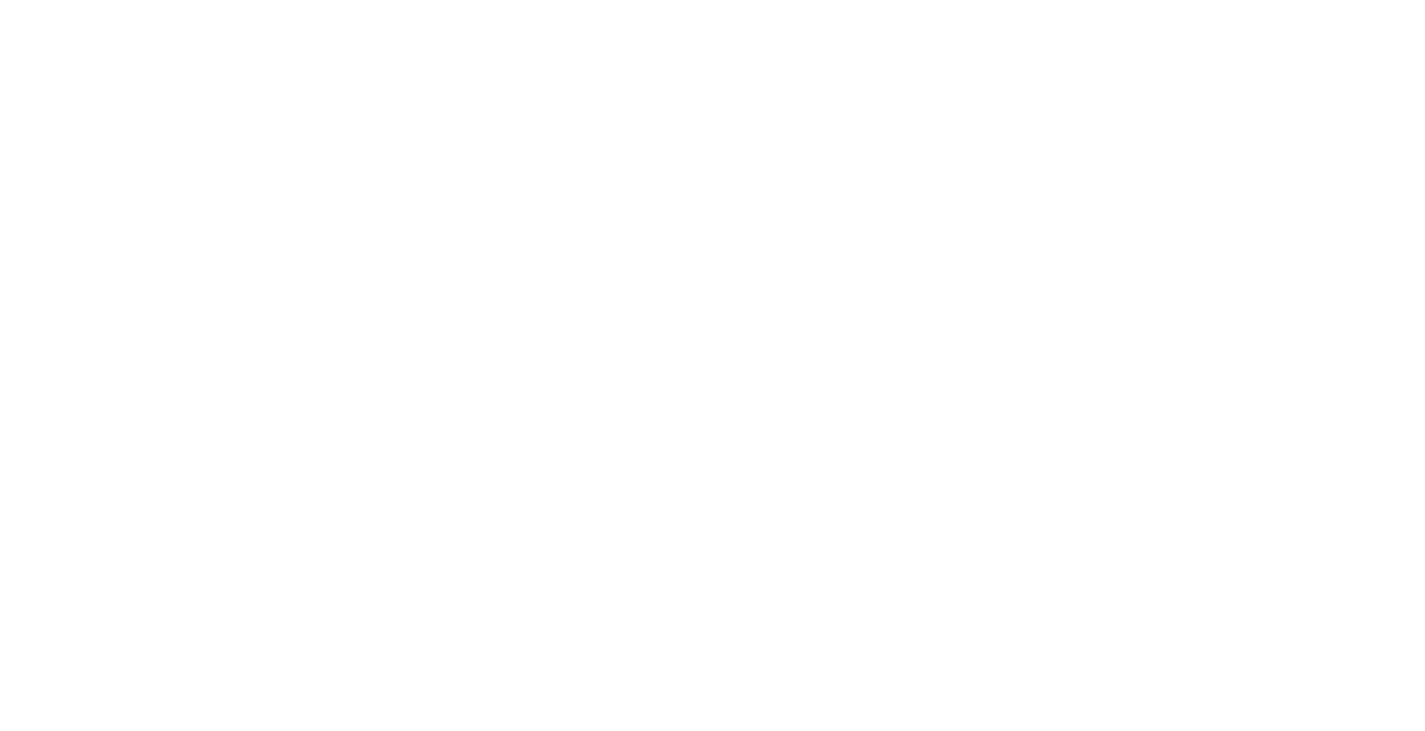 scroll, scrollTop: 0, scrollLeft: 0, axis: both 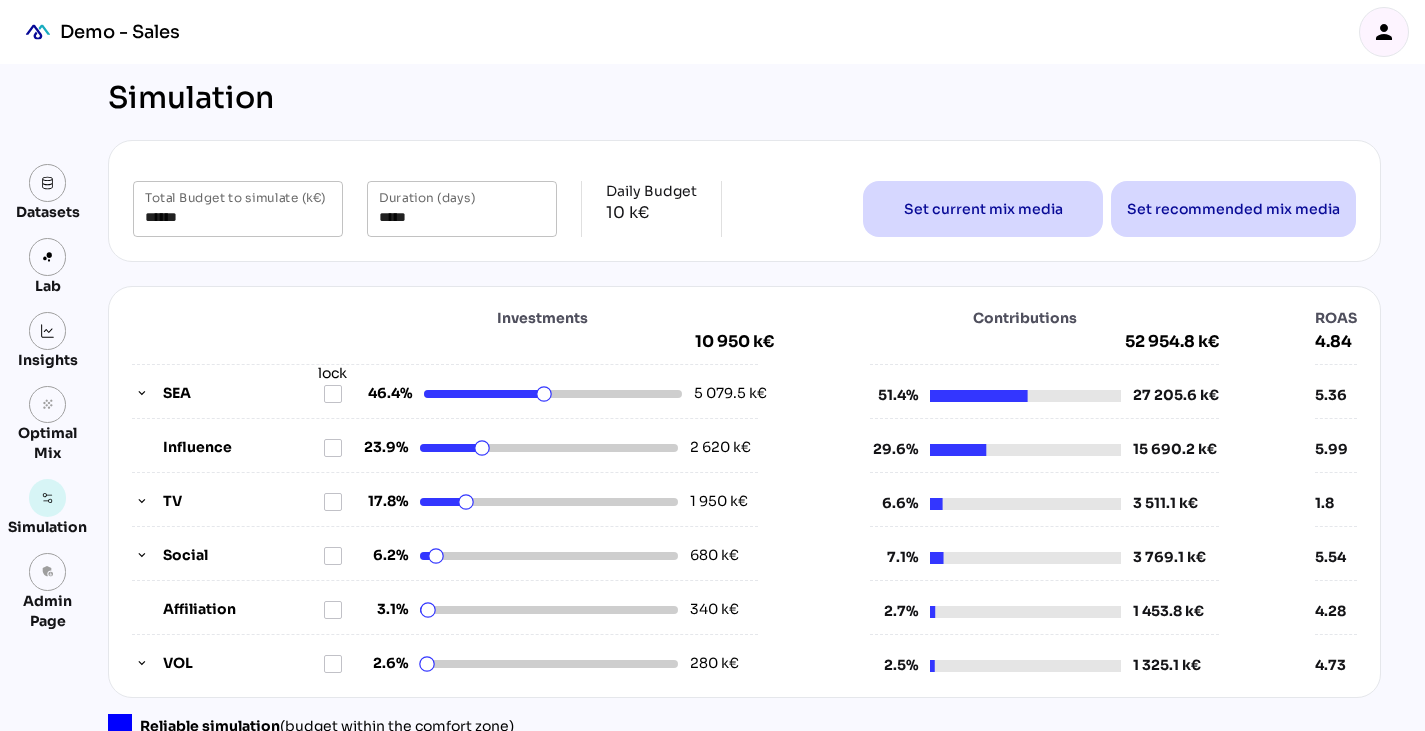 click on "person" at bounding box center [1384, 32] 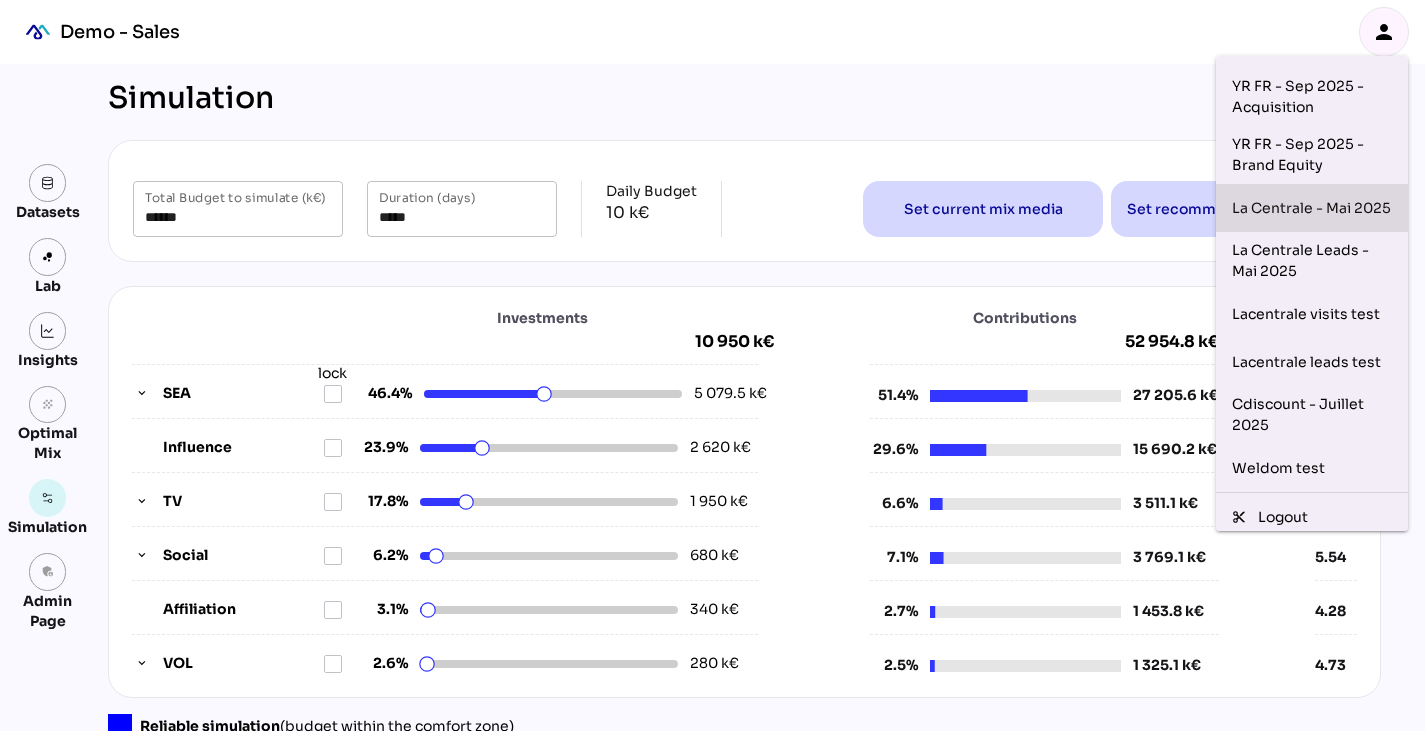 scroll, scrollTop: 287, scrollLeft: 0, axis: vertical 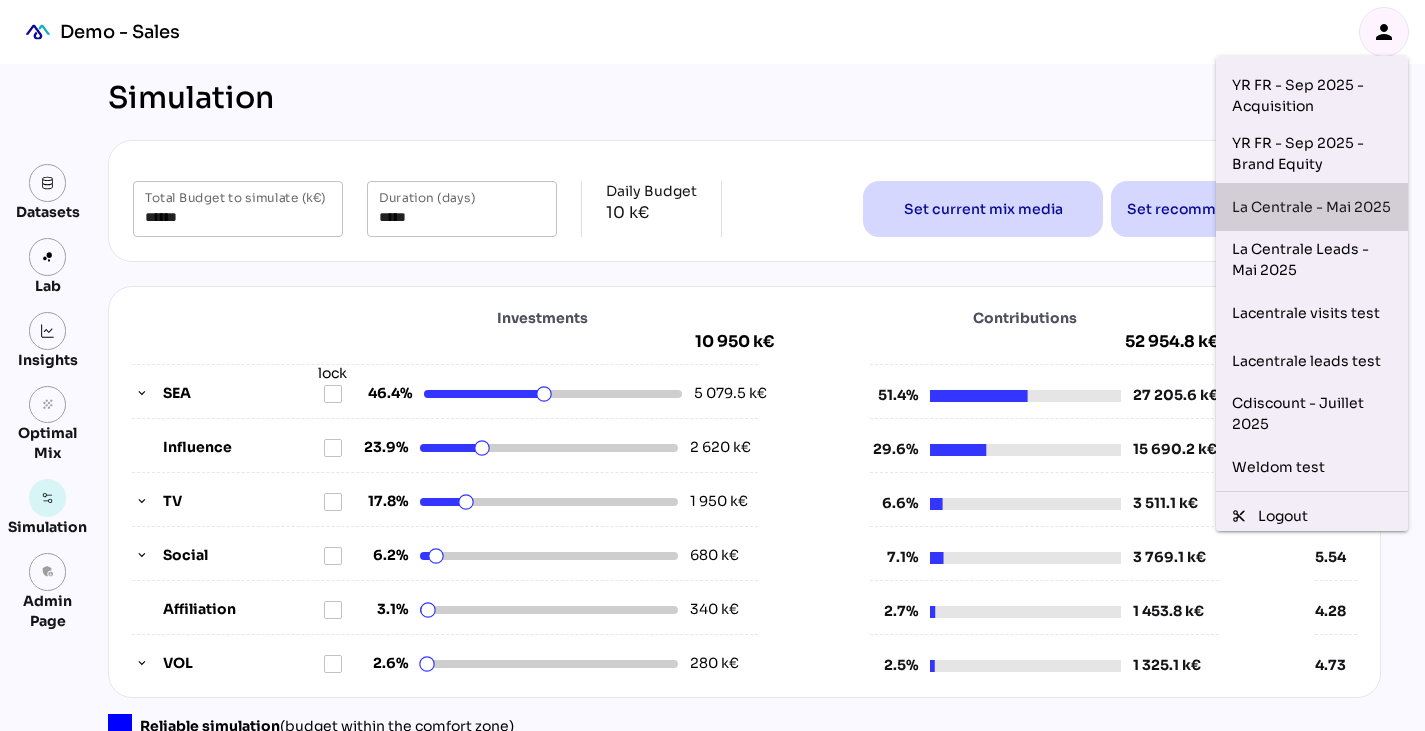 click on "La Centrale - Mai 2025" at bounding box center (1312, 207) 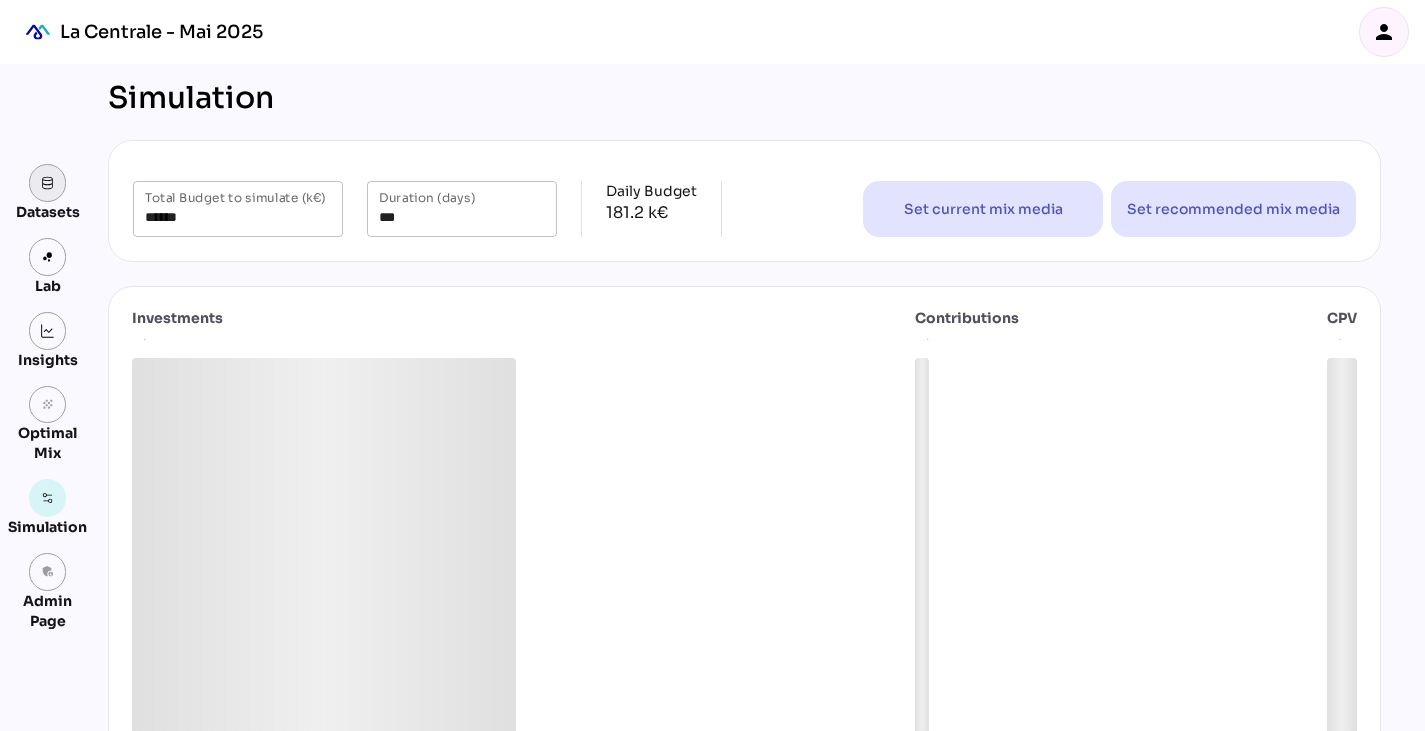 click at bounding box center [48, 183] 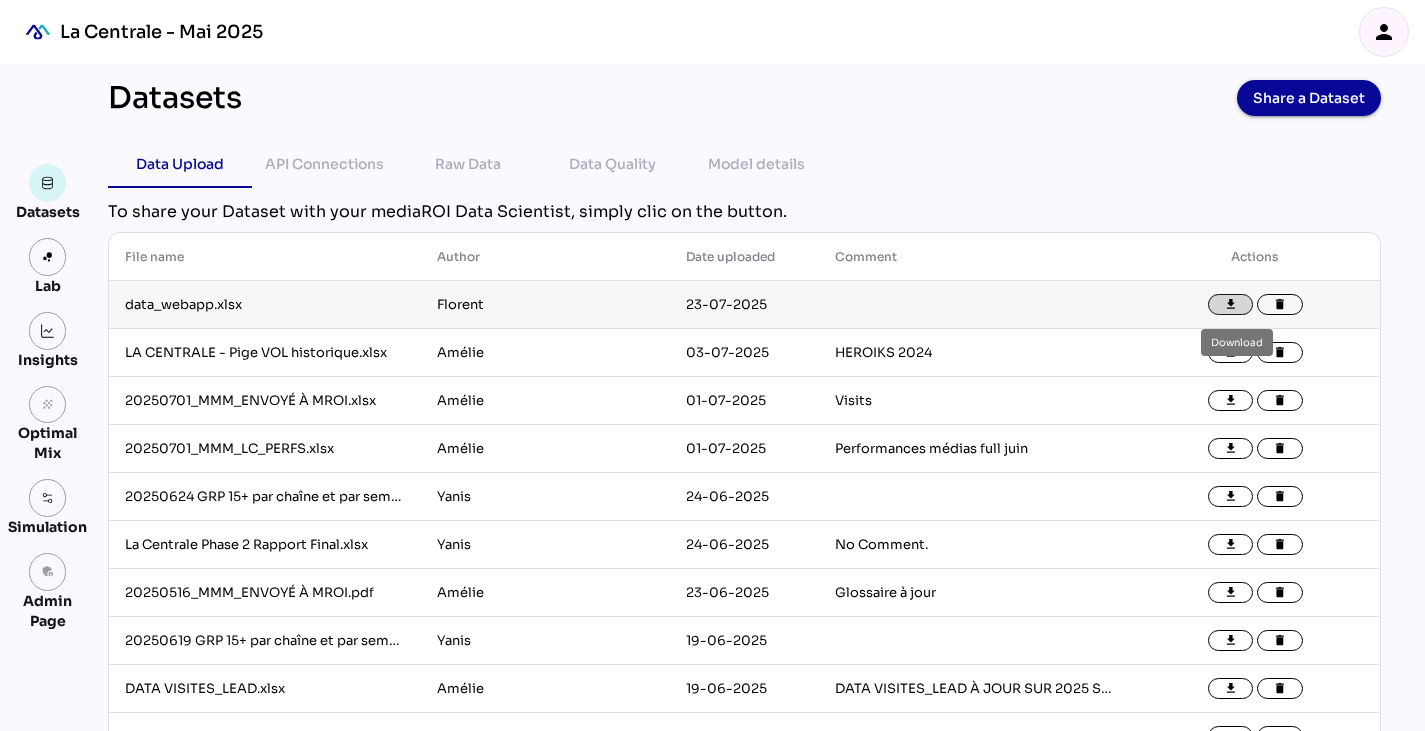 click on "file_download" at bounding box center [1231, 305] 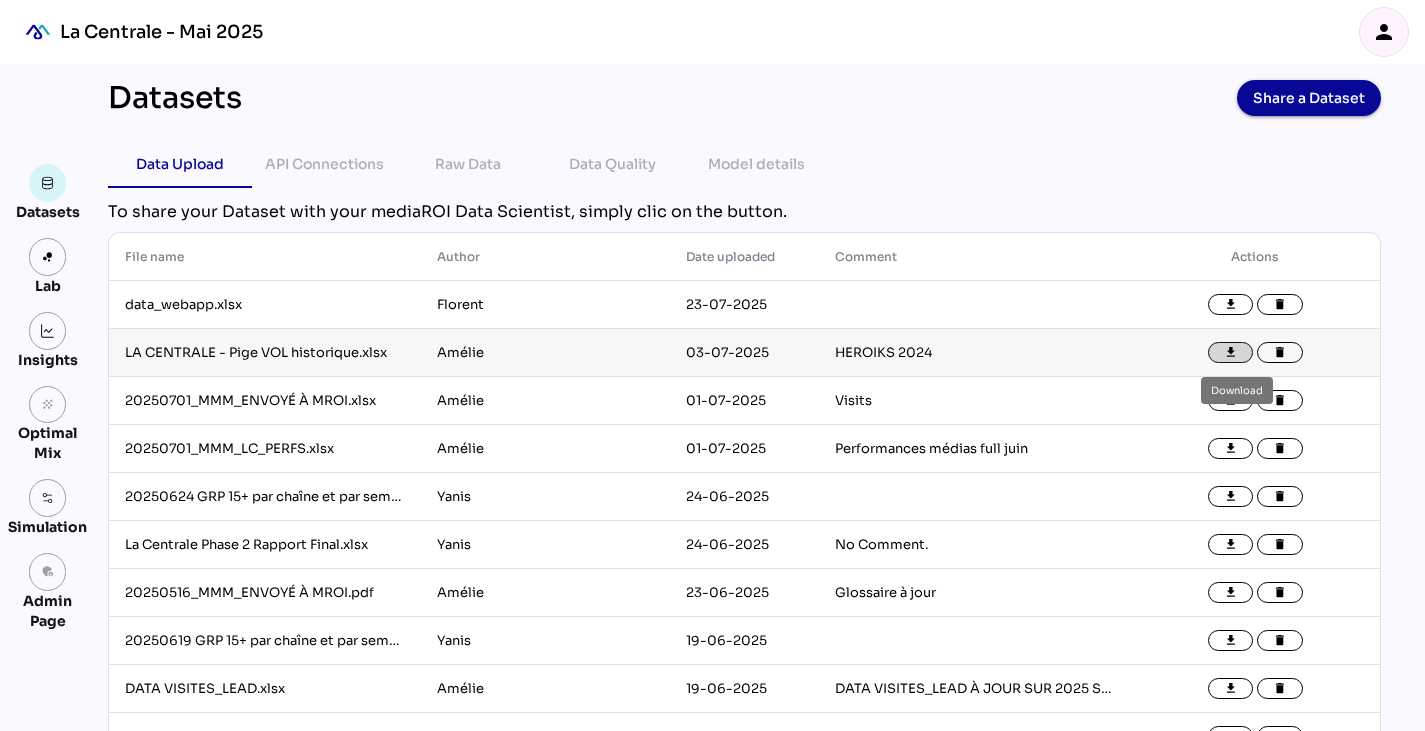 click on "file_download" at bounding box center (1231, 353) 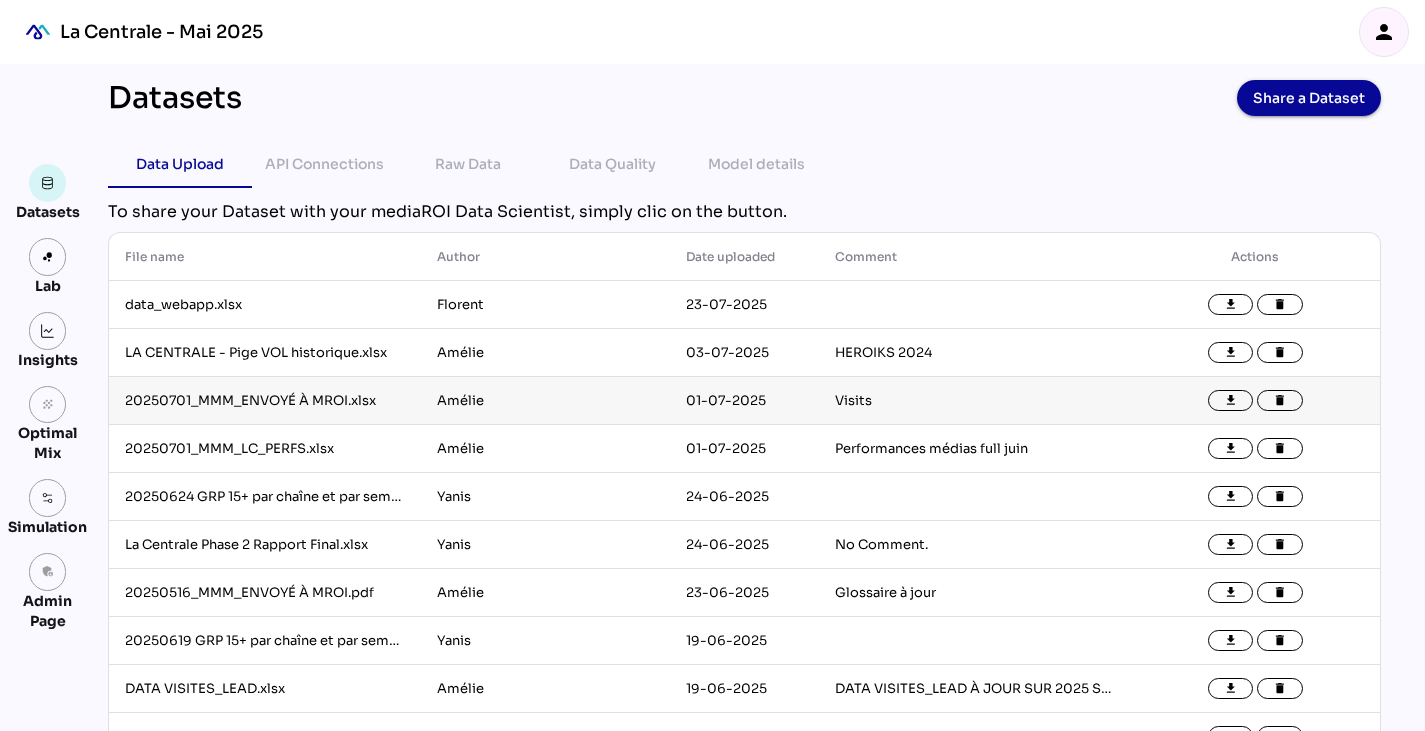 click on "file_download delete" 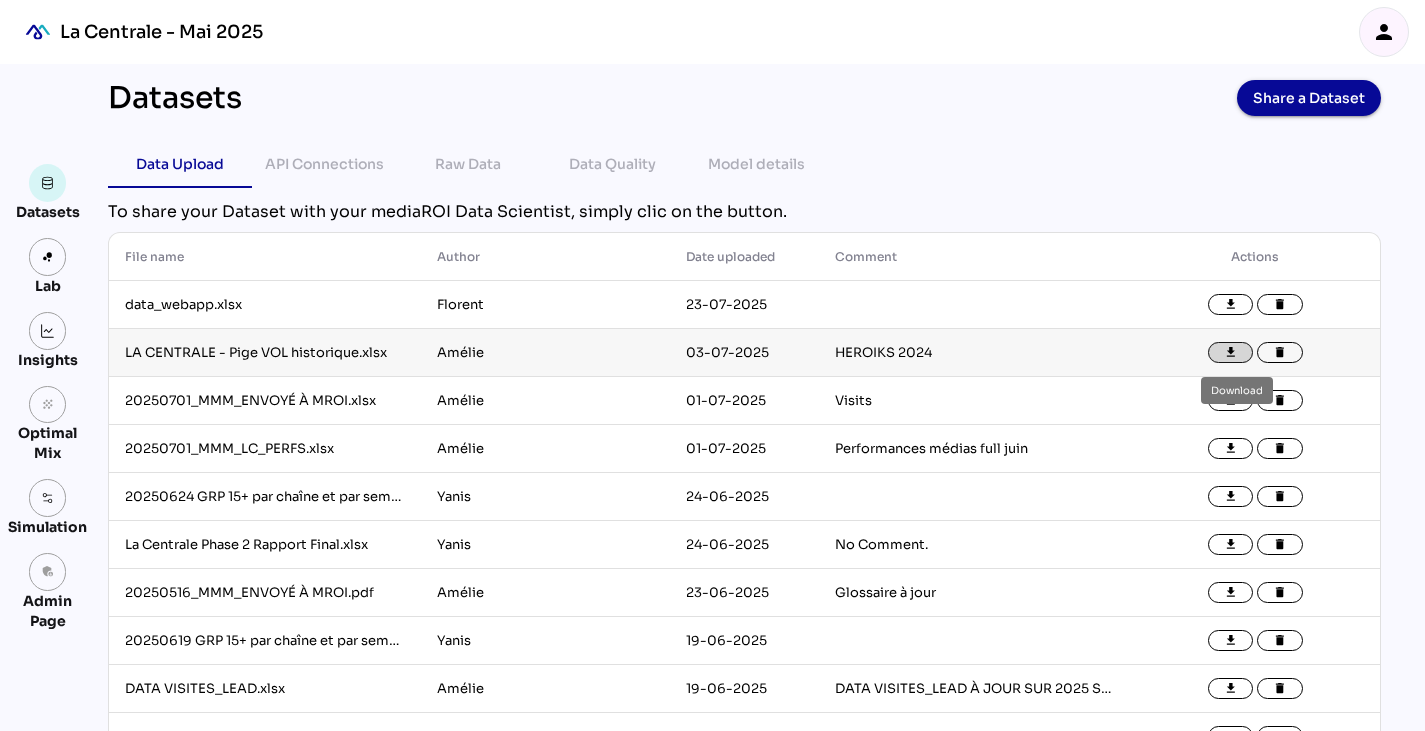 click on "file_download" at bounding box center [1231, 353] 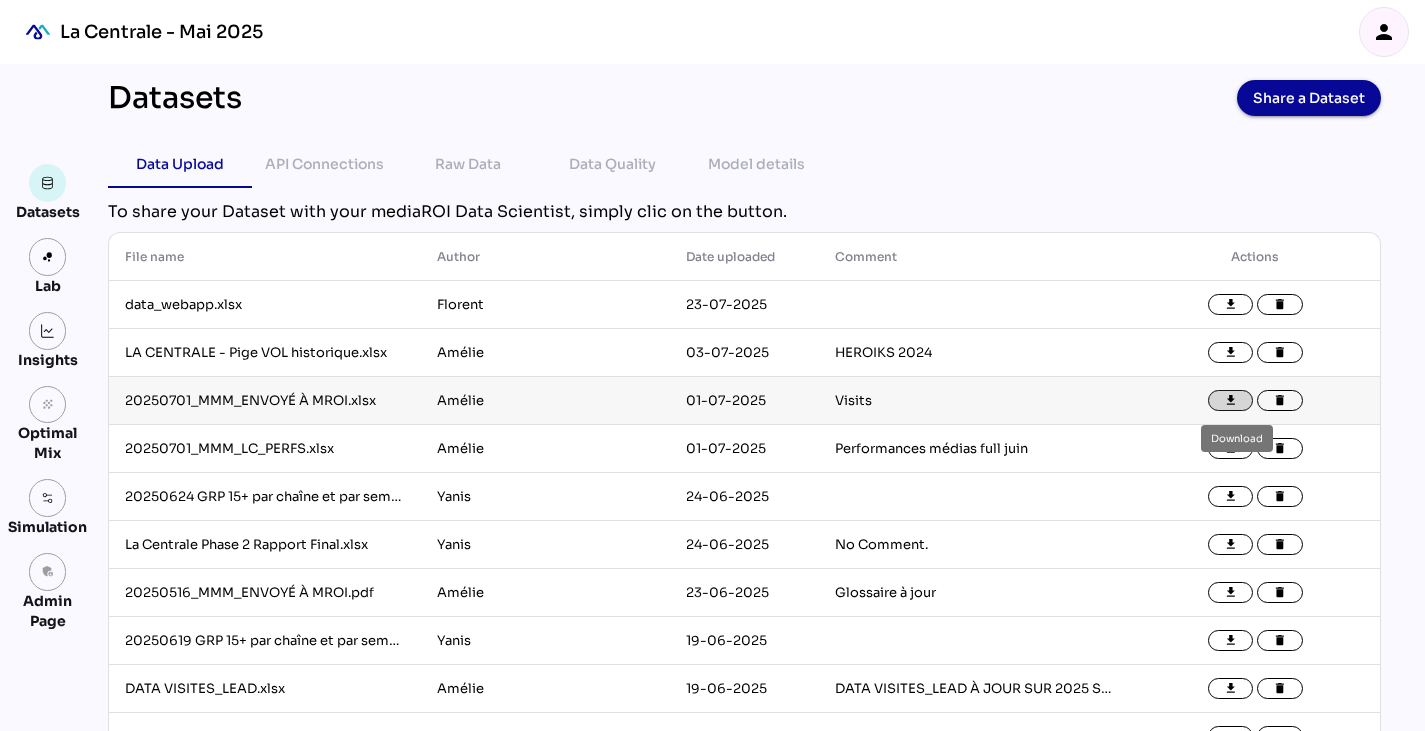 click on "file_download" at bounding box center [1231, 401] 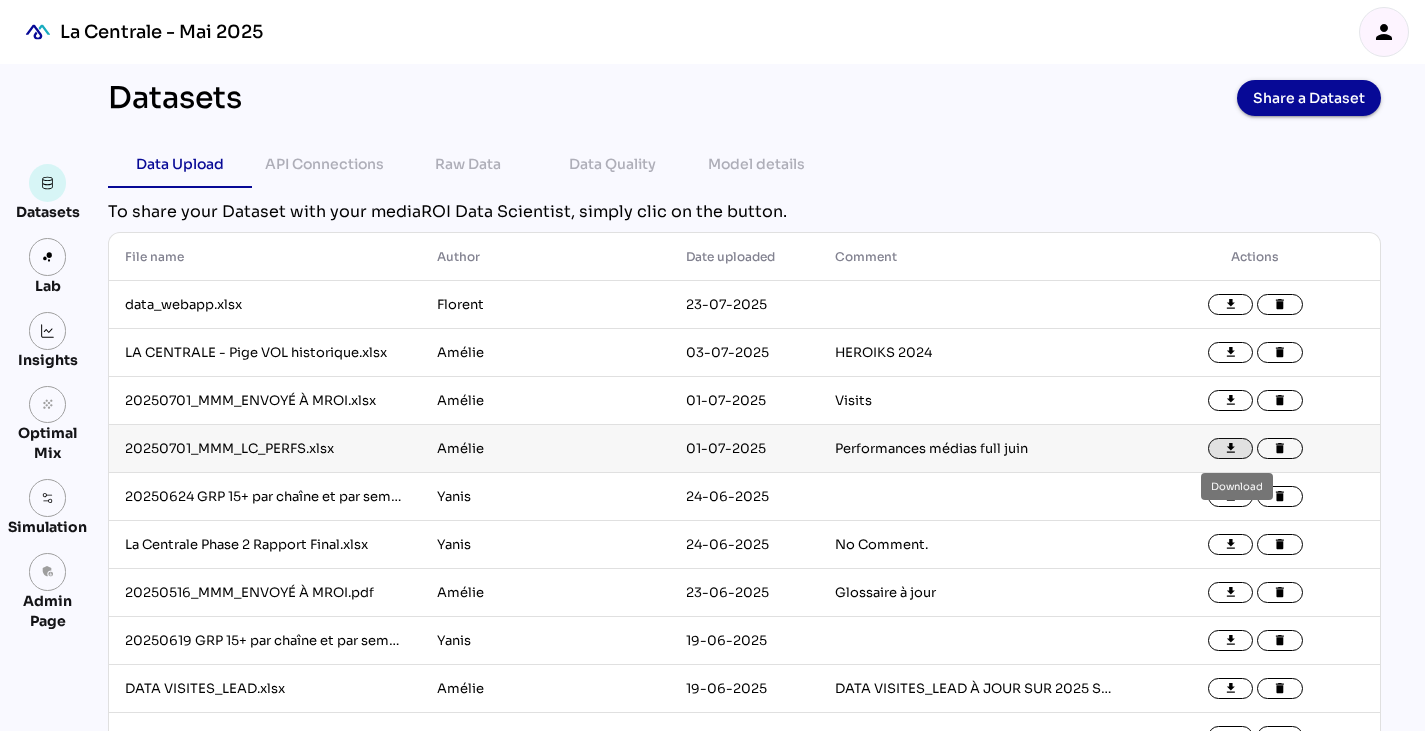 click on "file_download" at bounding box center [1231, 449] 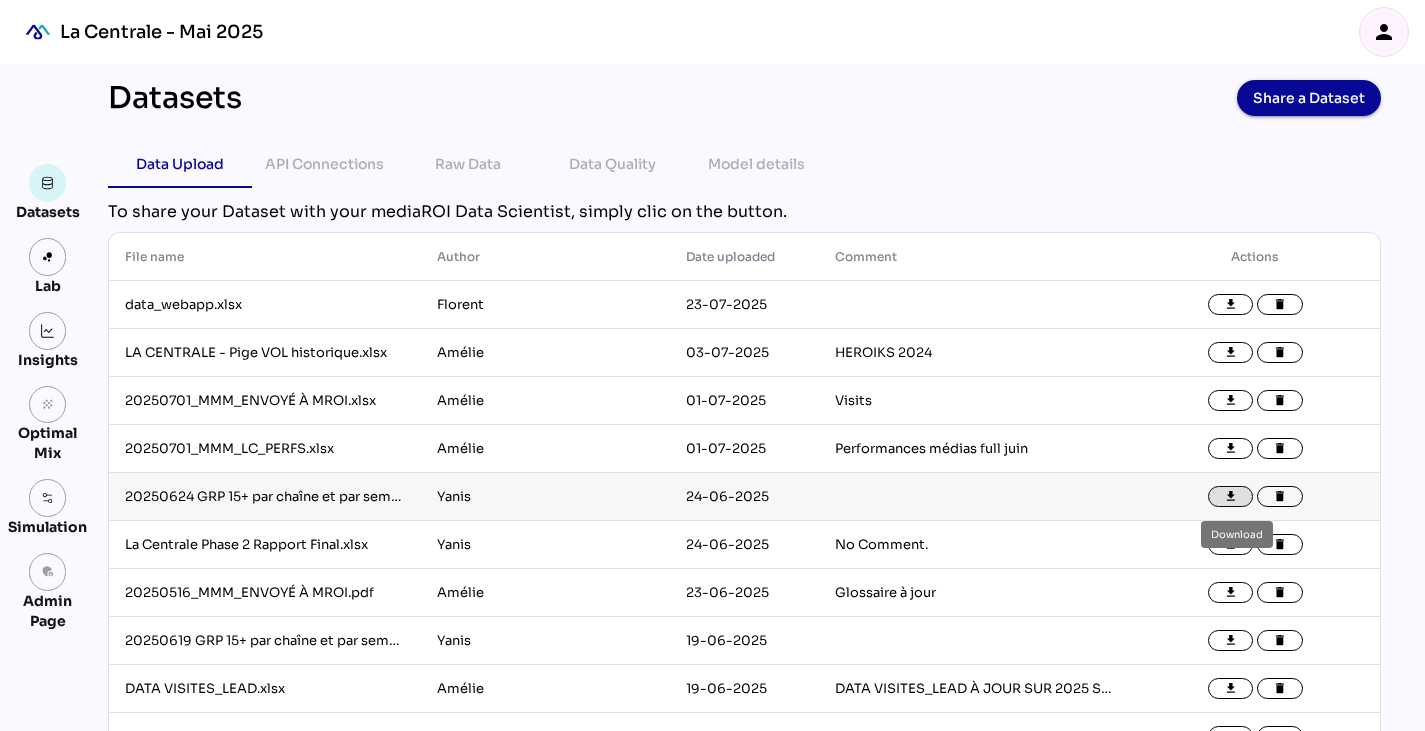 click on "file_download" at bounding box center (1231, 497) 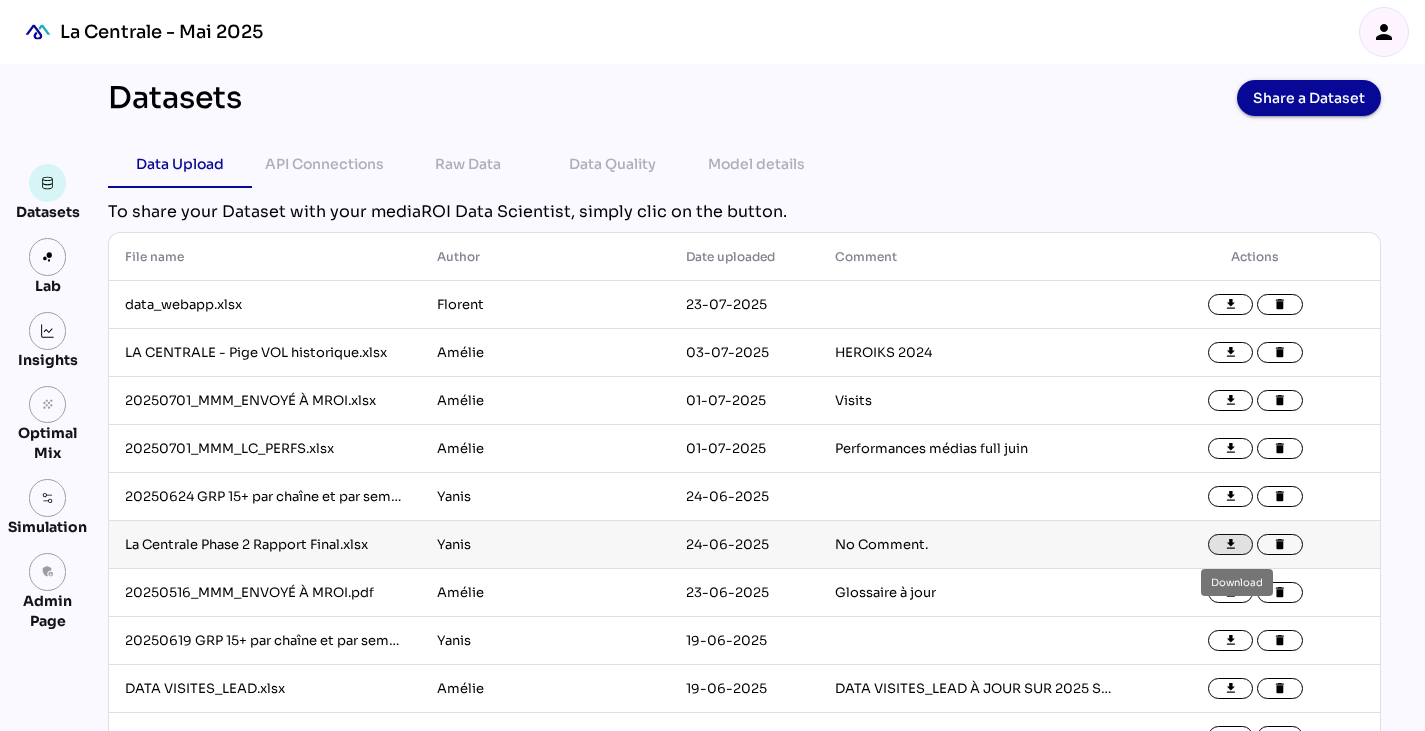 click on "file_download" at bounding box center (1231, 545) 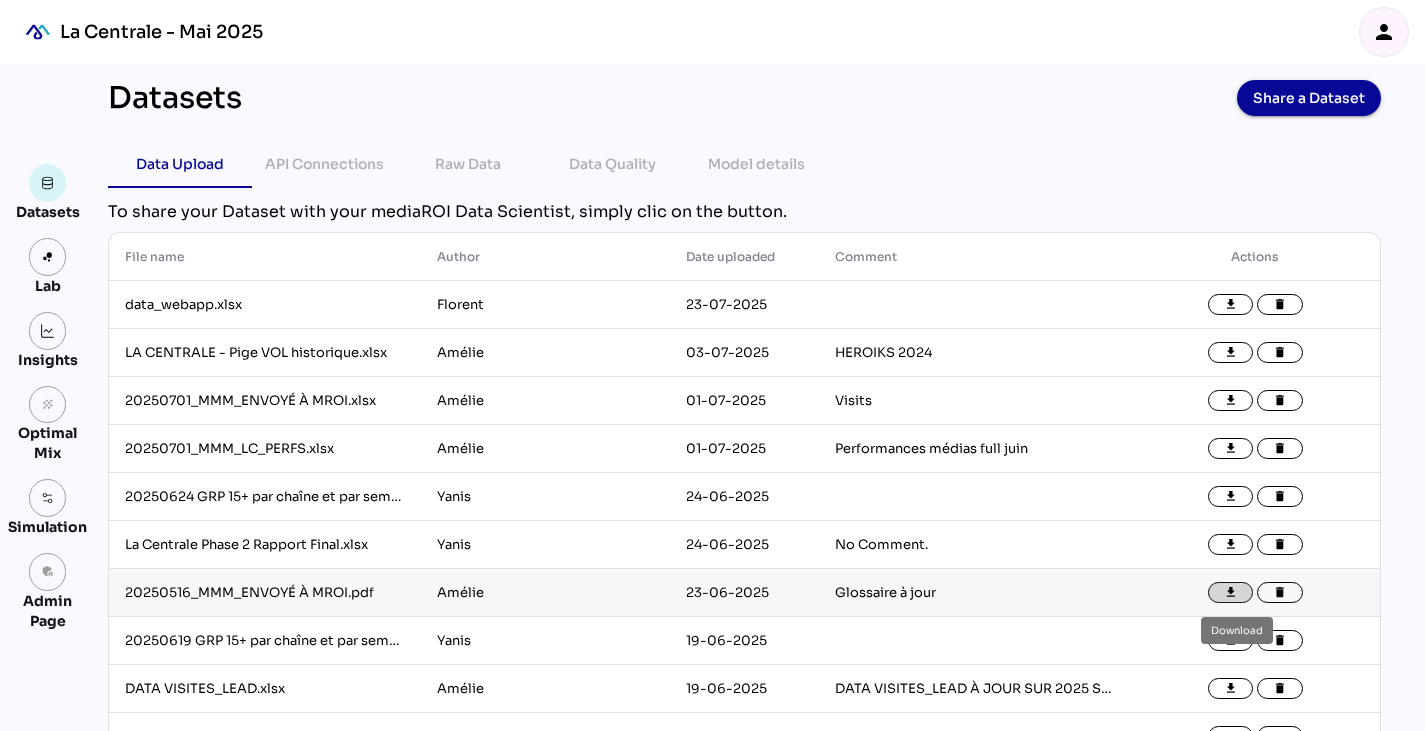 click on "file_download" at bounding box center [1231, 593] 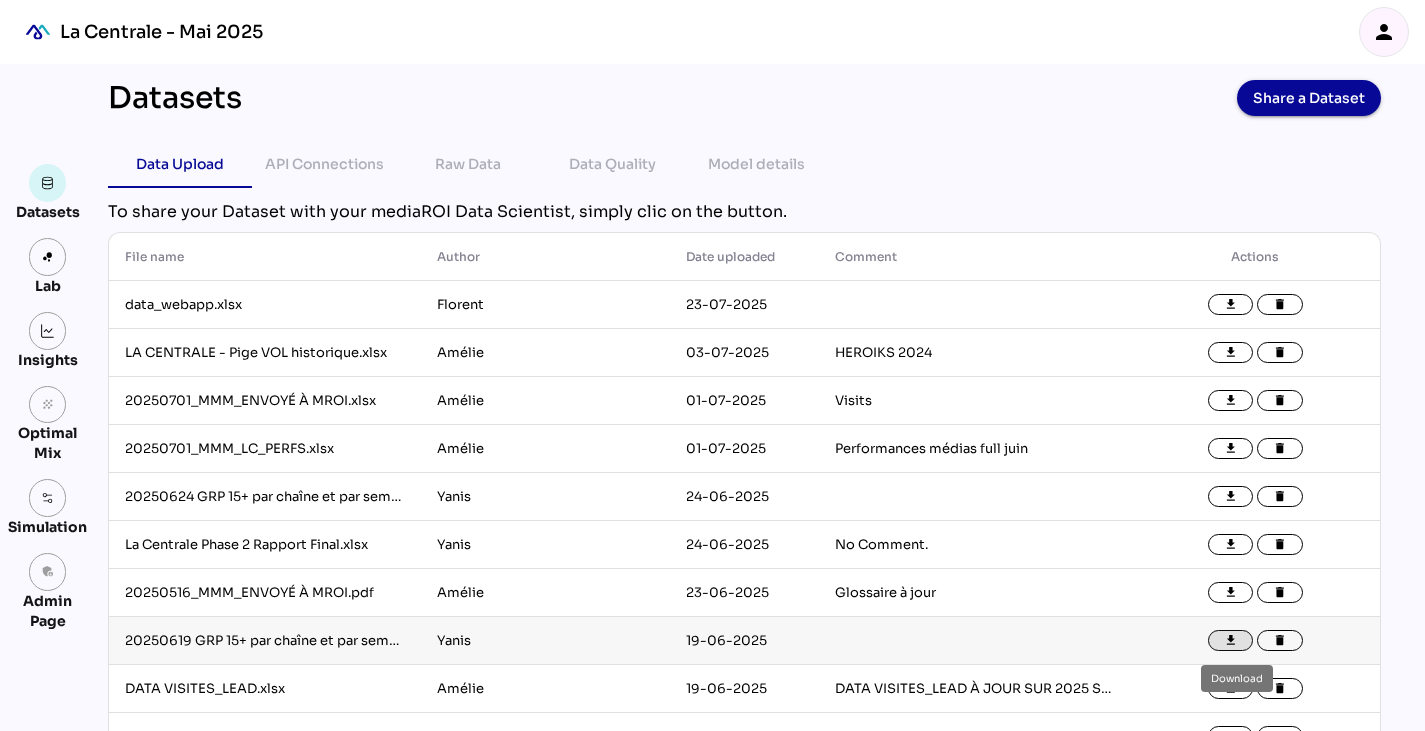 click on "file_download" at bounding box center (1231, 641) 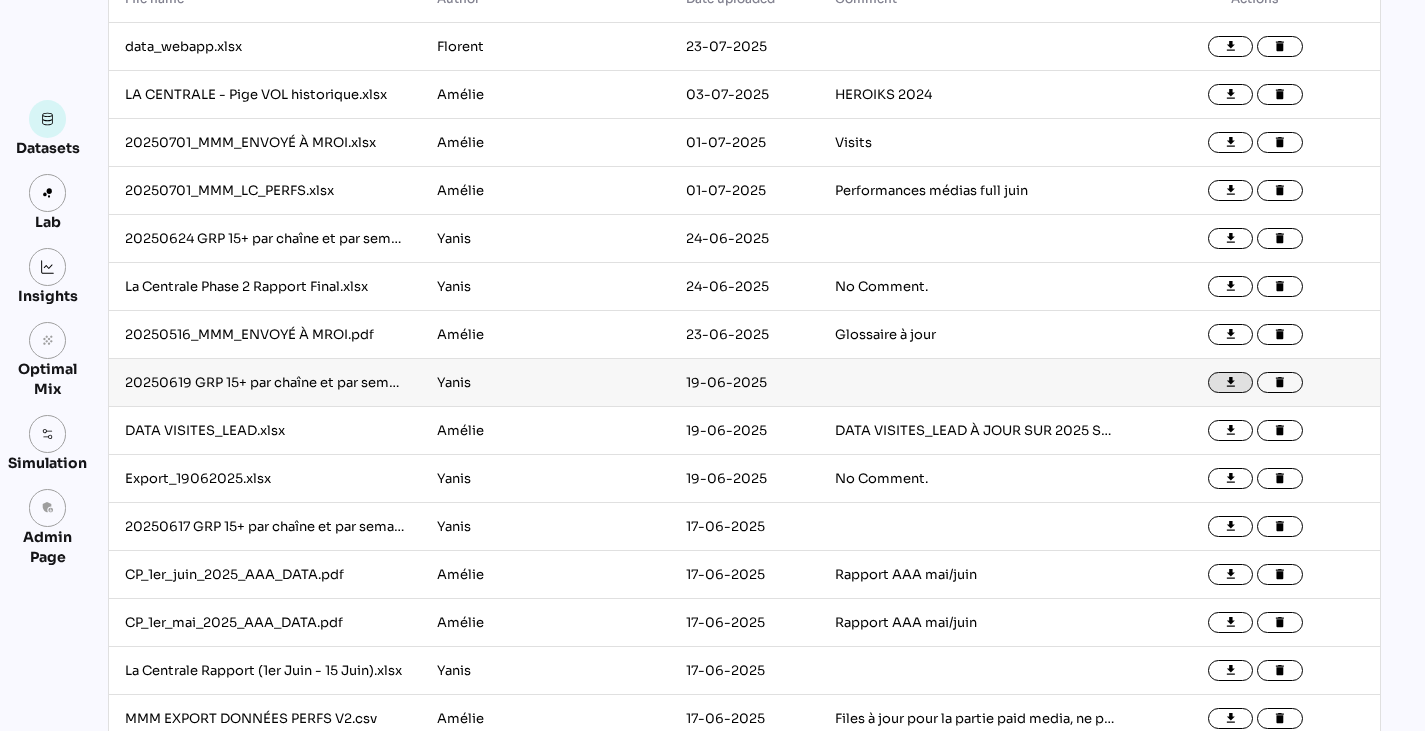 scroll, scrollTop: 259, scrollLeft: 0, axis: vertical 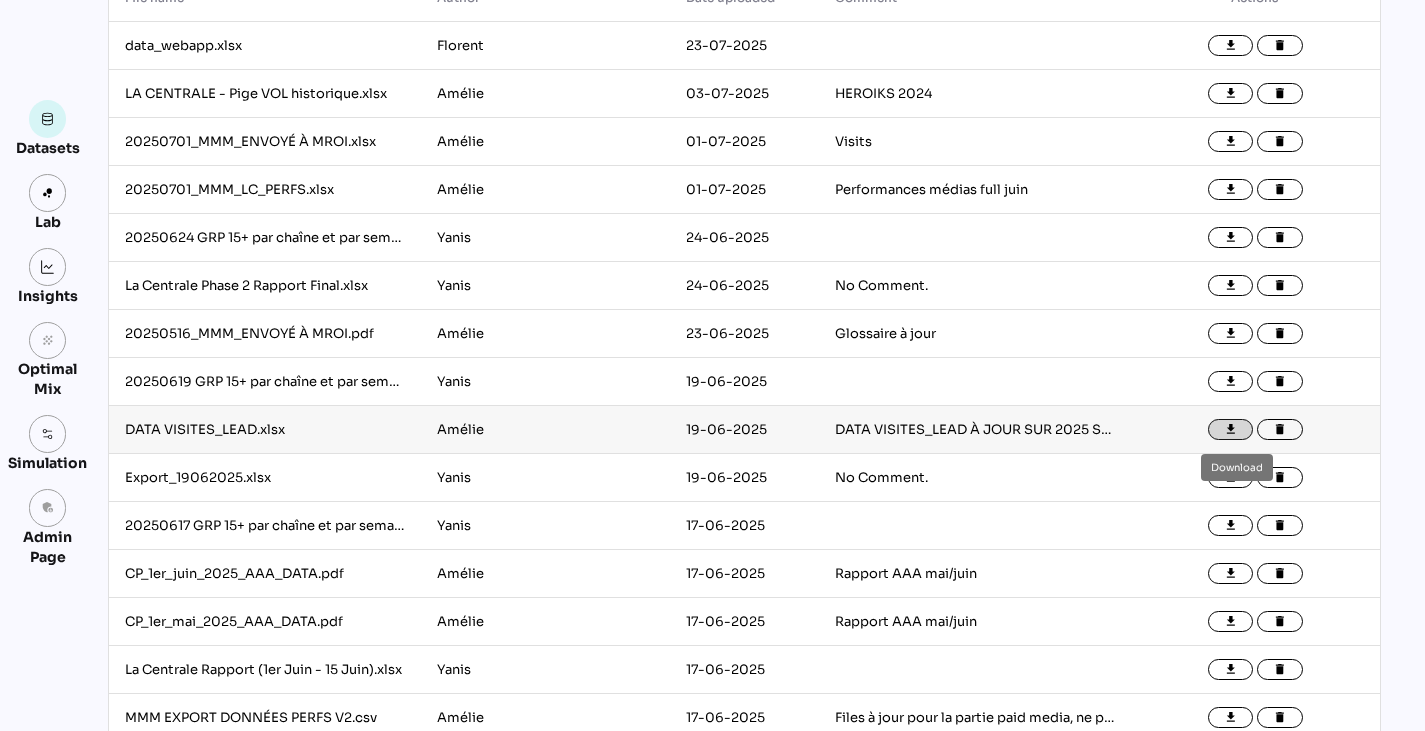 click on "file_download" at bounding box center [1231, 430] 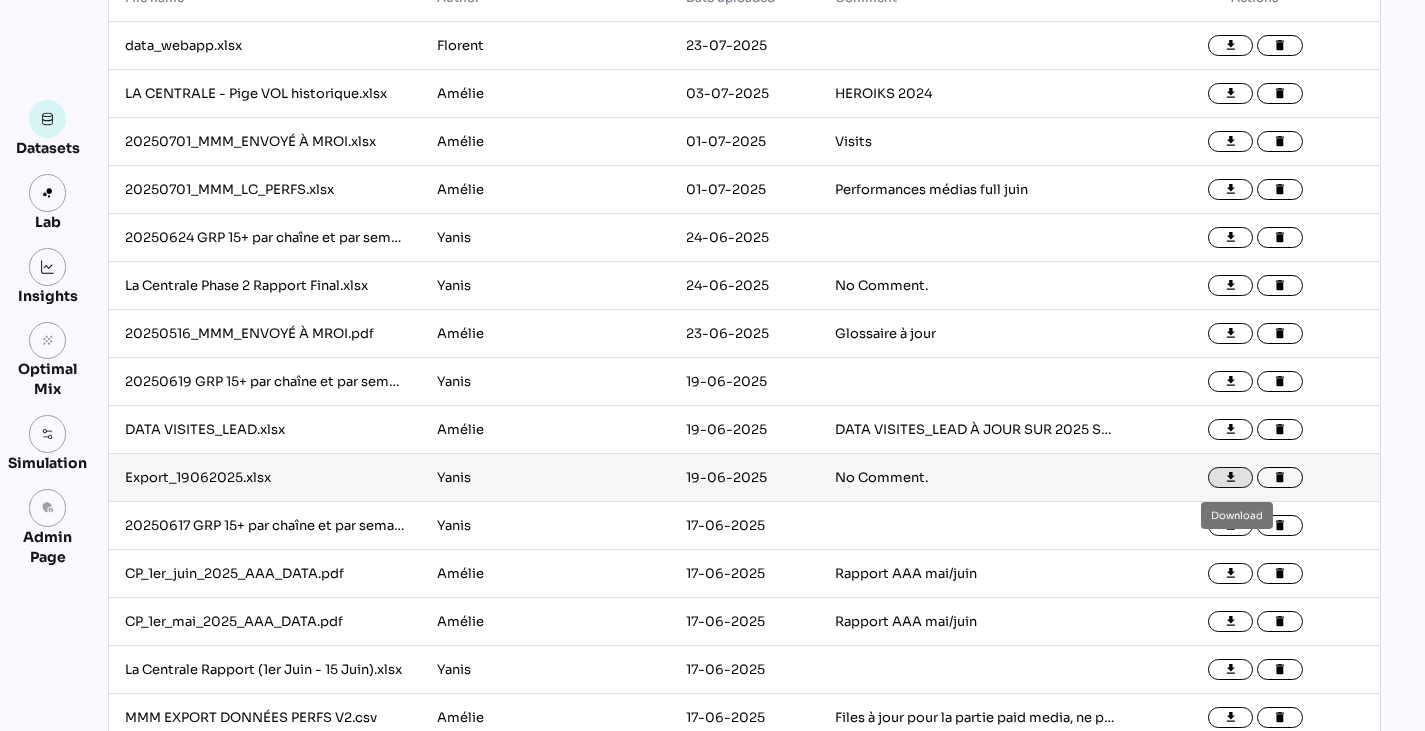 click on "file_download" at bounding box center [1231, 478] 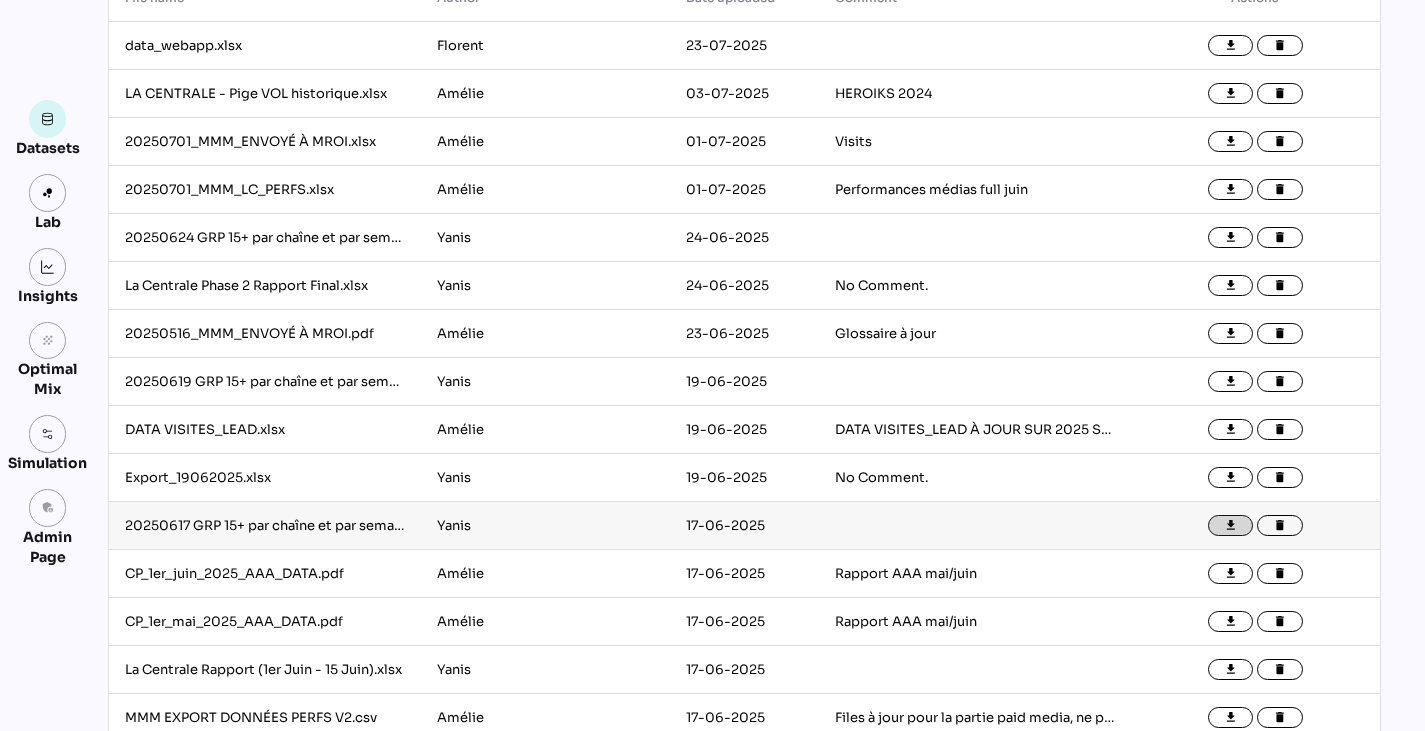 click on "file_download" at bounding box center [1231, 526] 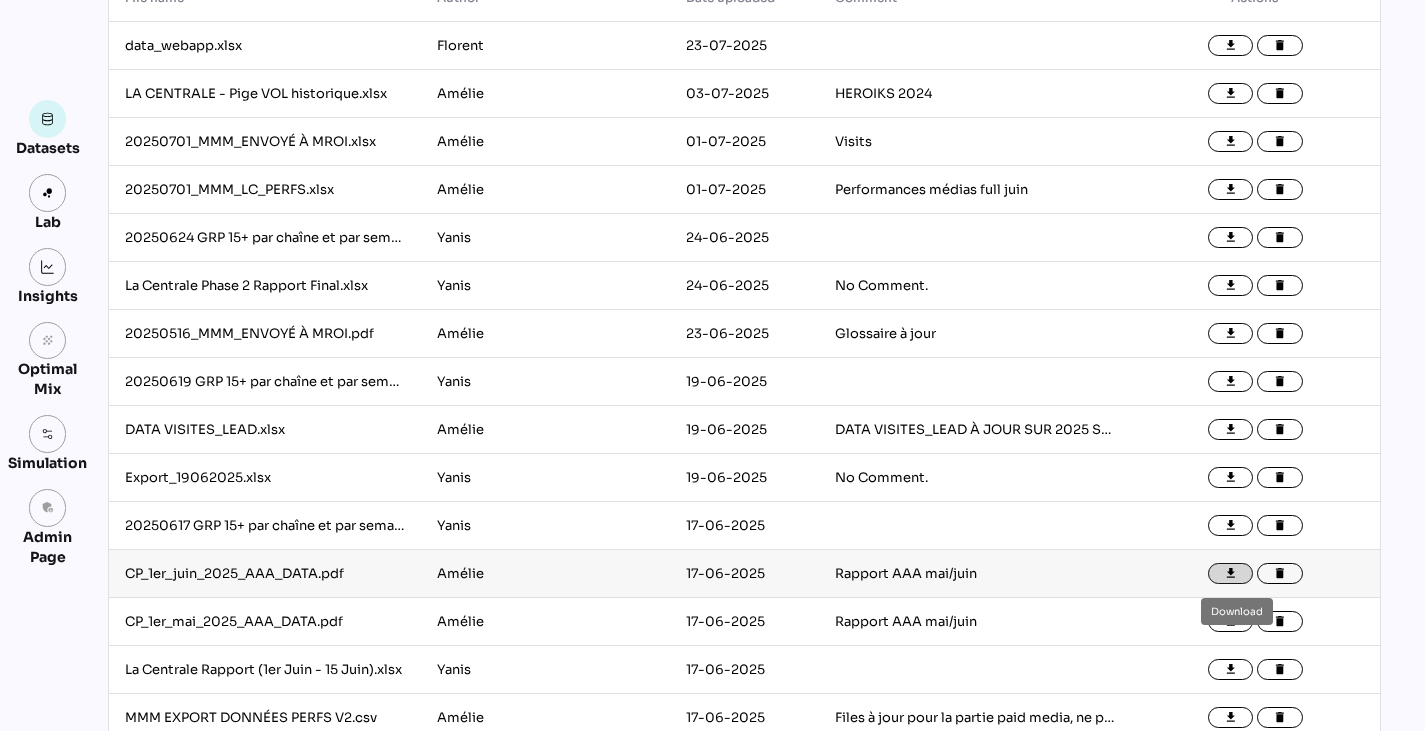 click on "file_download" at bounding box center (1231, 574) 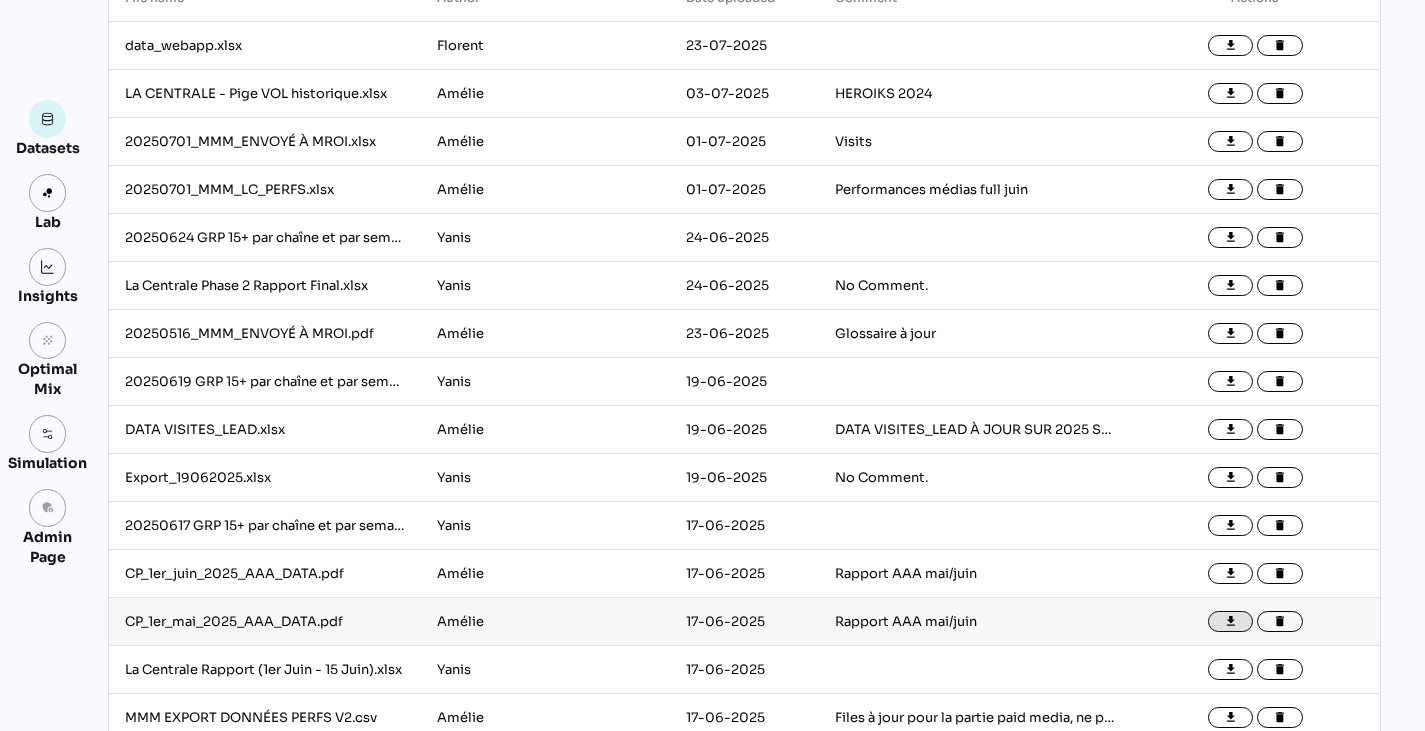 click on "file_download" at bounding box center (1231, 622) 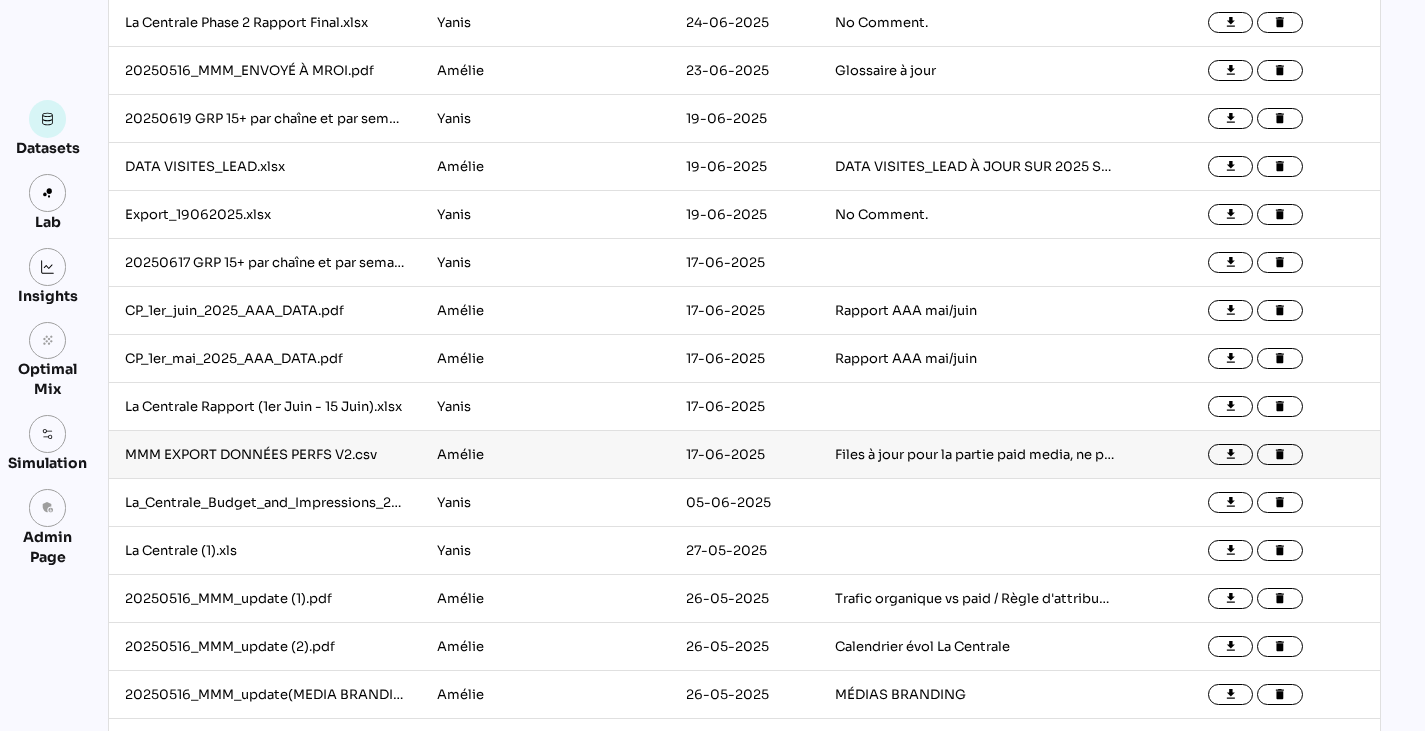 scroll, scrollTop: 523, scrollLeft: 0, axis: vertical 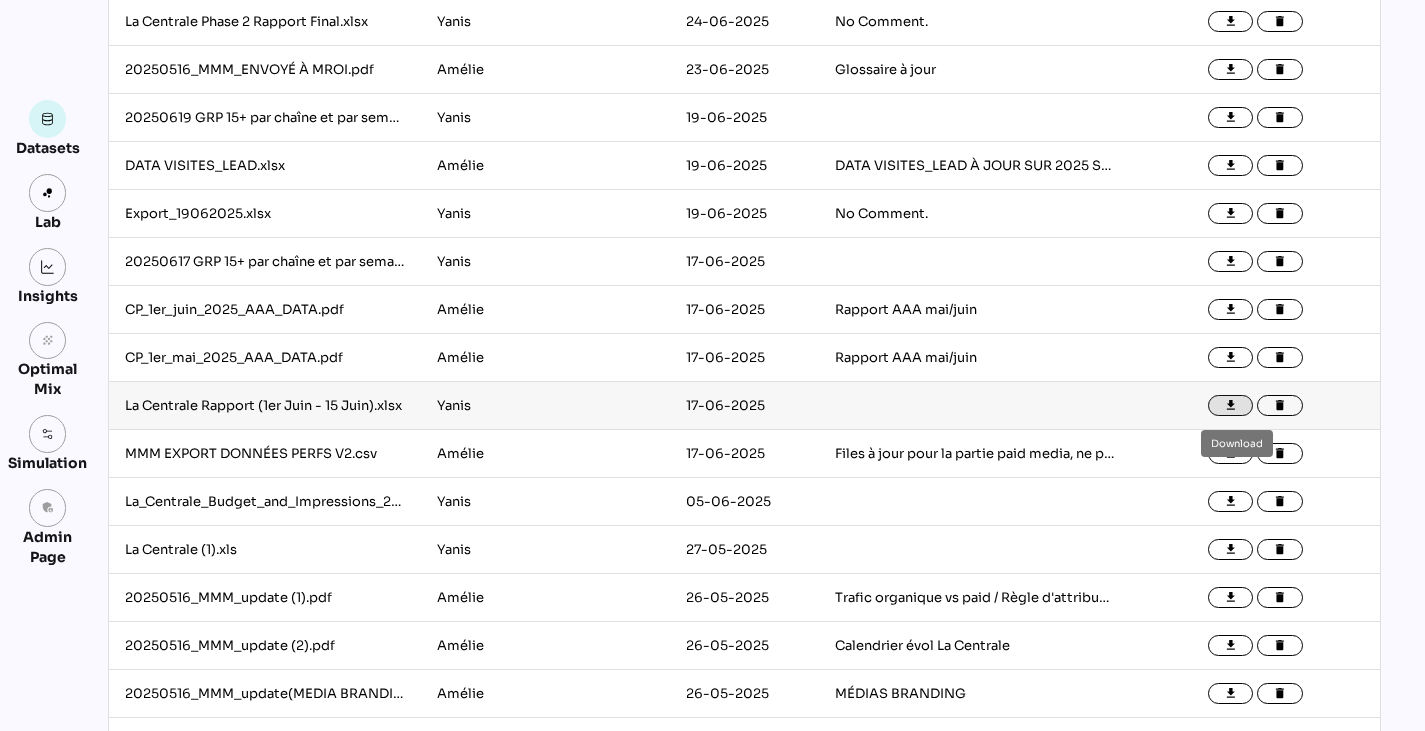 click on "file_download" at bounding box center [1231, 406] 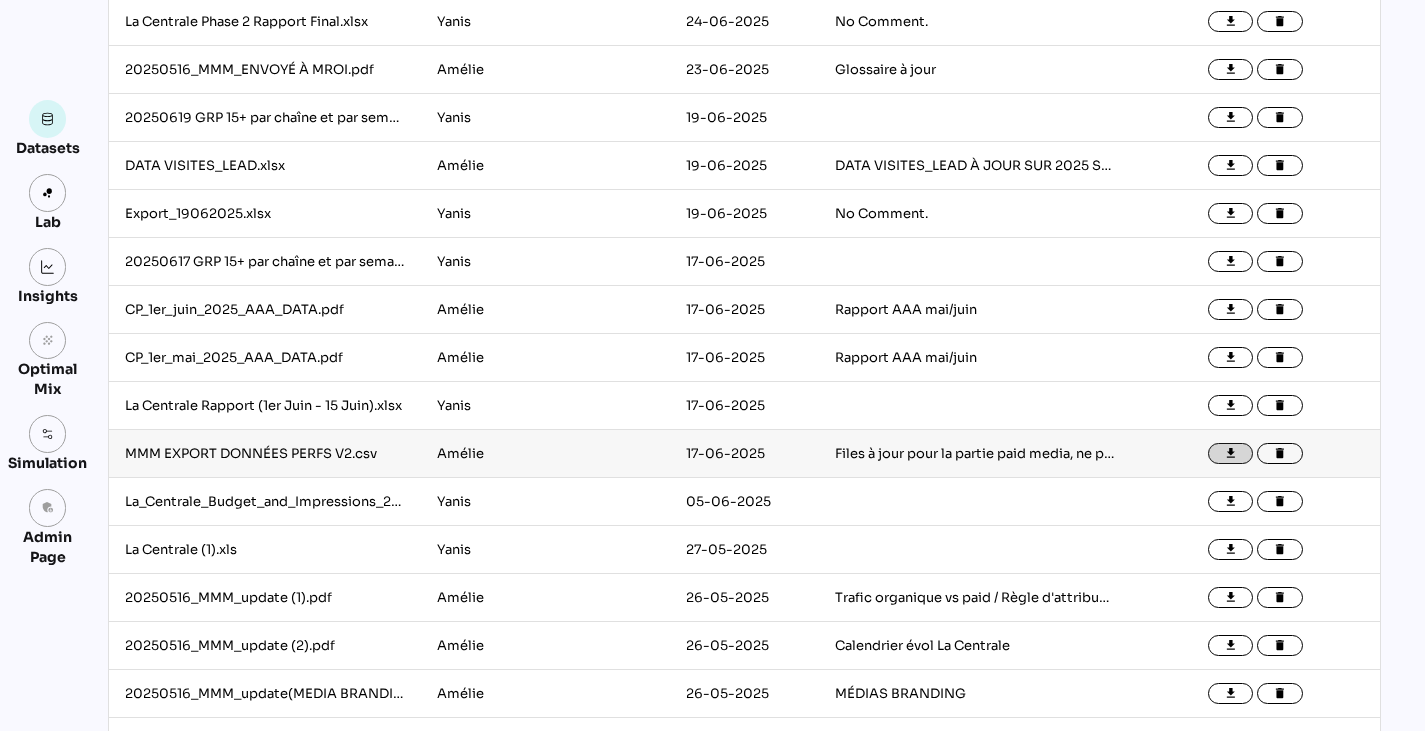 click on "file_download" at bounding box center (1231, 454) 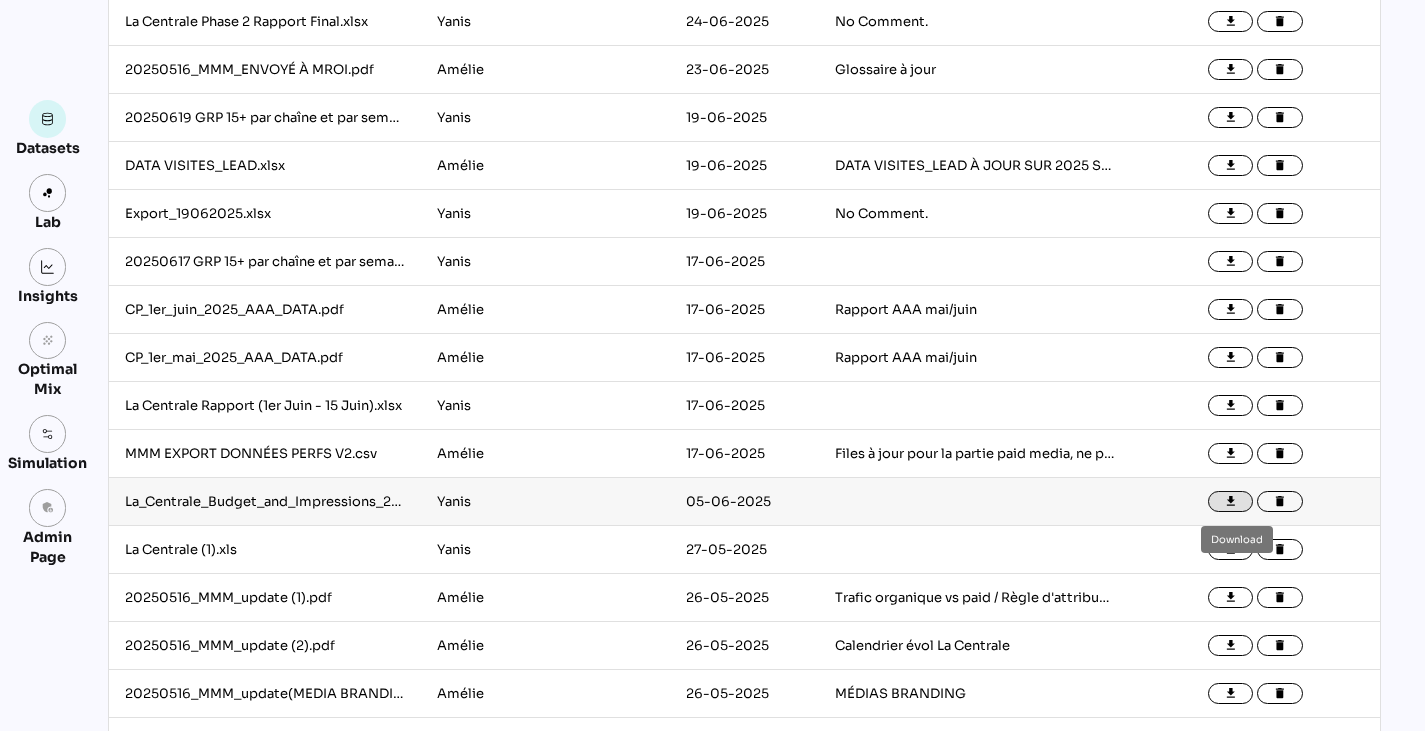 click on "file_download" at bounding box center [1231, 502] 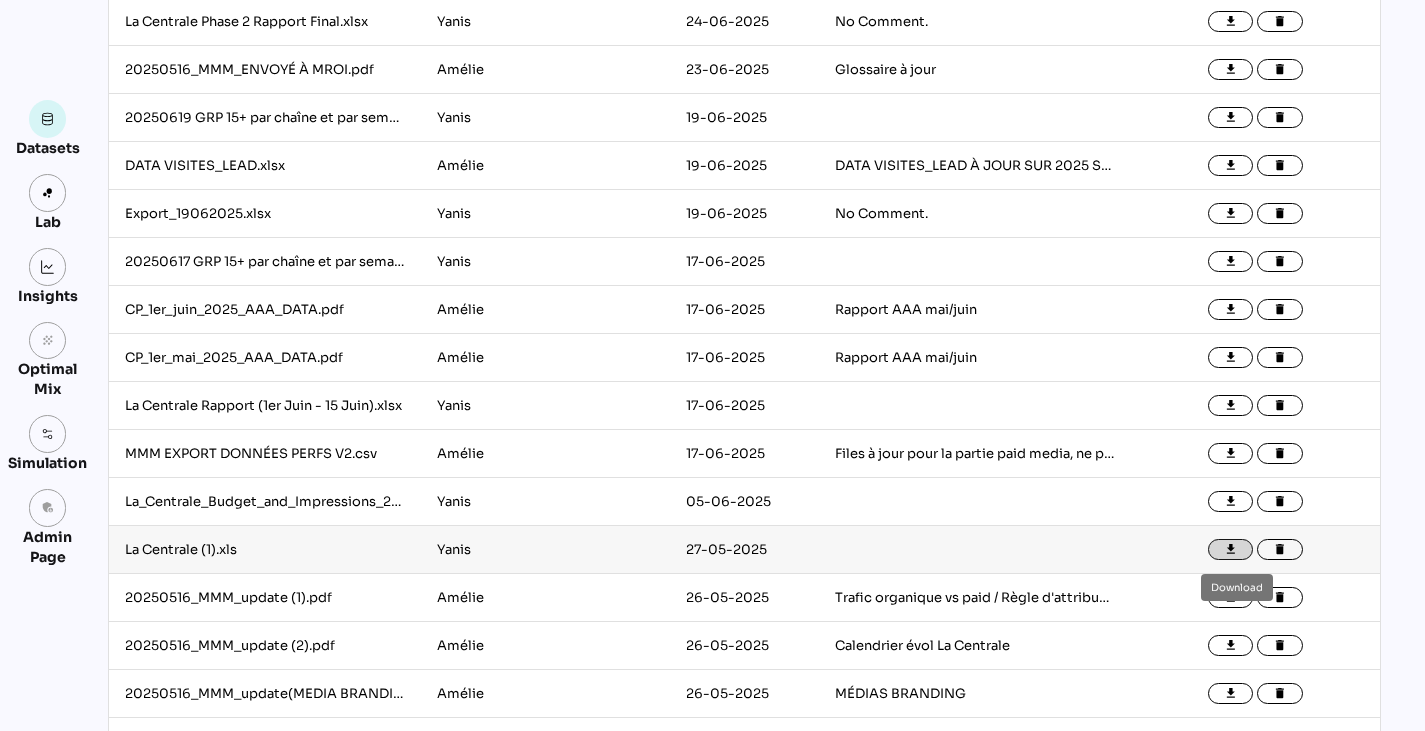 click on "file_download" at bounding box center [1231, 550] 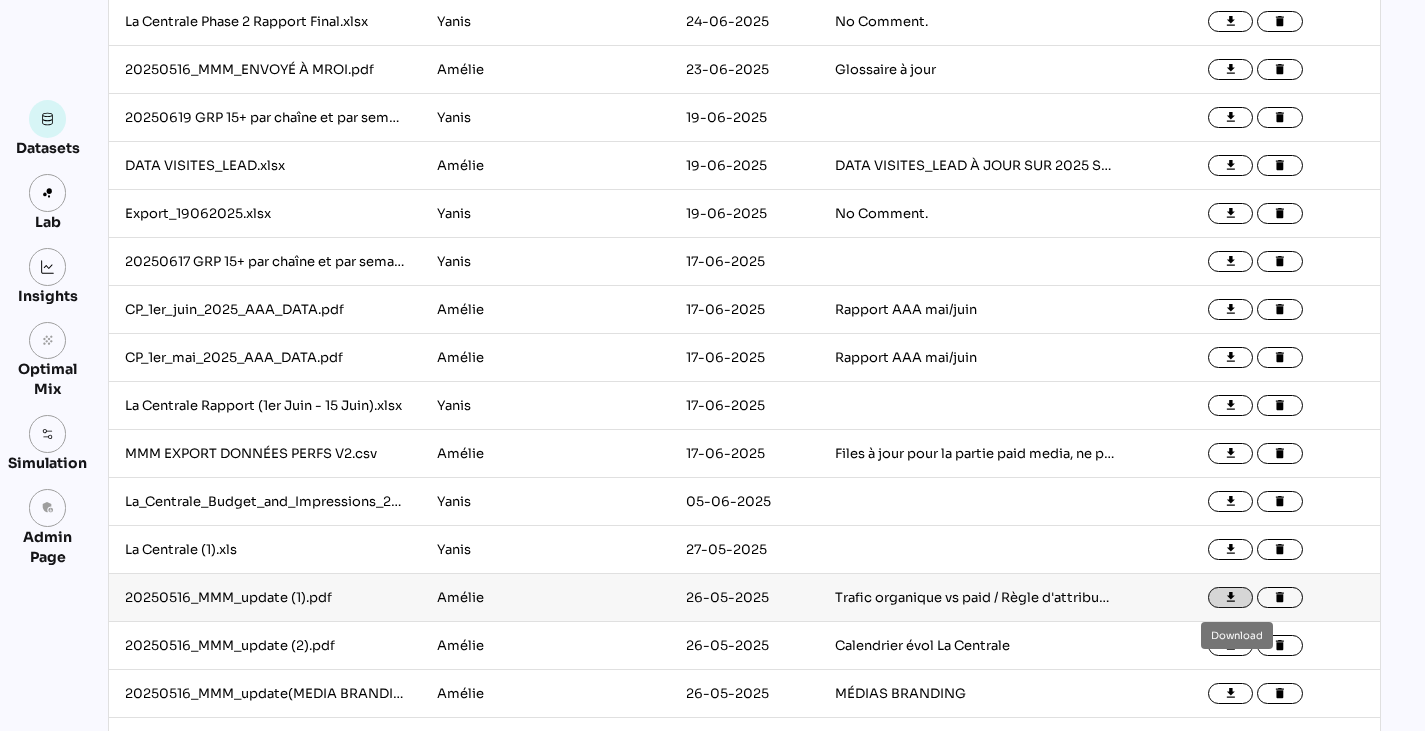 click on "file_download" at bounding box center (1231, 598) 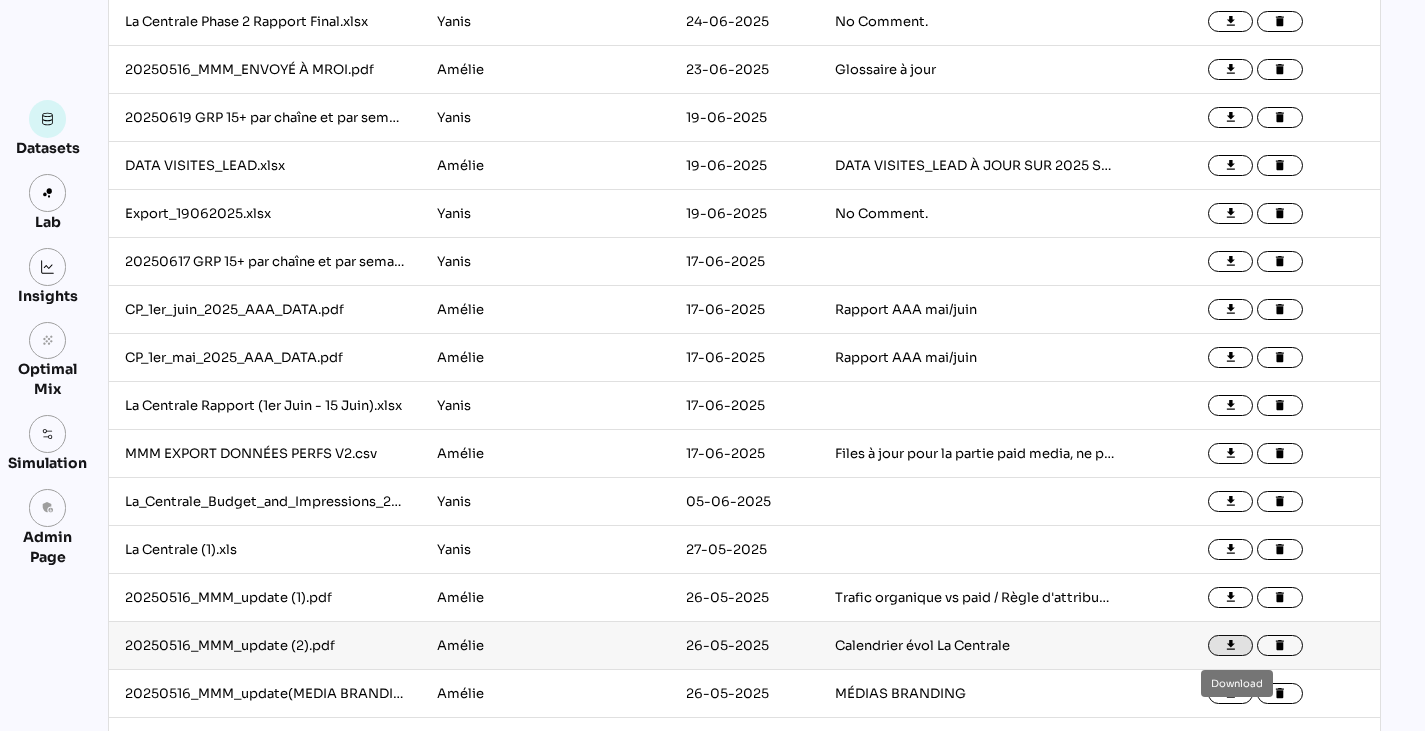 click on "file_download" at bounding box center (1231, 646) 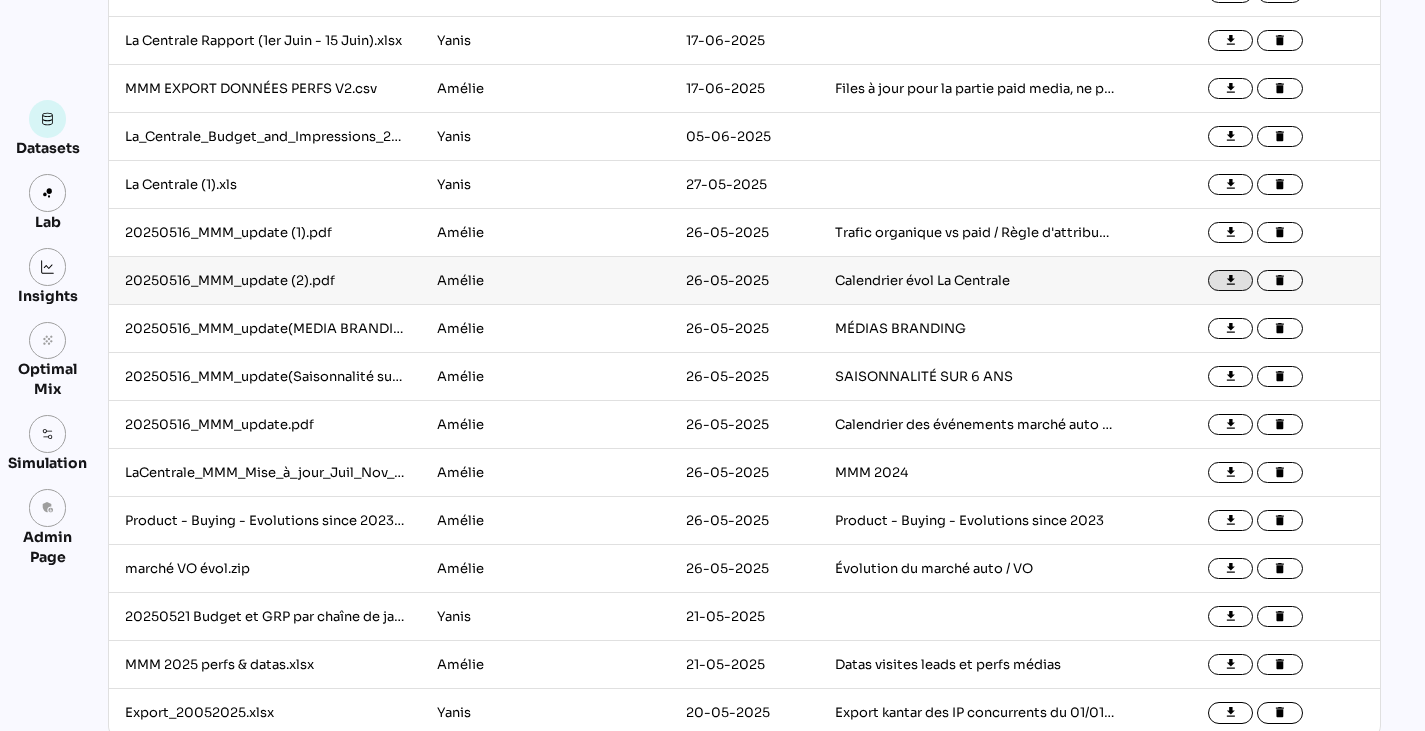 scroll, scrollTop: 911, scrollLeft: 0, axis: vertical 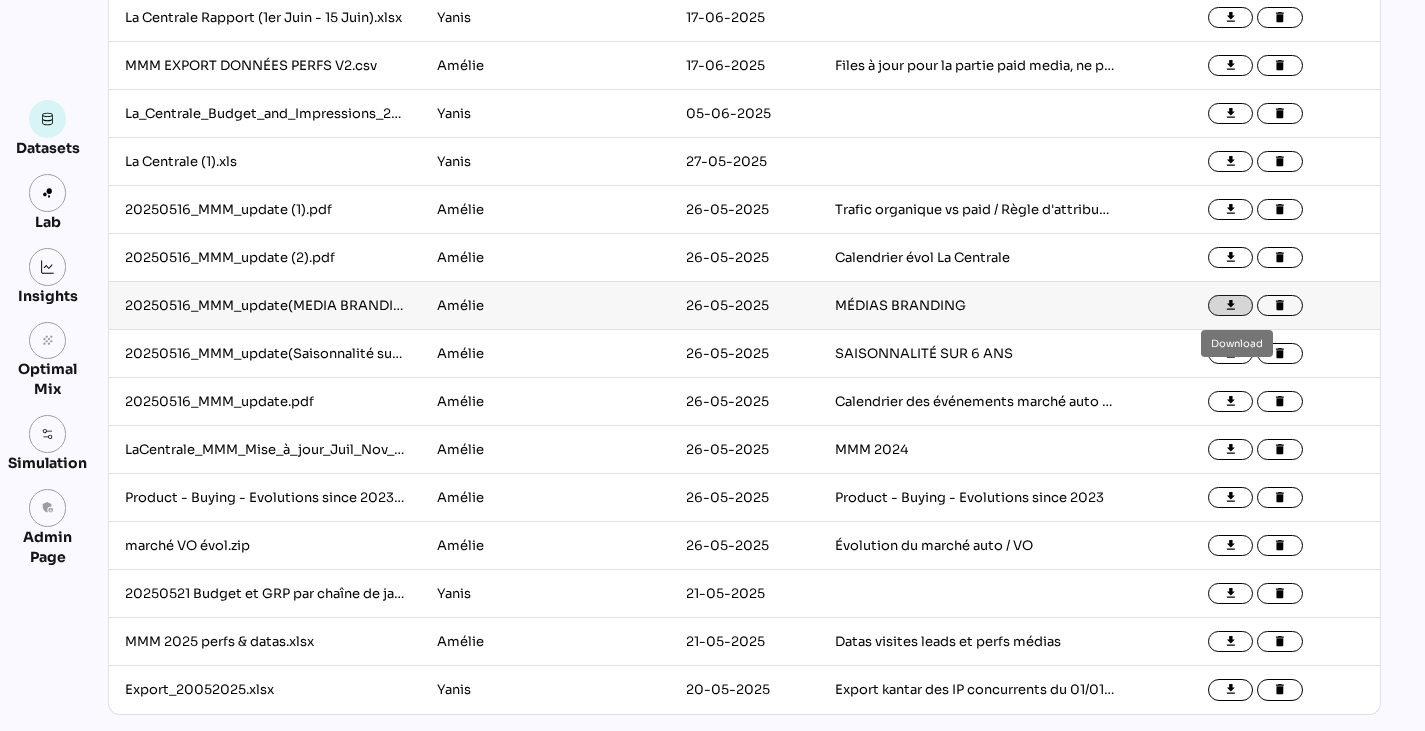 click on "file_download" at bounding box center (1231, 306) 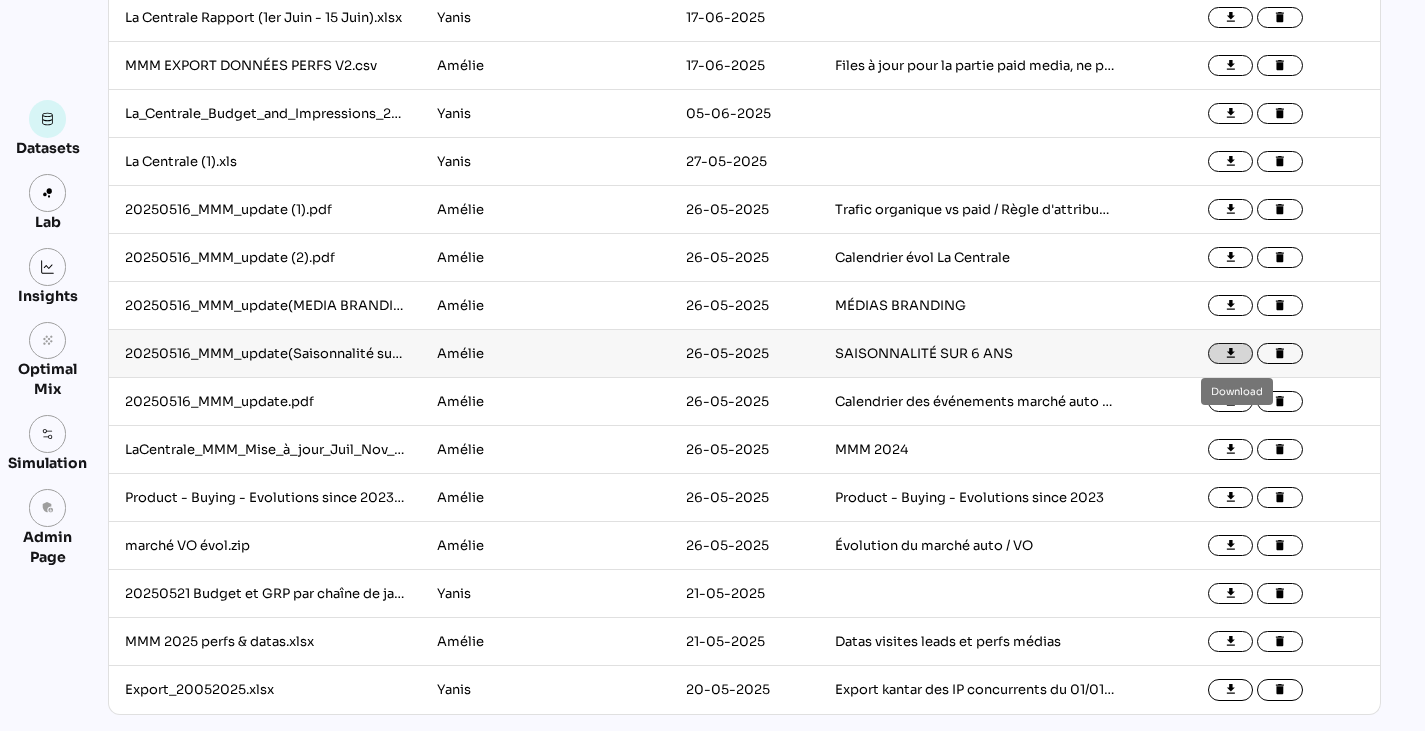 click on "file_download" at bounding box center [1231, 354] 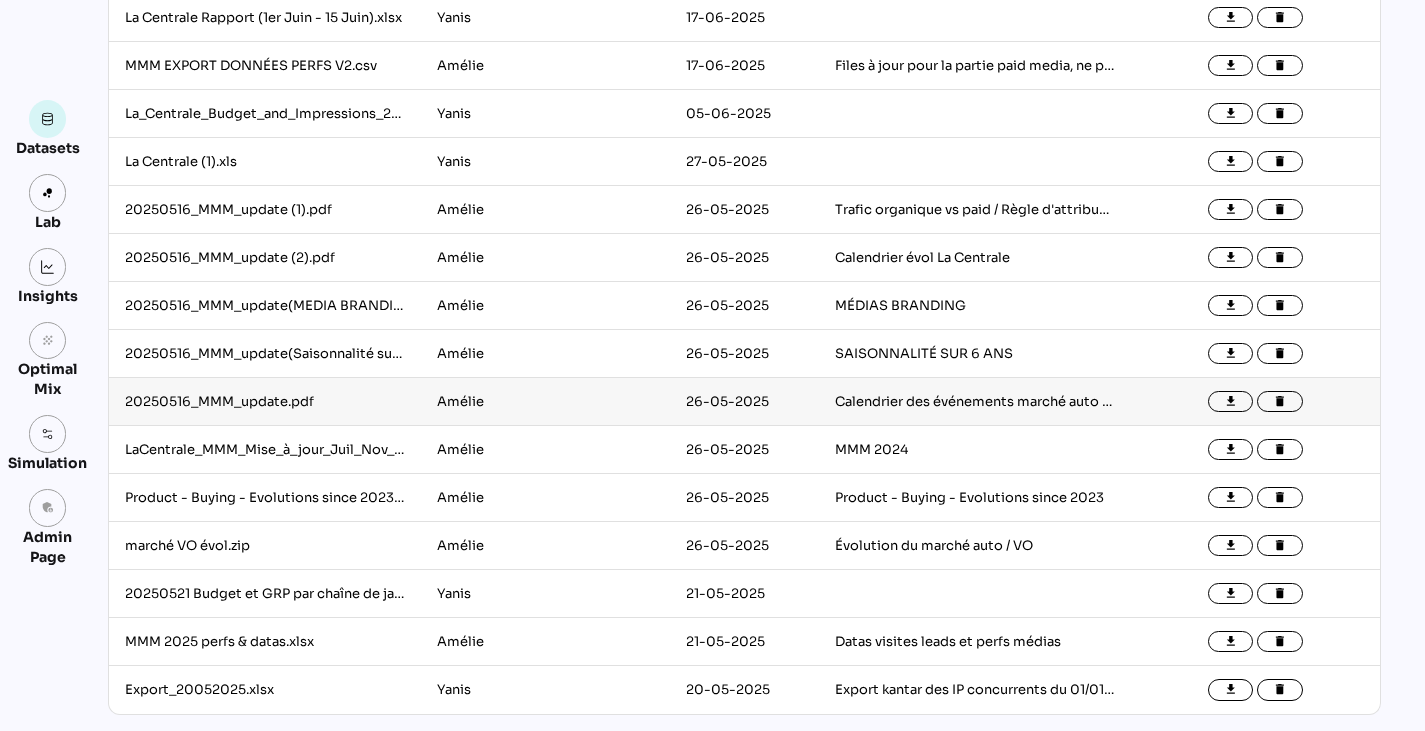 click on "file_download delete" 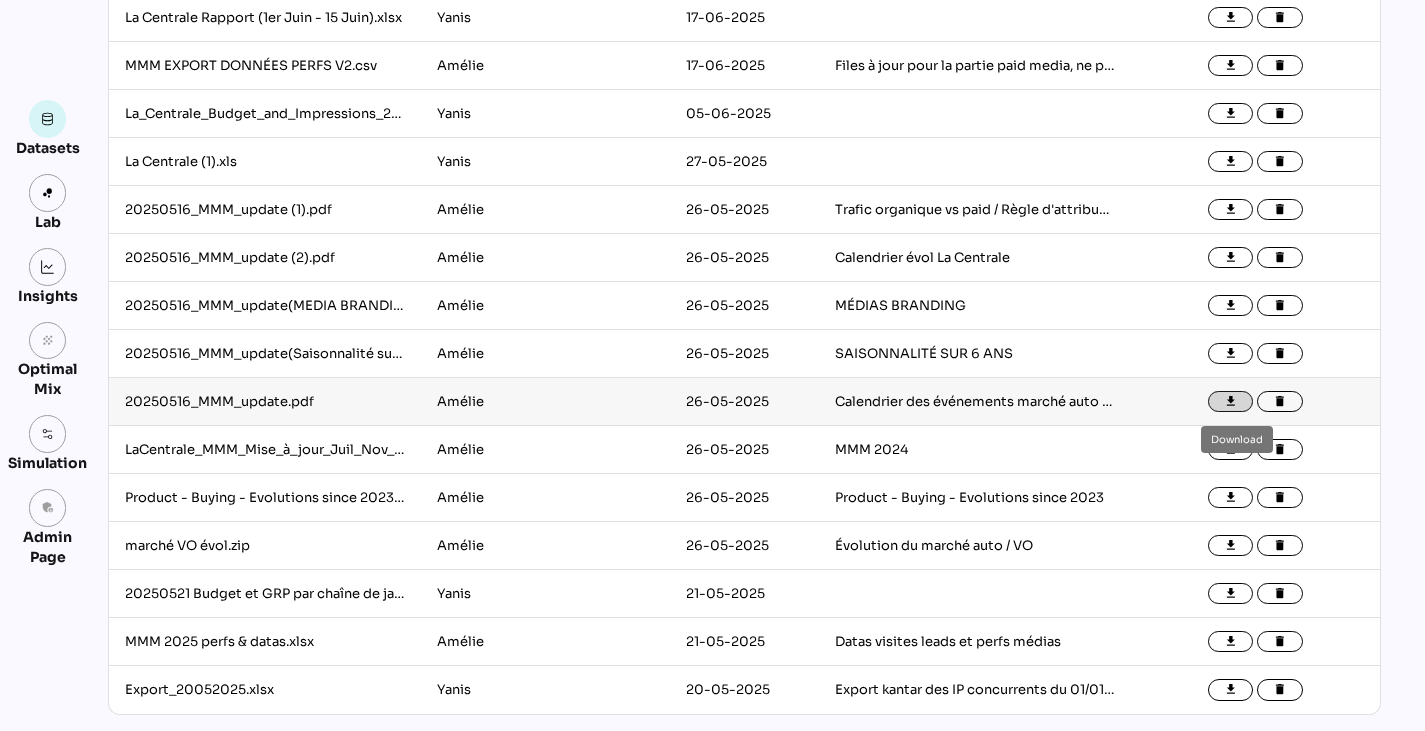 click on "file_download" at bounding box center (1231, 402) 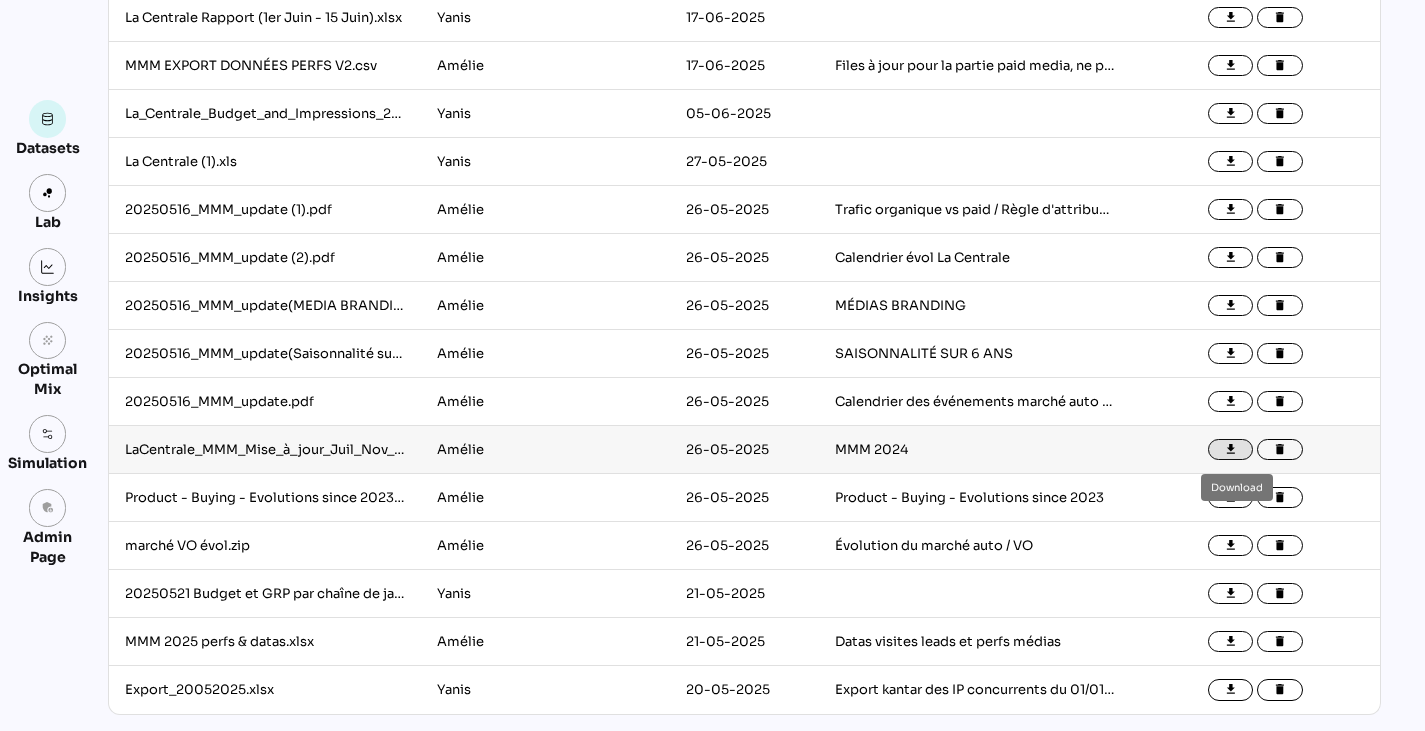 click on "file_download" at bounding box center [1231, 450] 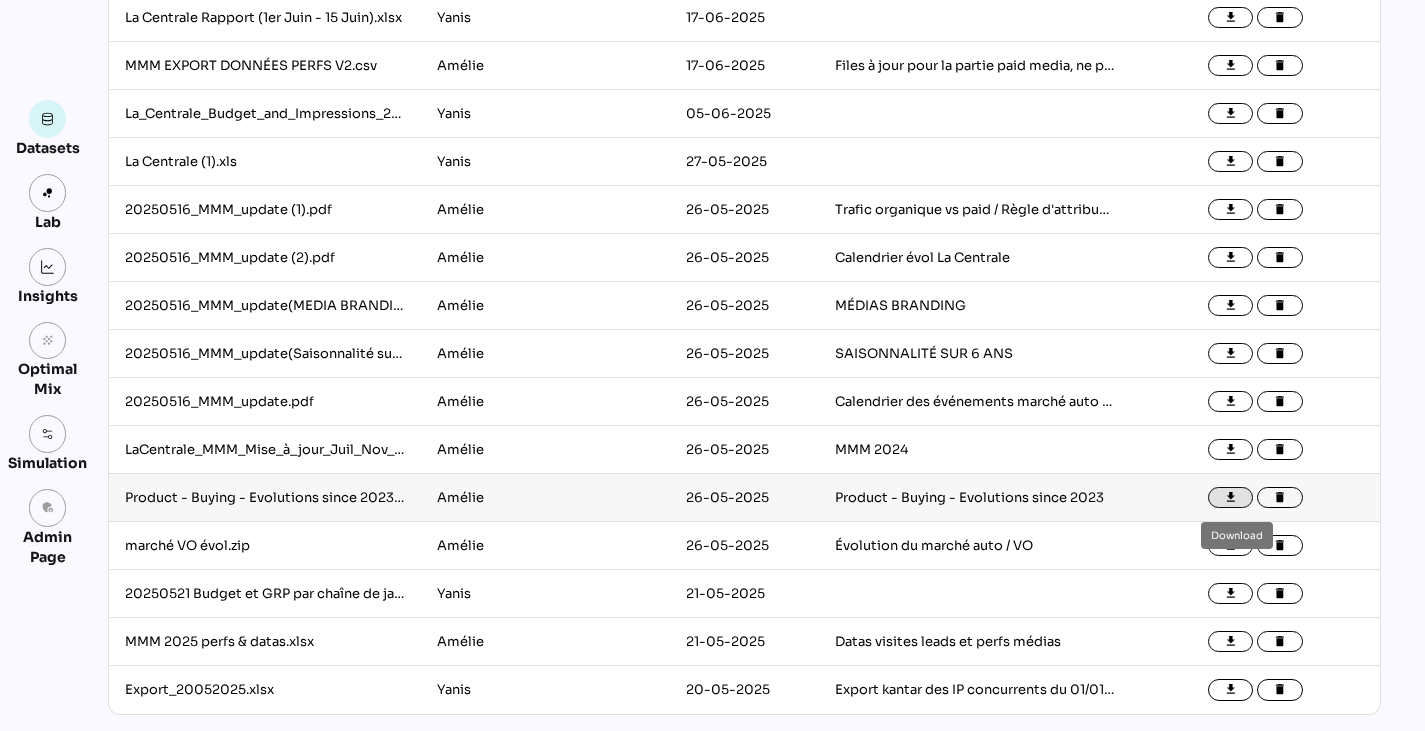 click on "file_download" at bounding box center (1231, 498) 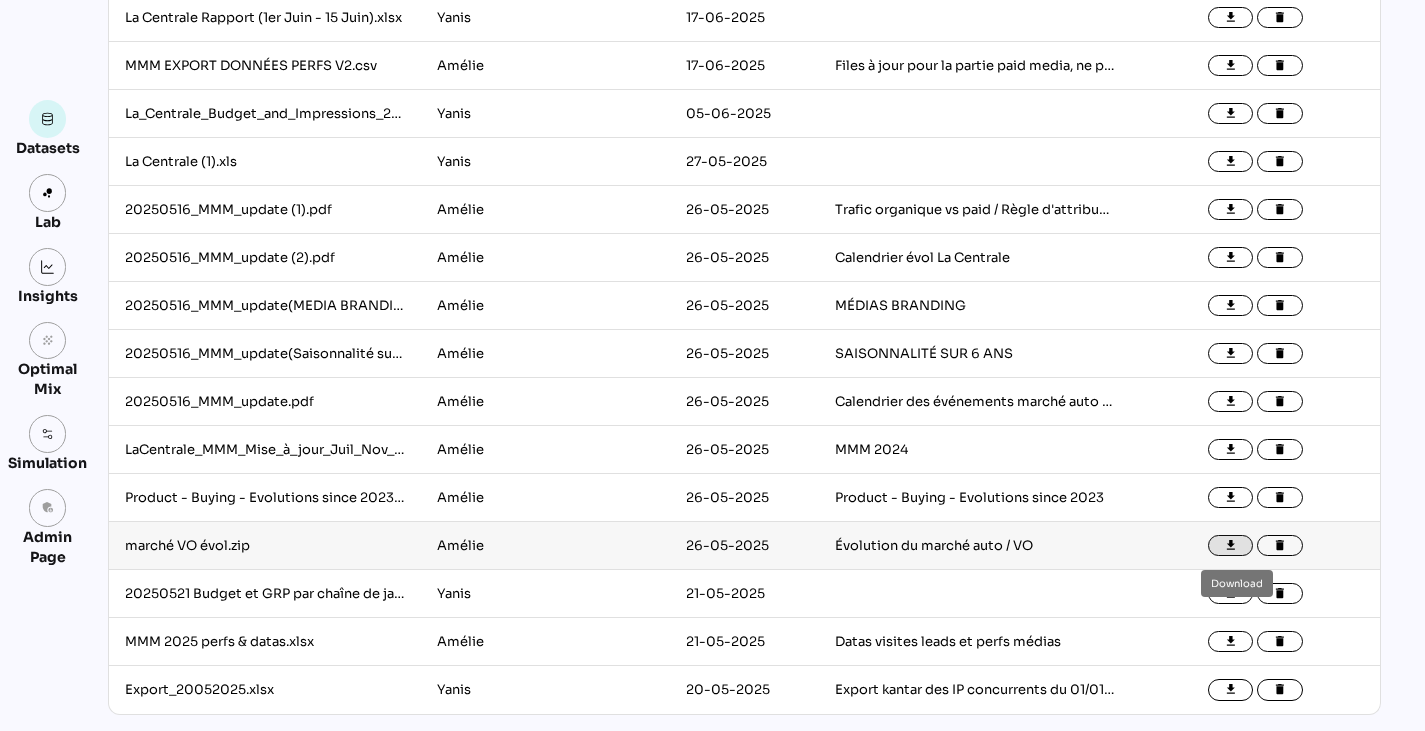 click on "file_download" at bounding box center (1231, 546) 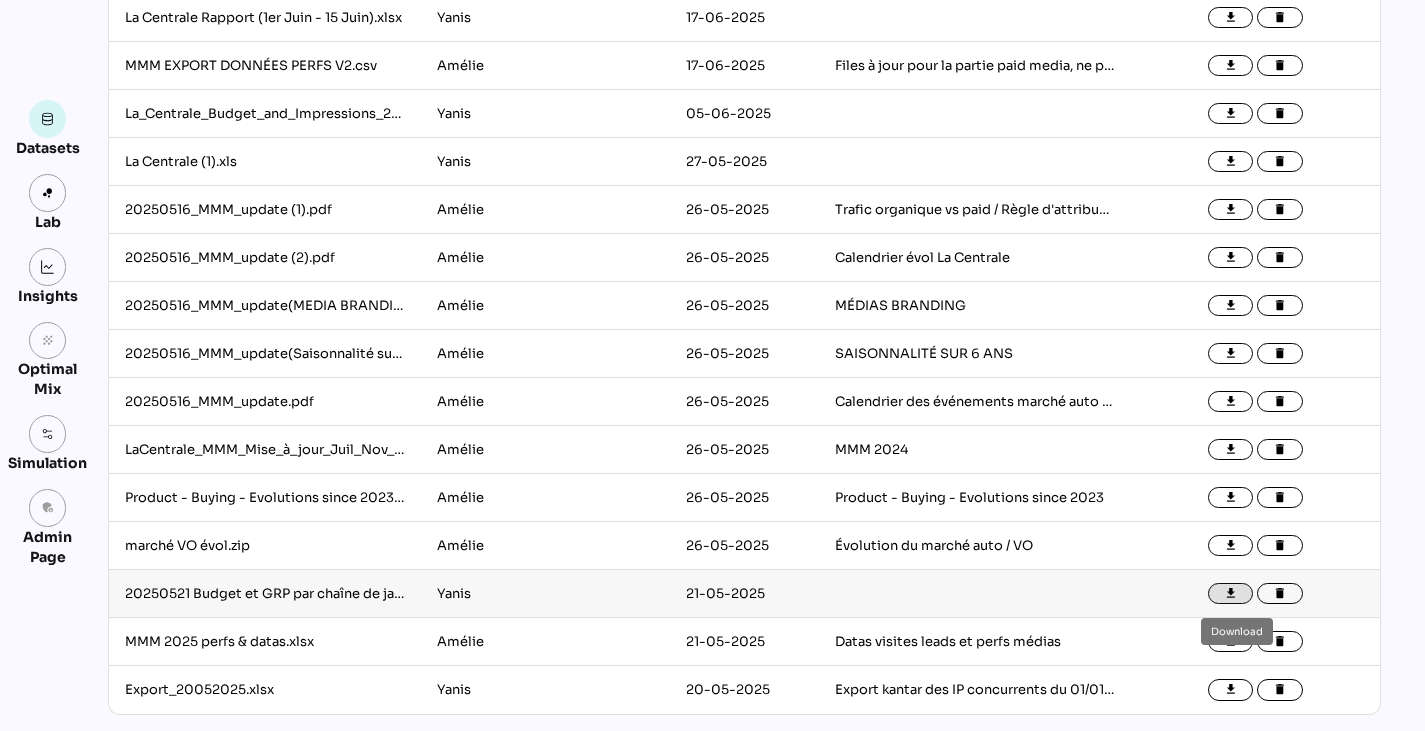 click on "file_download" at bounding box center (1231, 594) 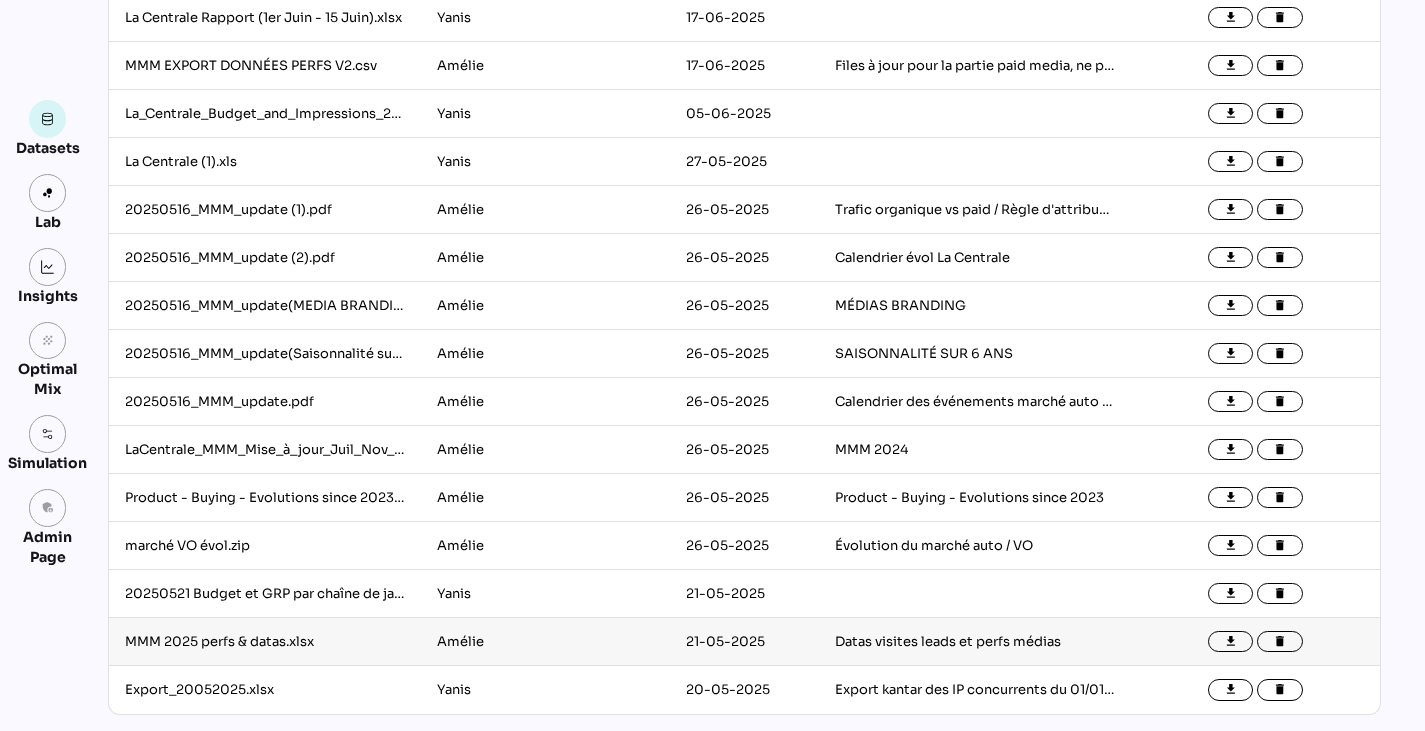 click on "file_download delete" 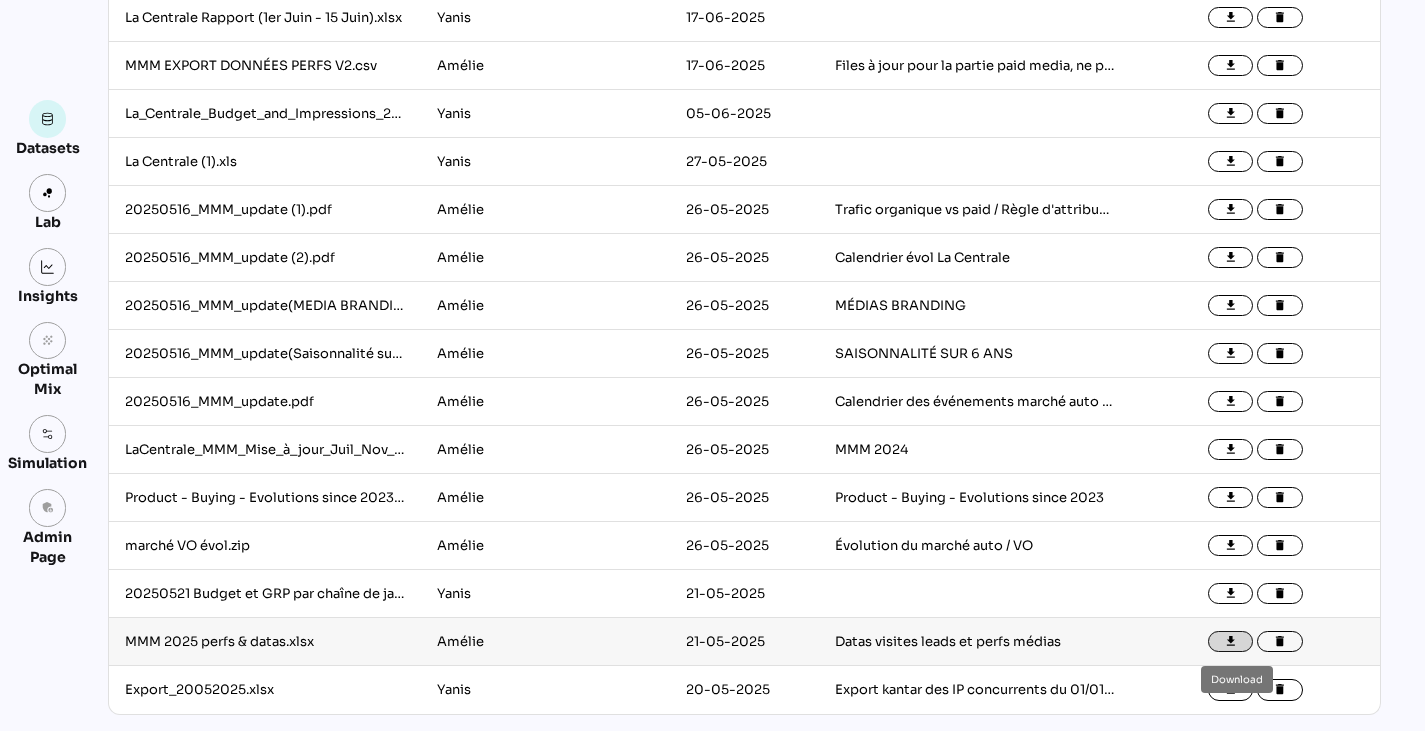 click on "file_download" at bounding box center (1231, 642) 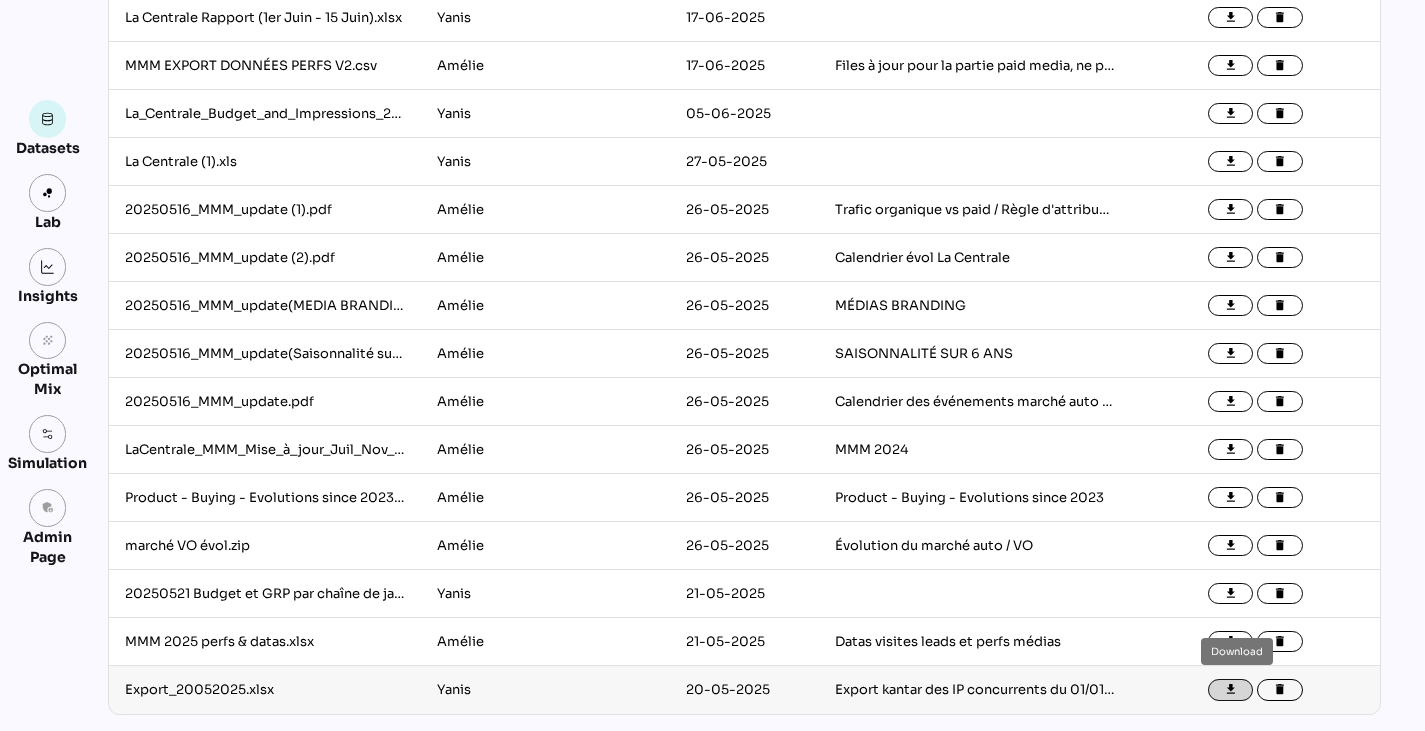 click on "file_download" at bounding box center (1231, 690) 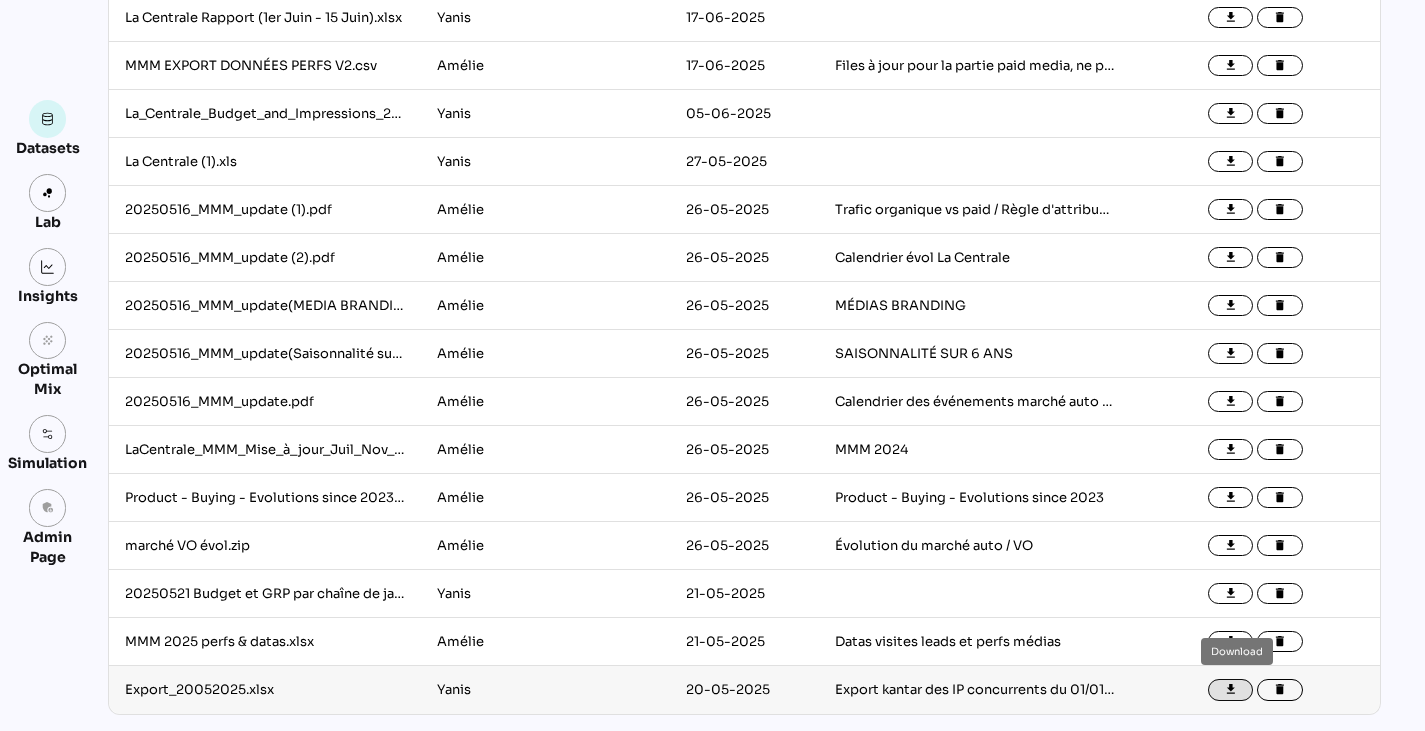 click on "file_download" at bounding box center (1231, 690) 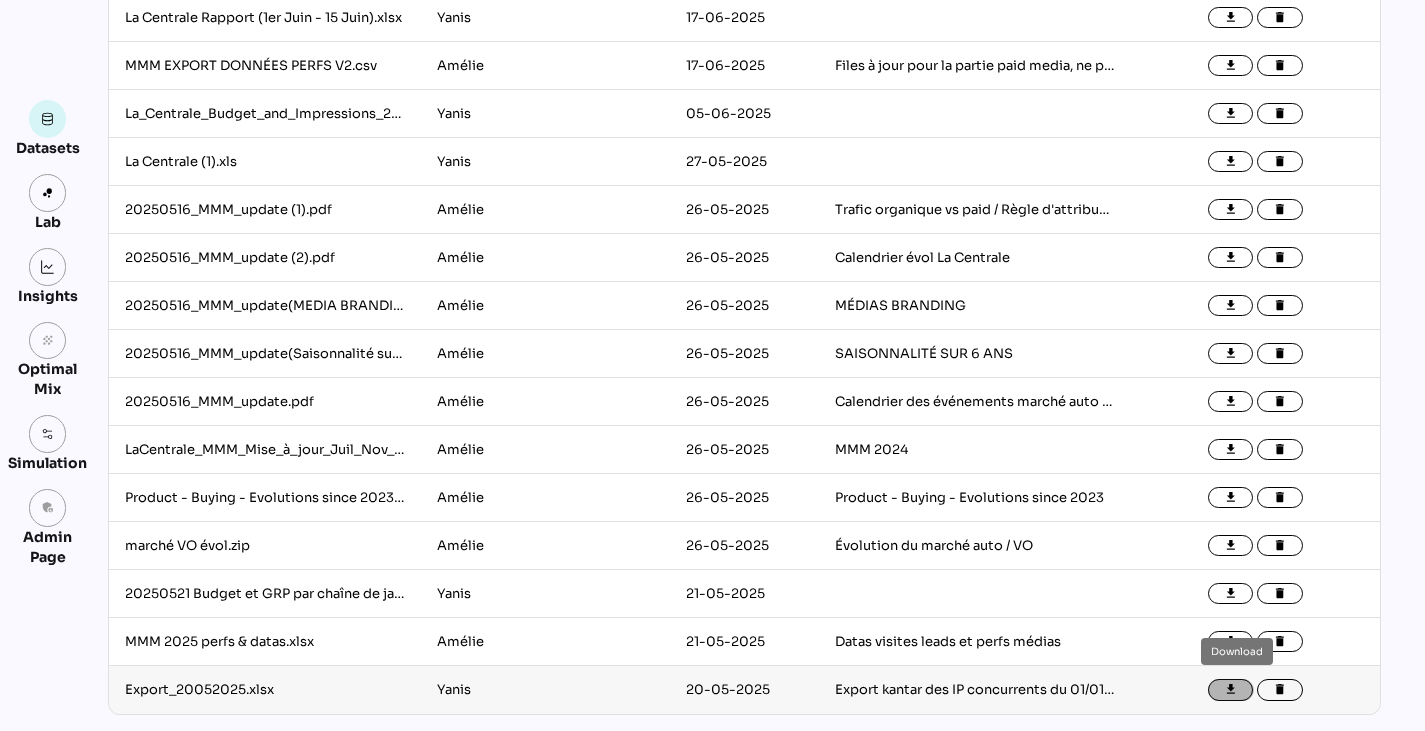 click on "file_download" at bounding box center [1231, 690] 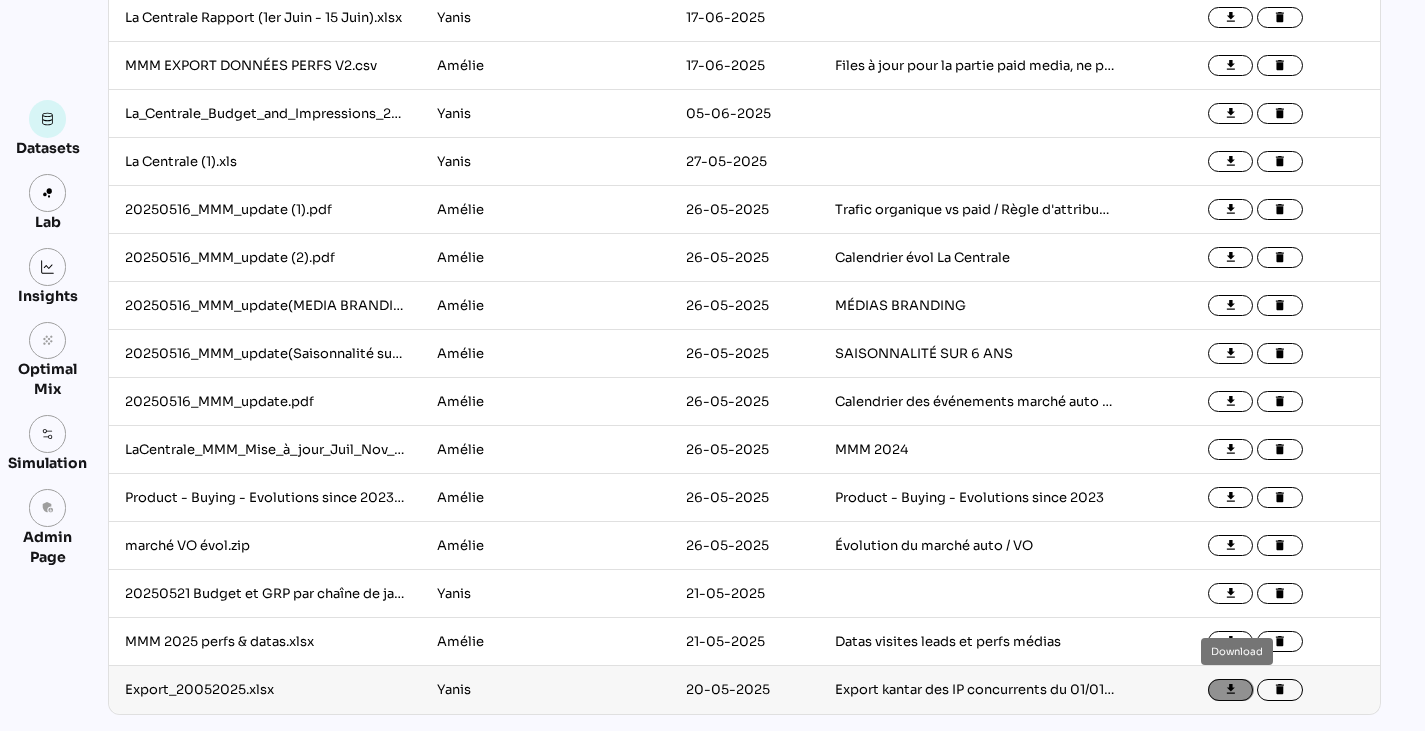 click on "file_download" at bounding box center (1231, 690) 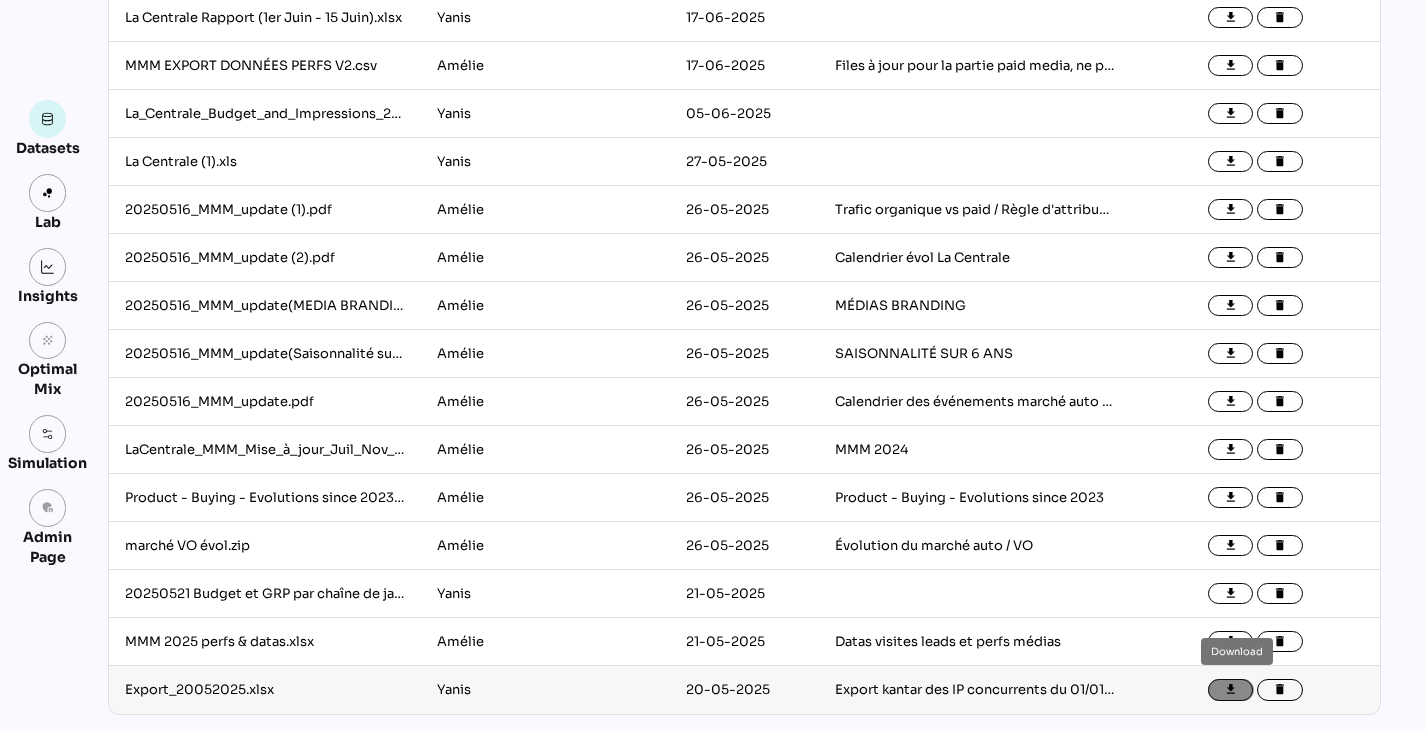 click on "file_download" at bounding box center [1231, 690] 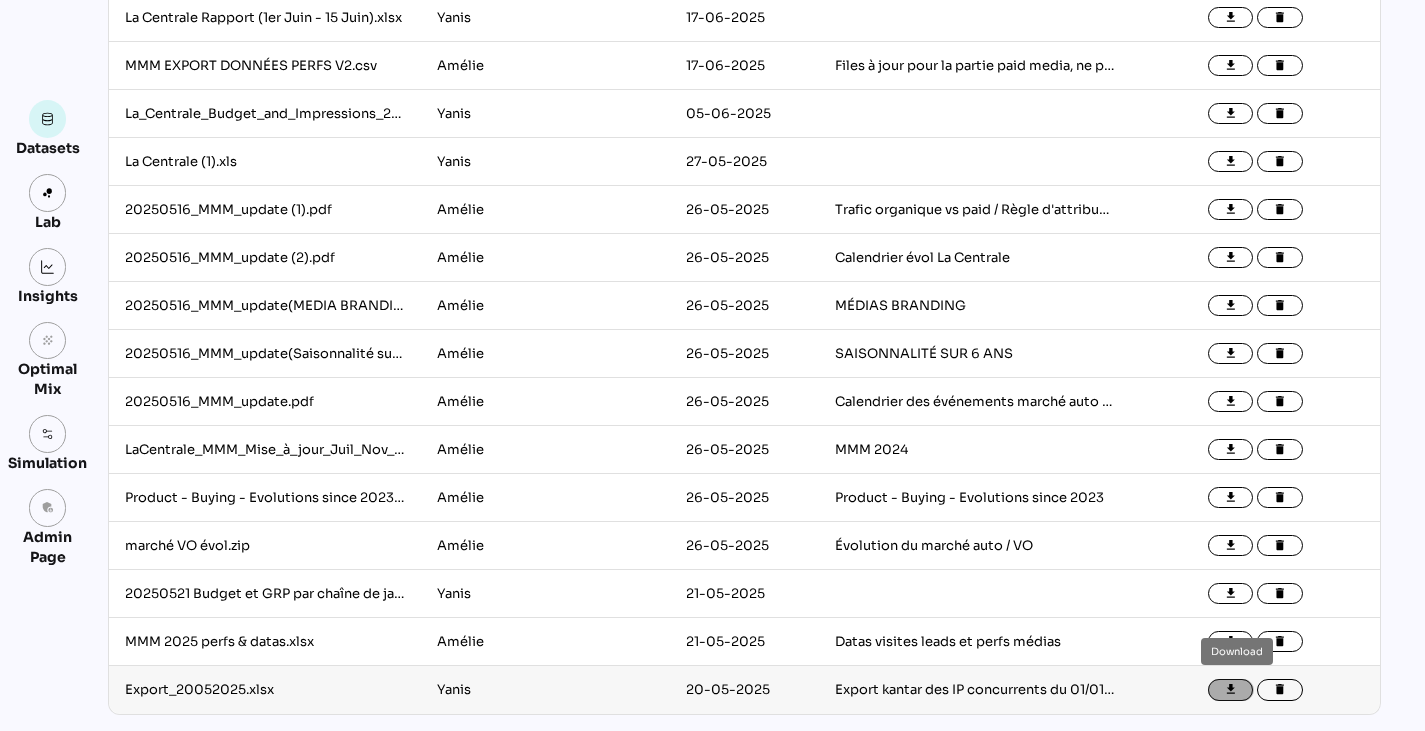 click on "file_download" at bounding box center [1231, 690] 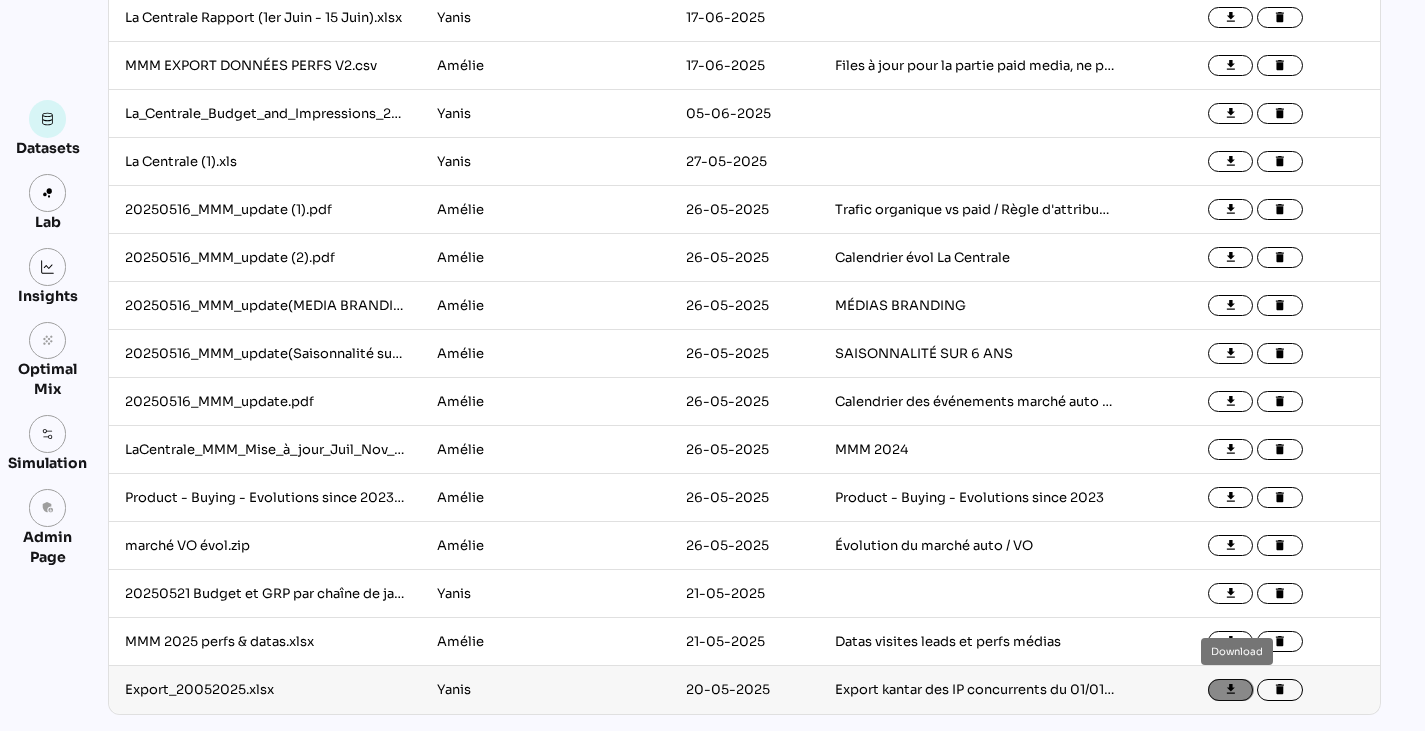 click on "file_download" at bounding box center (1231, 690) 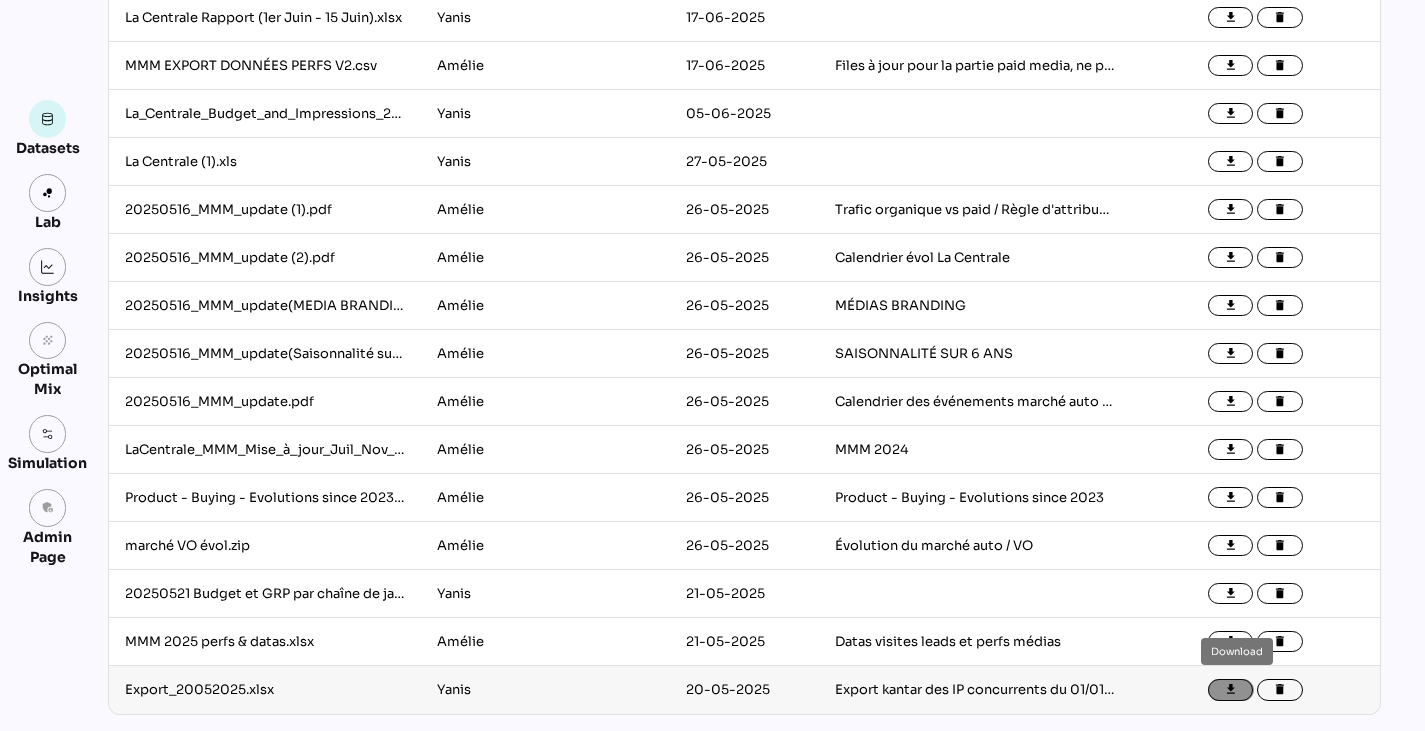 click on "file_download" at bounding box center (1231, 690) 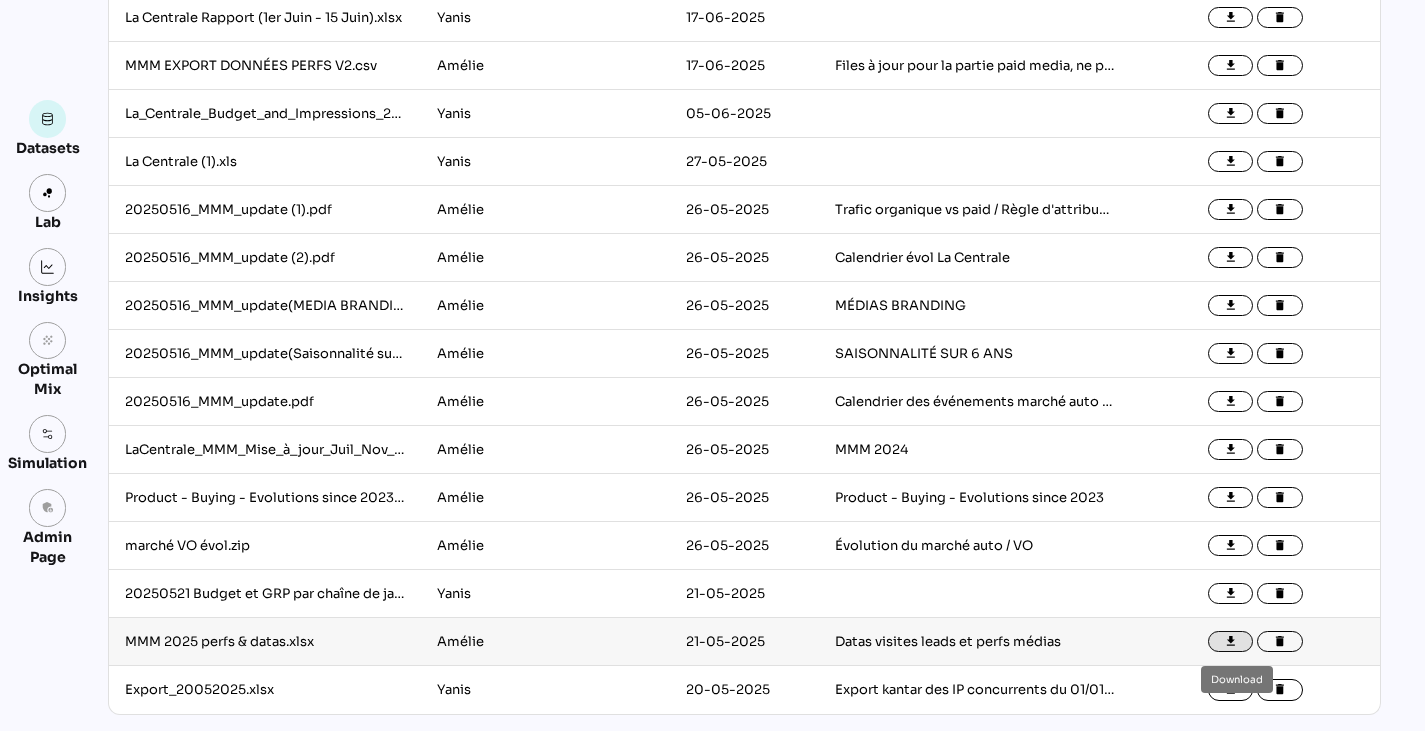 click on "file_download" at bounding box center (1231, 642) 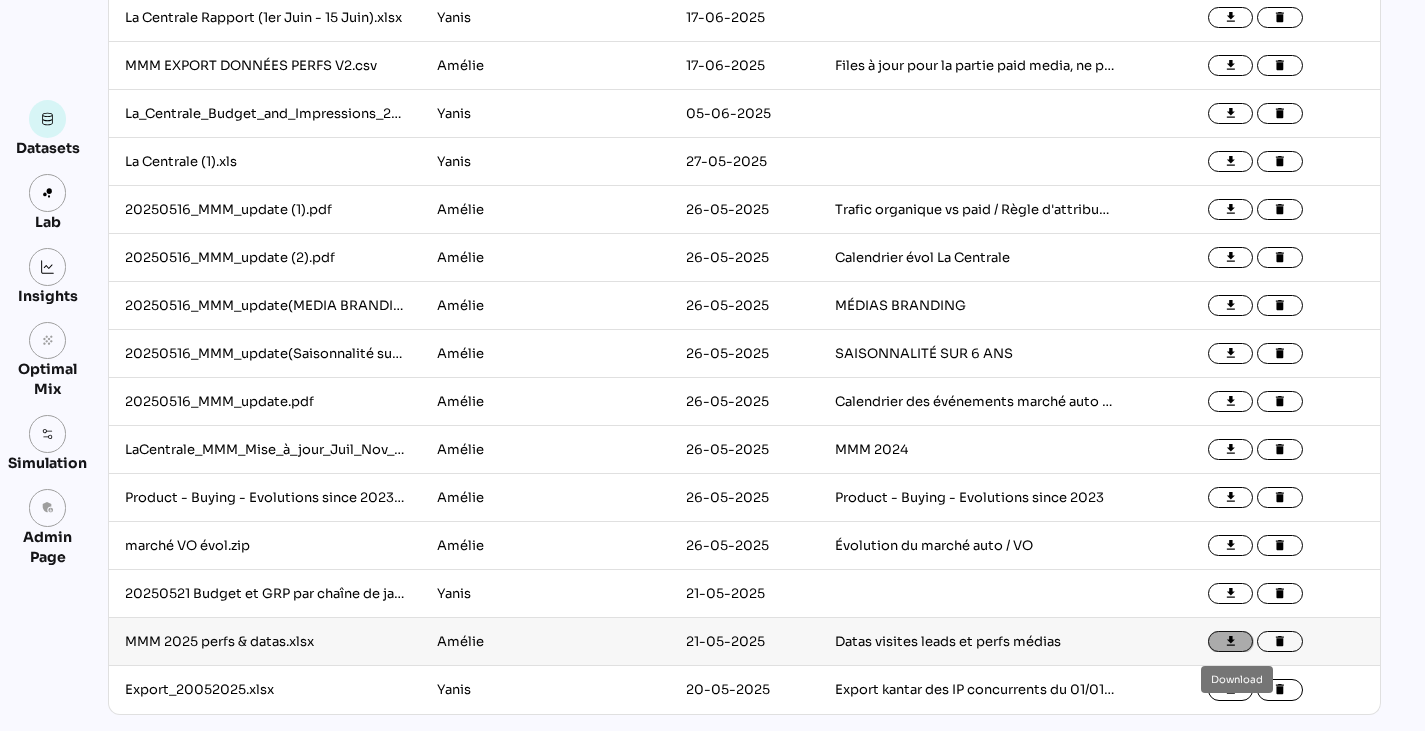click on "file_download" at bounding box center [1231, 642] 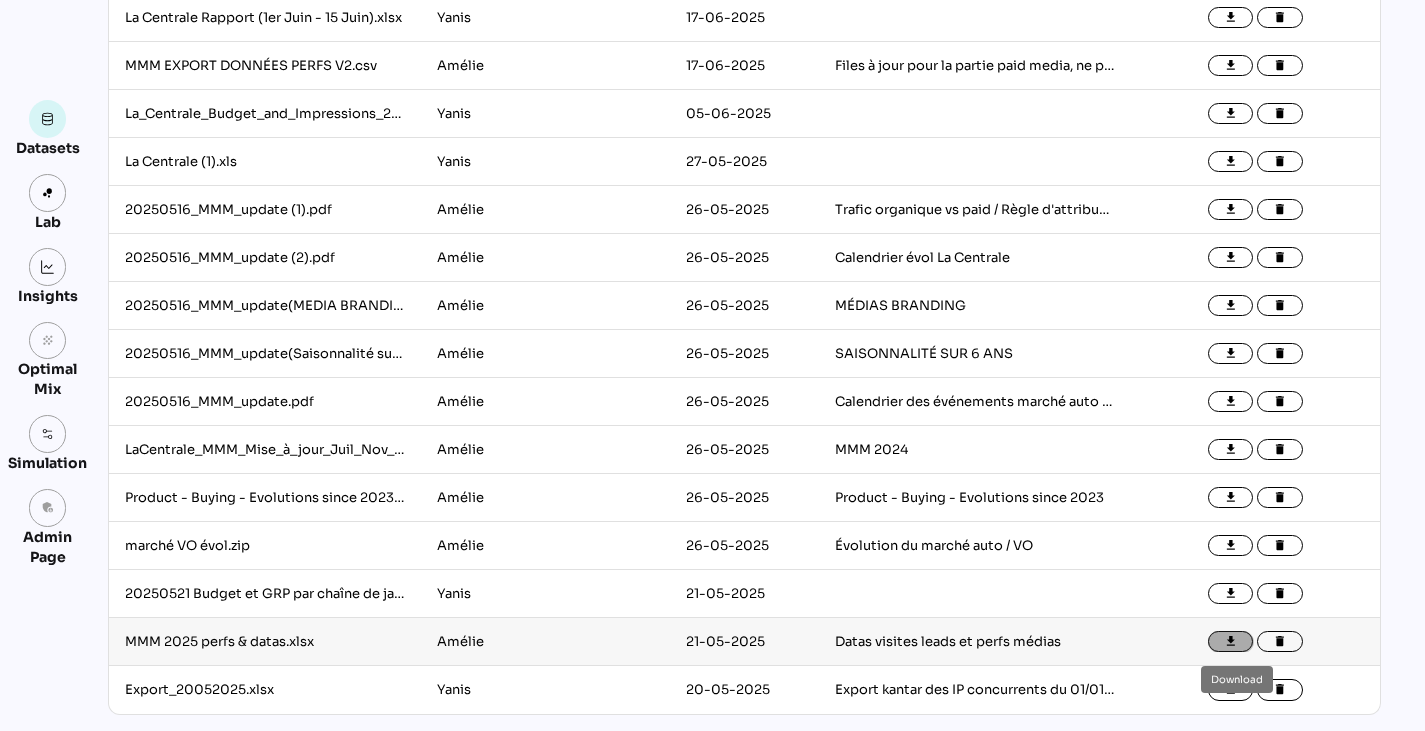 click on "file_download" at bounding box center [1231, 642] 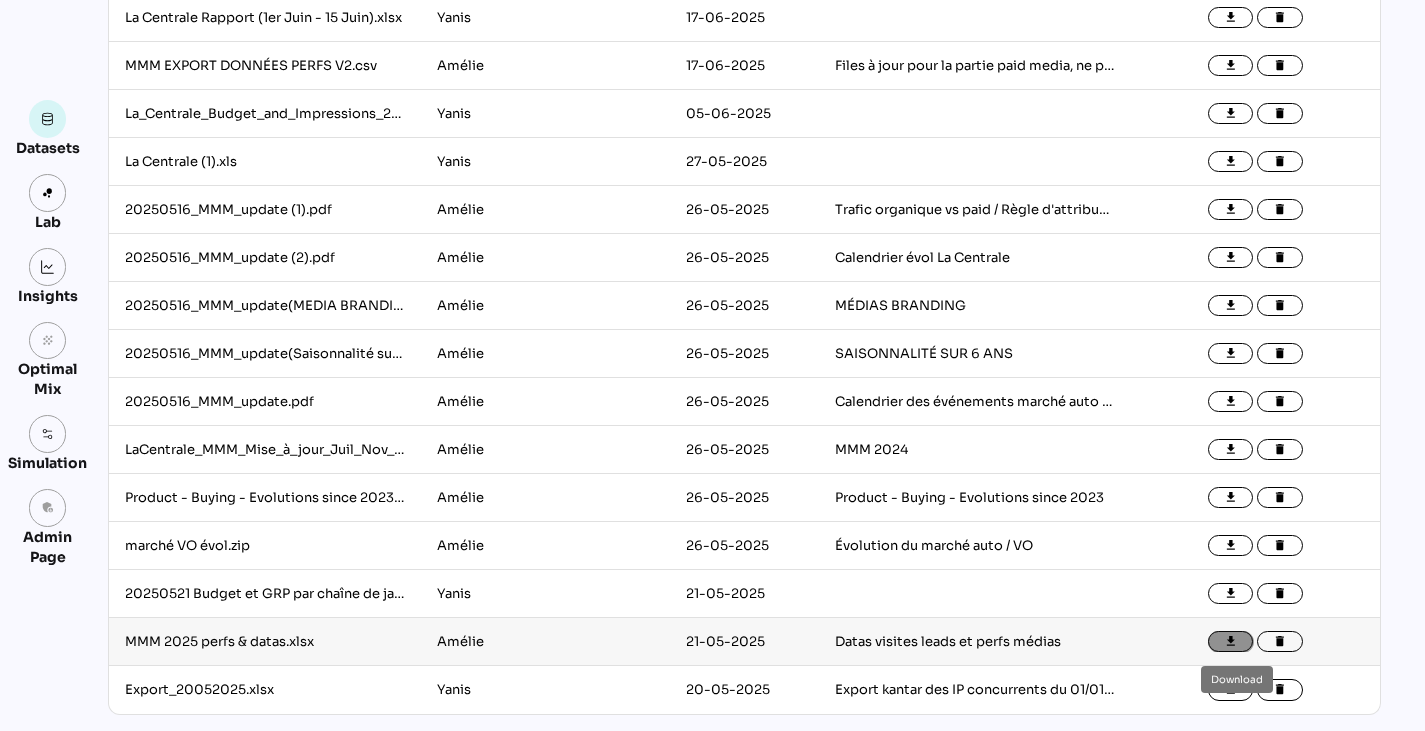 click on "file_download" at bounding box center (1231, 642) 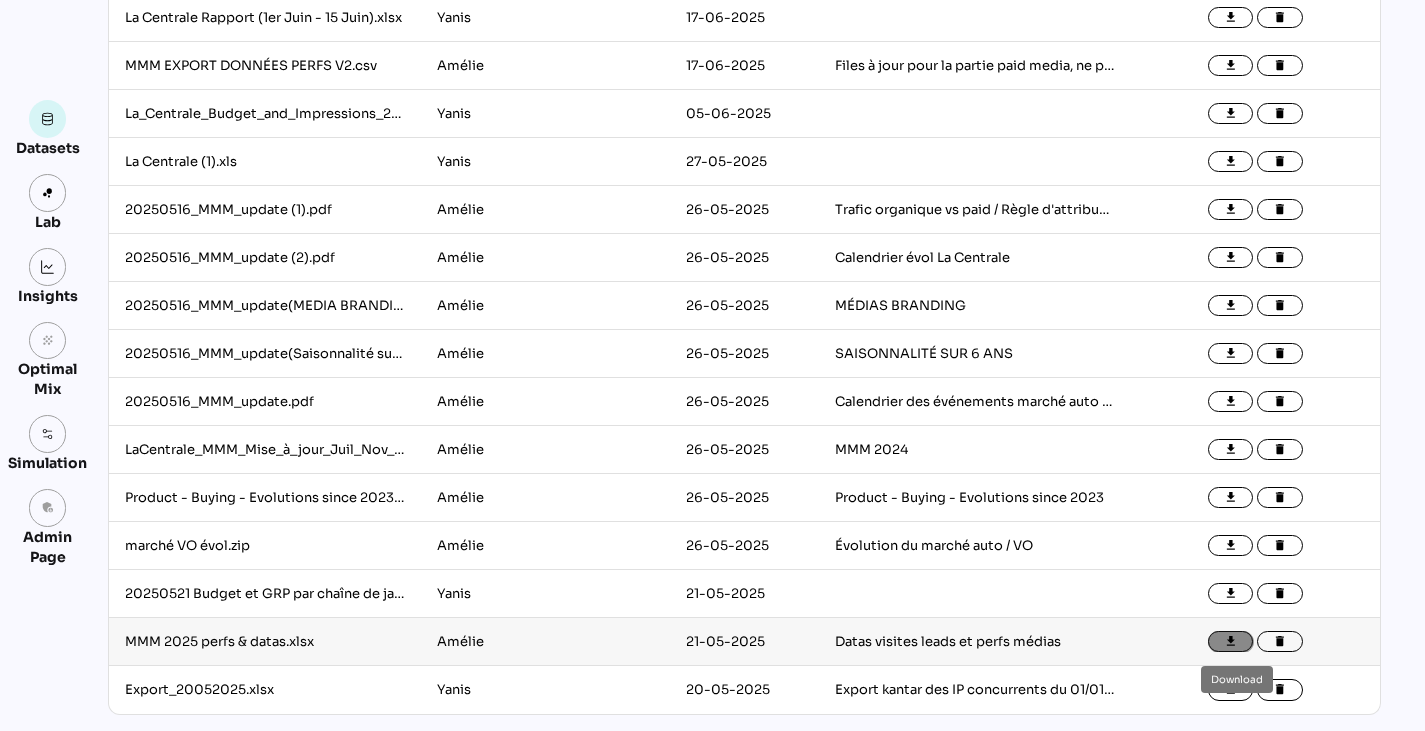 click on "file_download" at bounding box center (1231, 642) 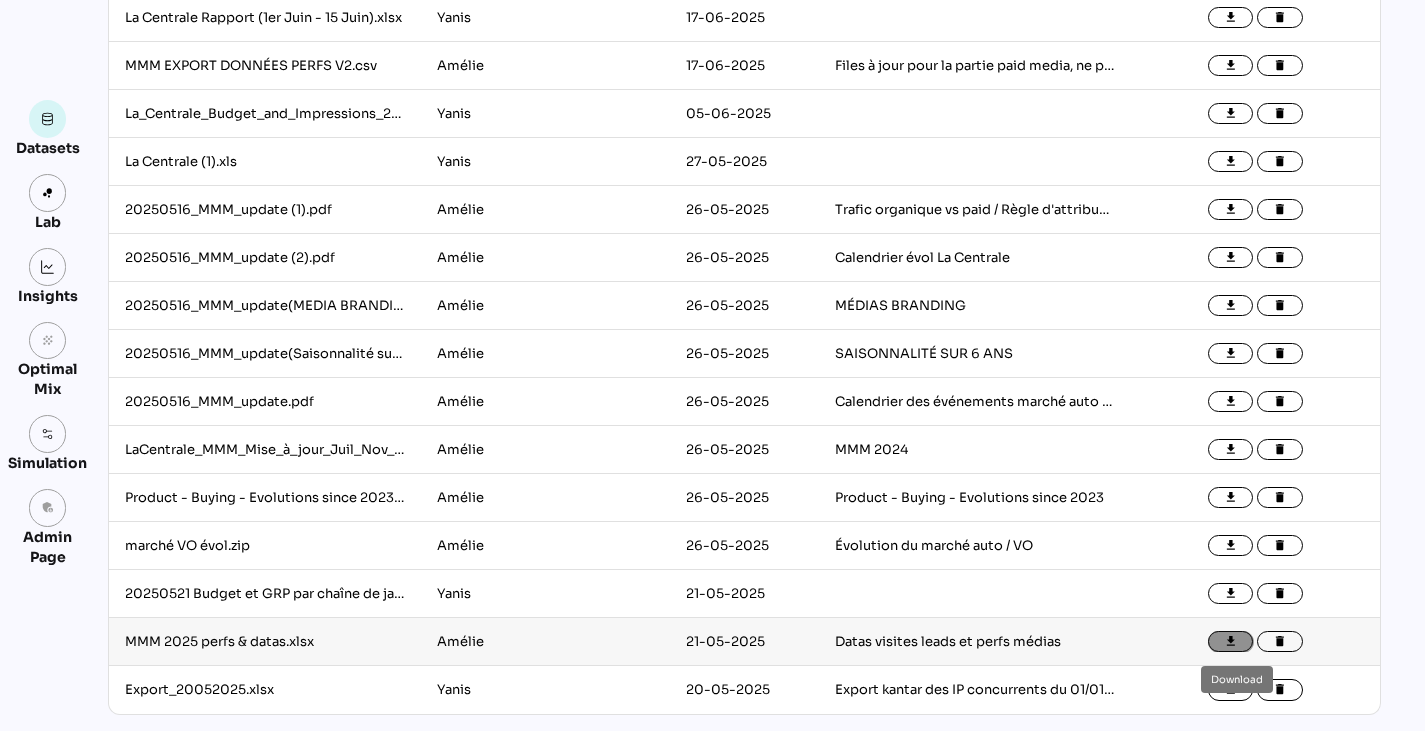 click on "file_download" at bounding box center (1231, 642) 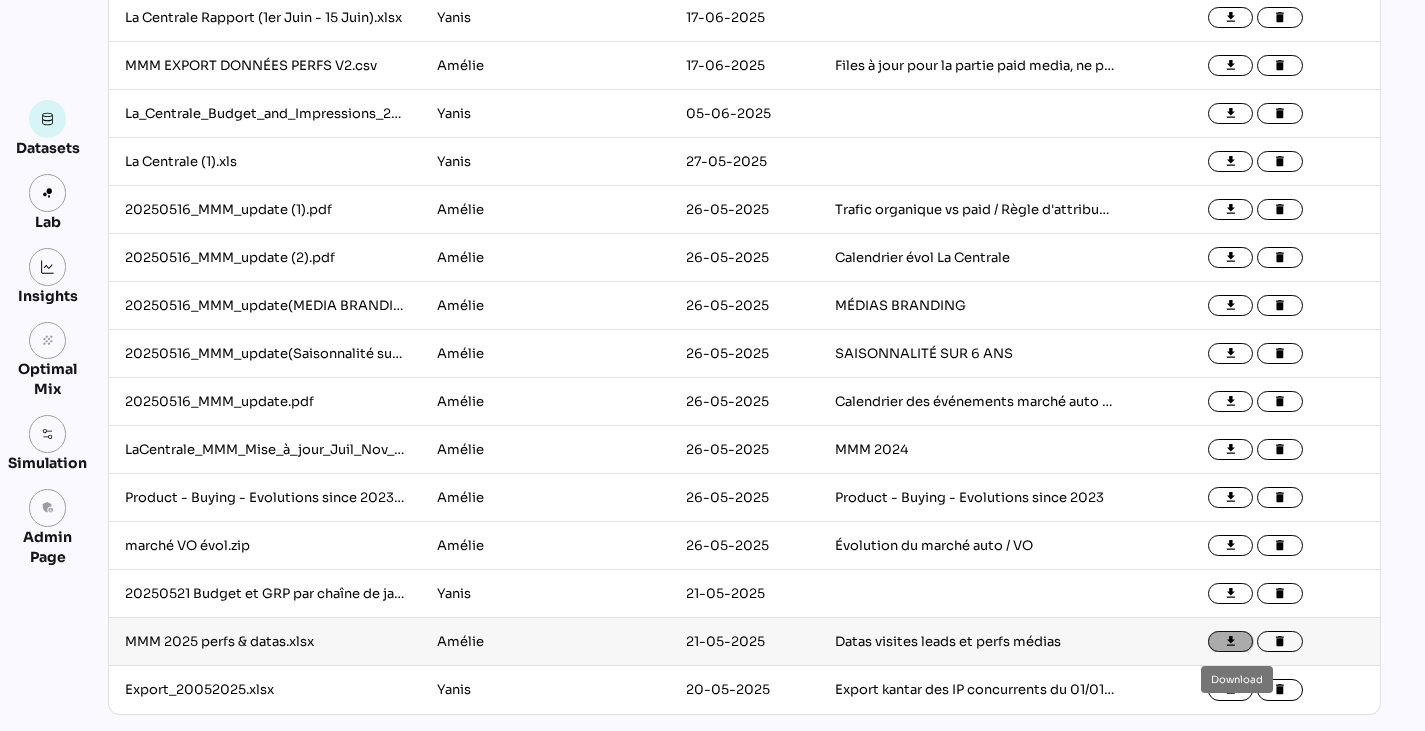 click on "file_download" at bounding box center [1231, 642] 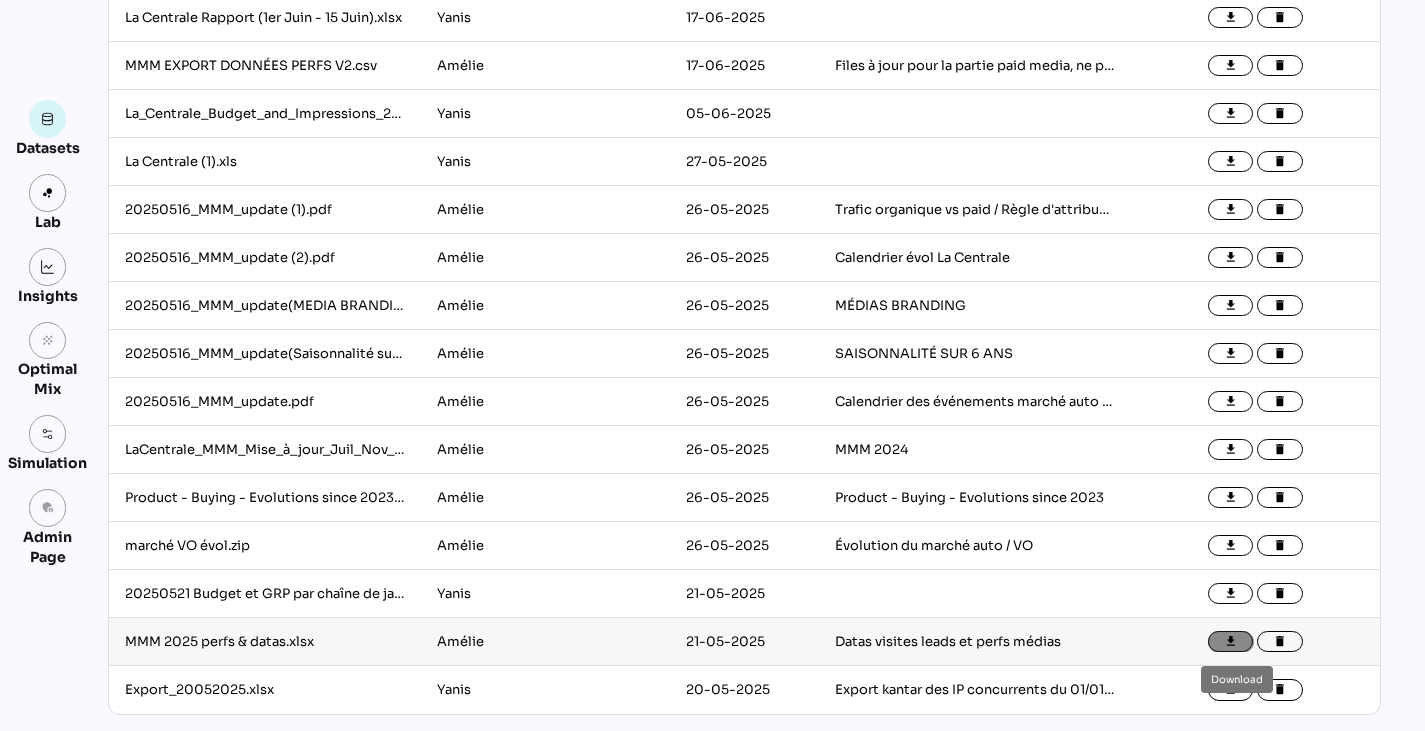 click on "file_download" at bounding box center [1231, 642] 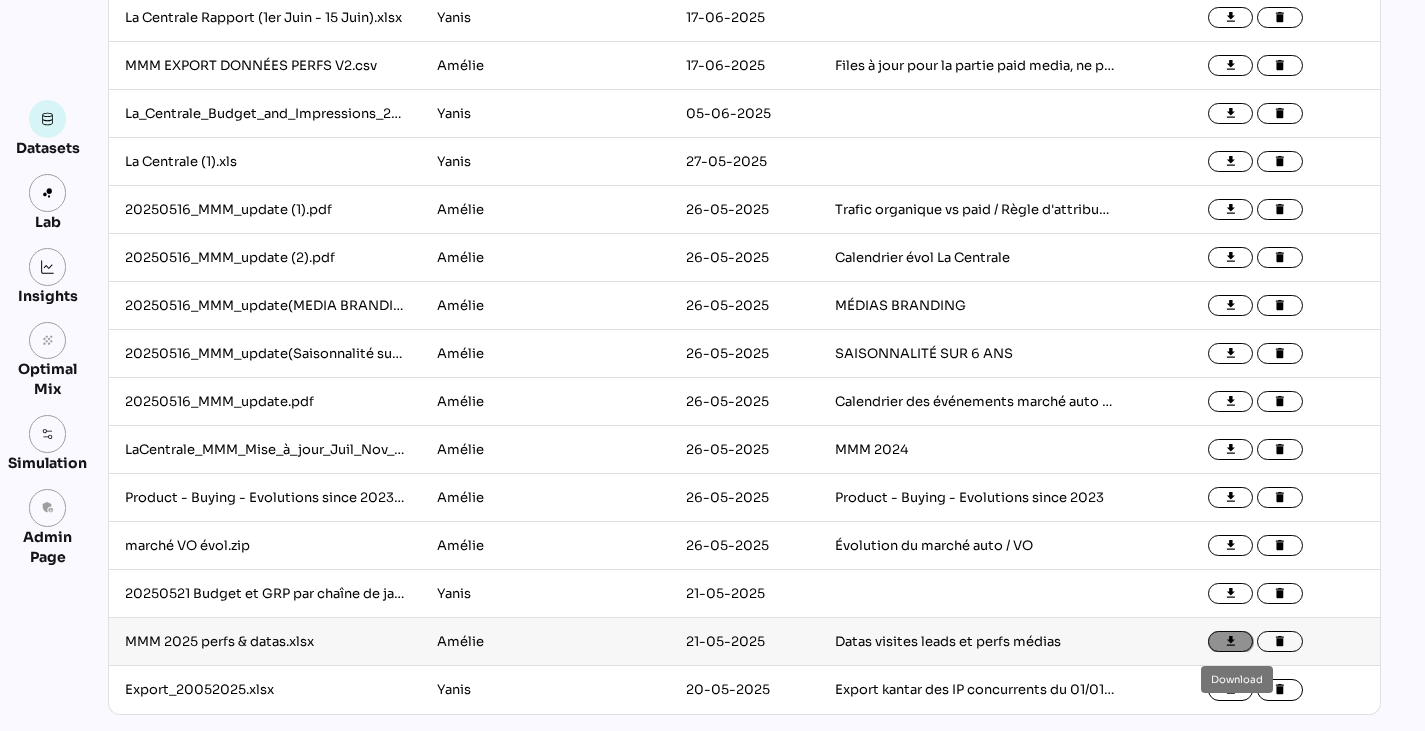 click on "file_download" at bounding box center (1231, 642) 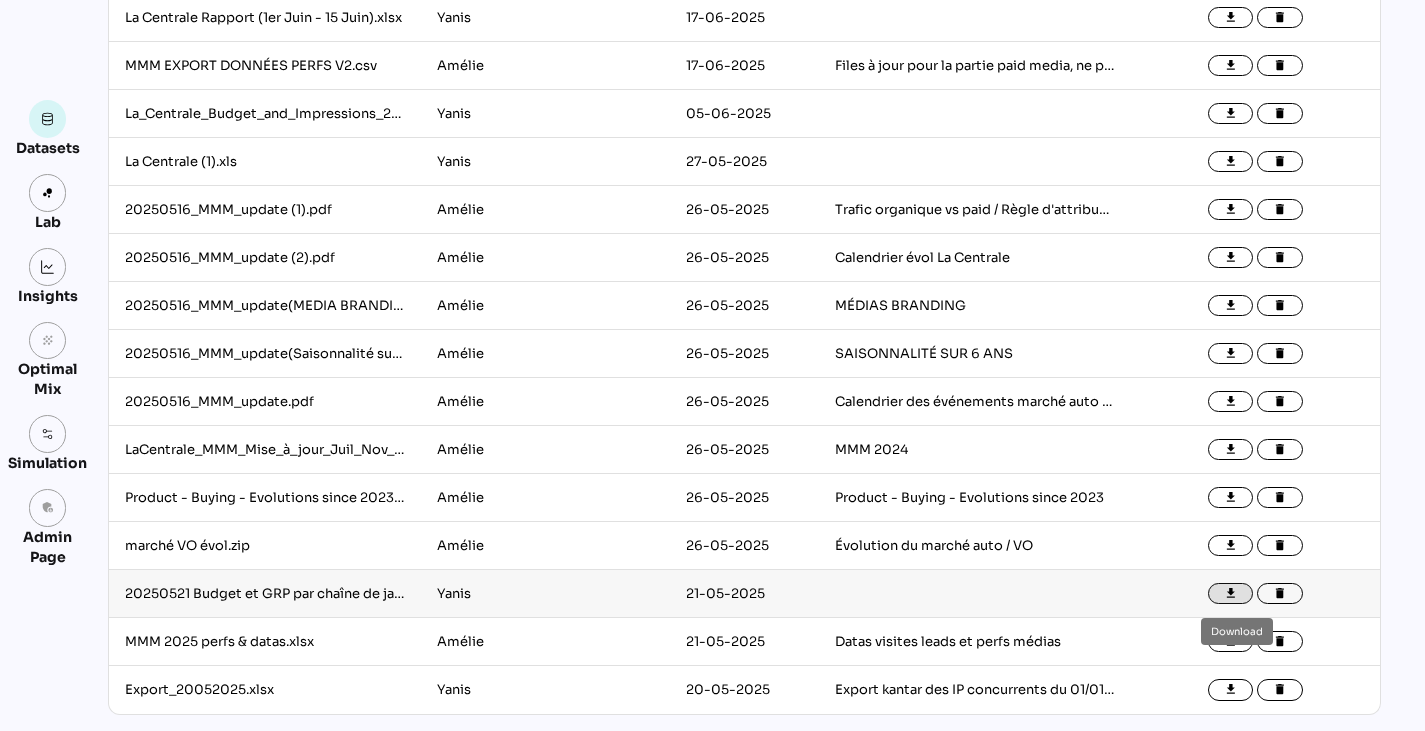click on "file_download" at bounding box center (1231, 594) 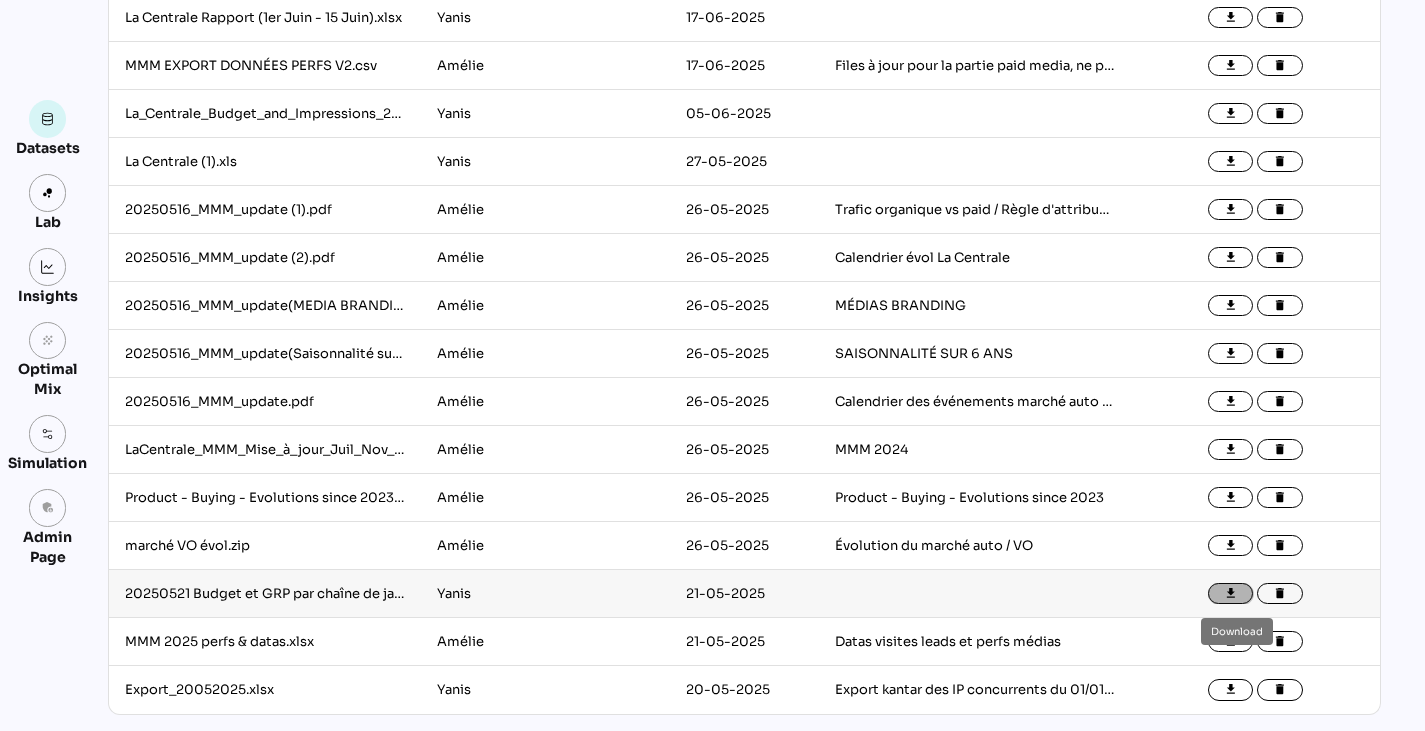 click on "file_download" at bounding box center [1231, 594] 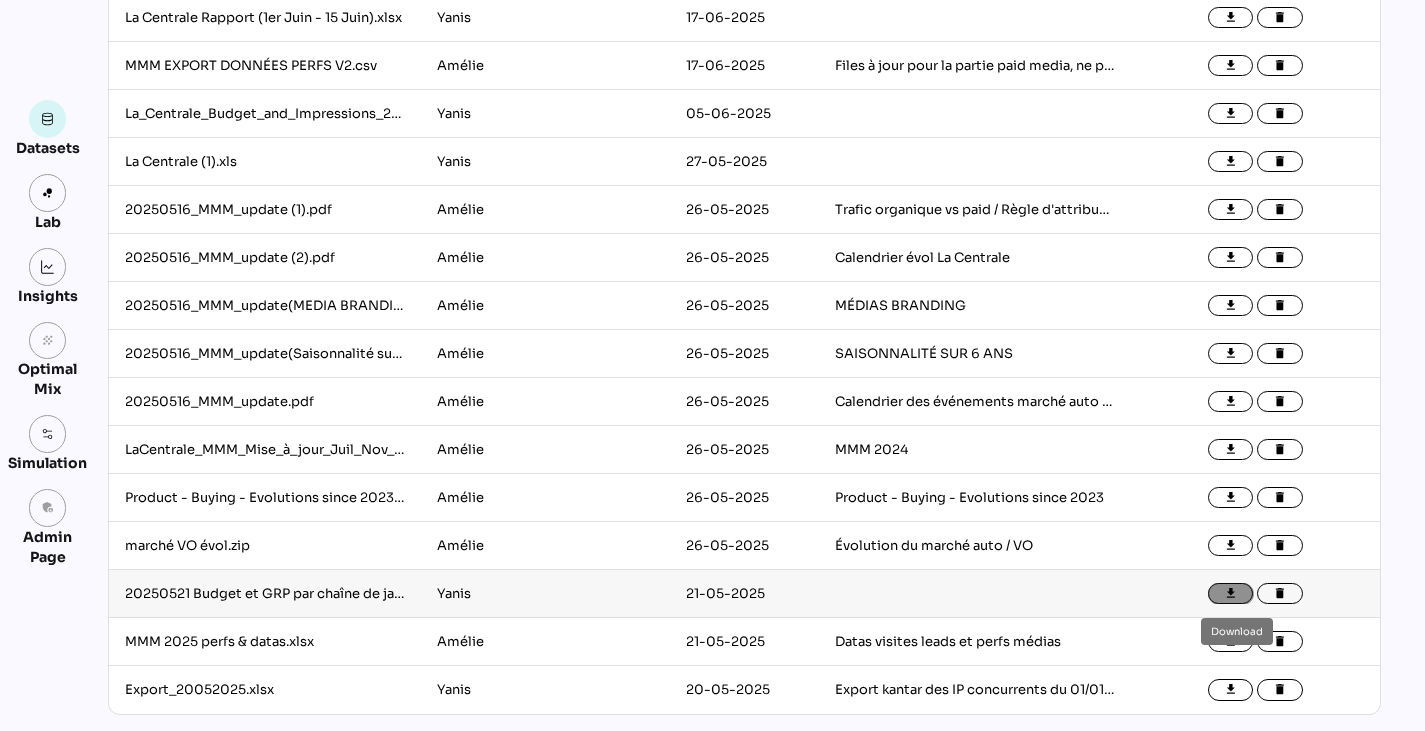 click on "file_download" at bounding box center [1231, 594] 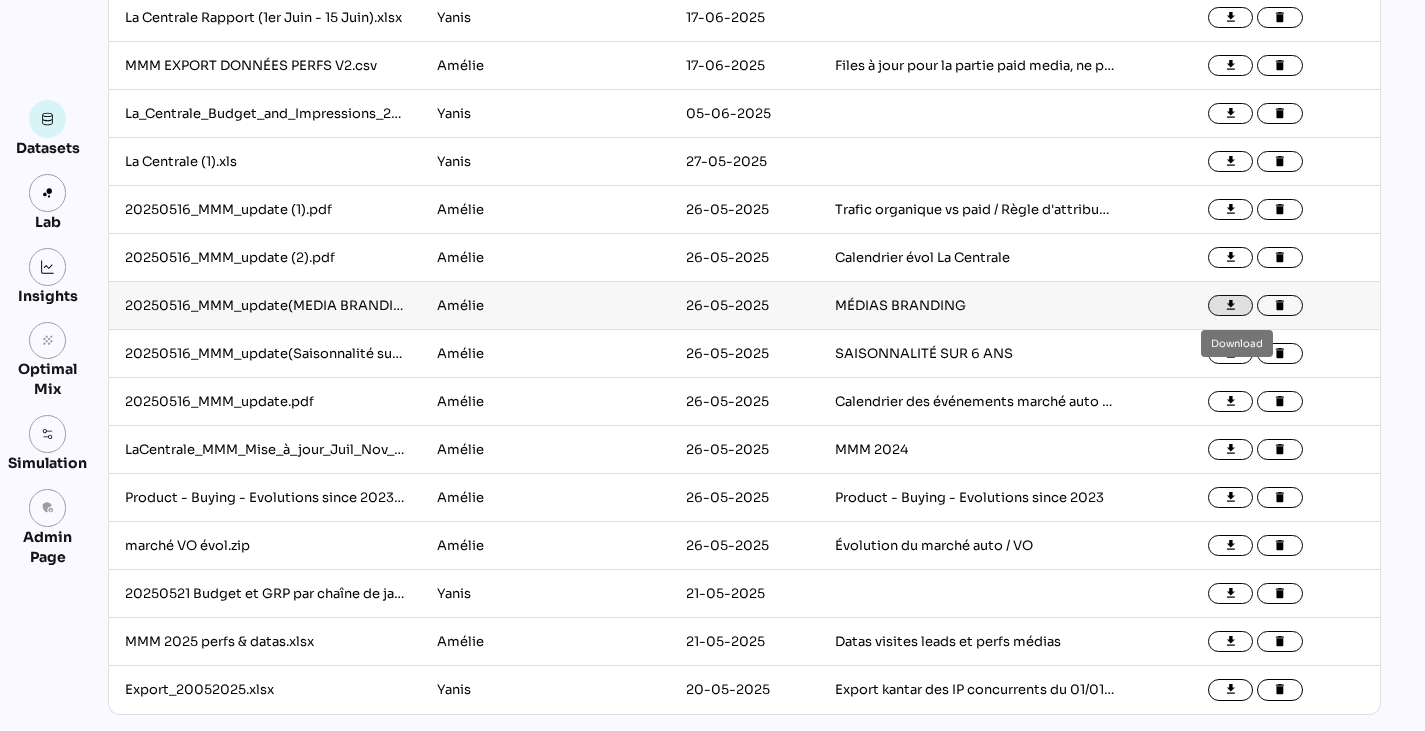 click on "file_download" at bounding box center (1231, 306) 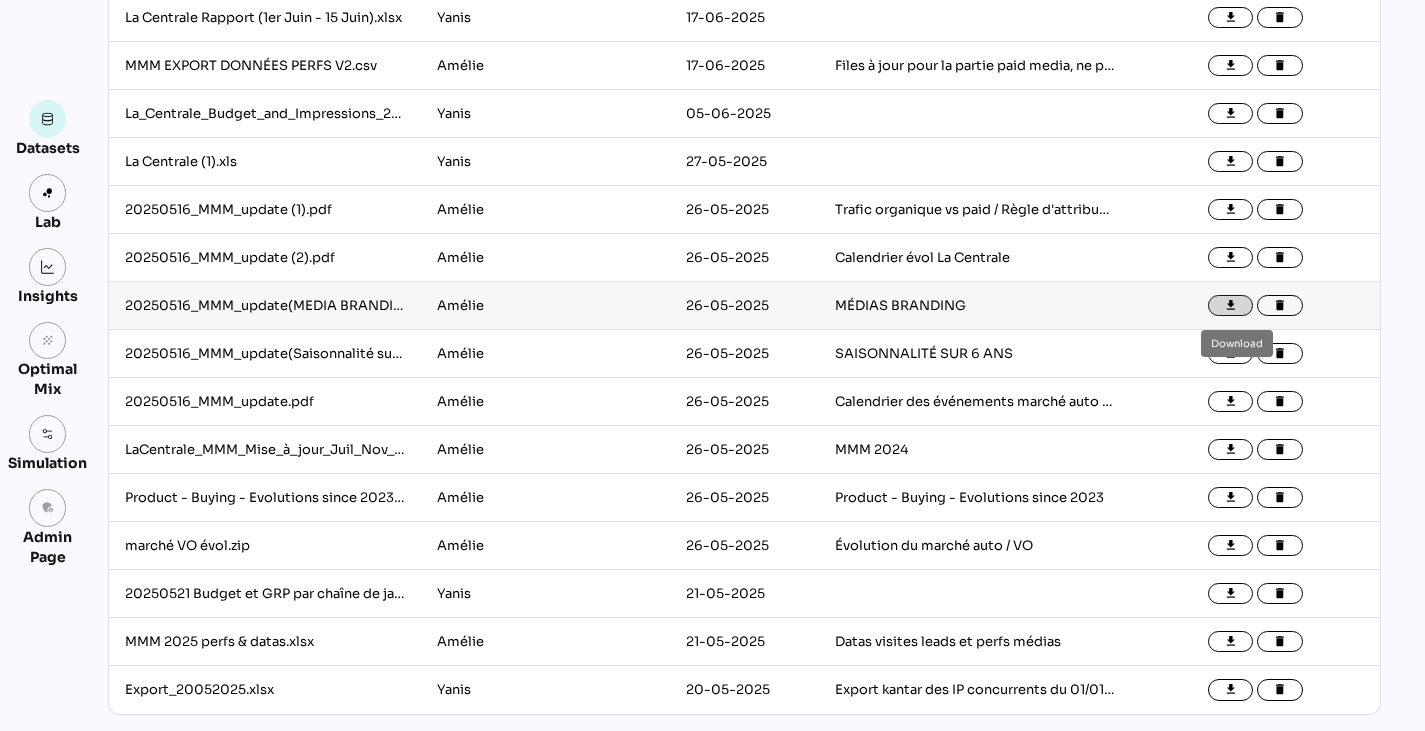 click on "file_download" at bounding box center (1231, 306) 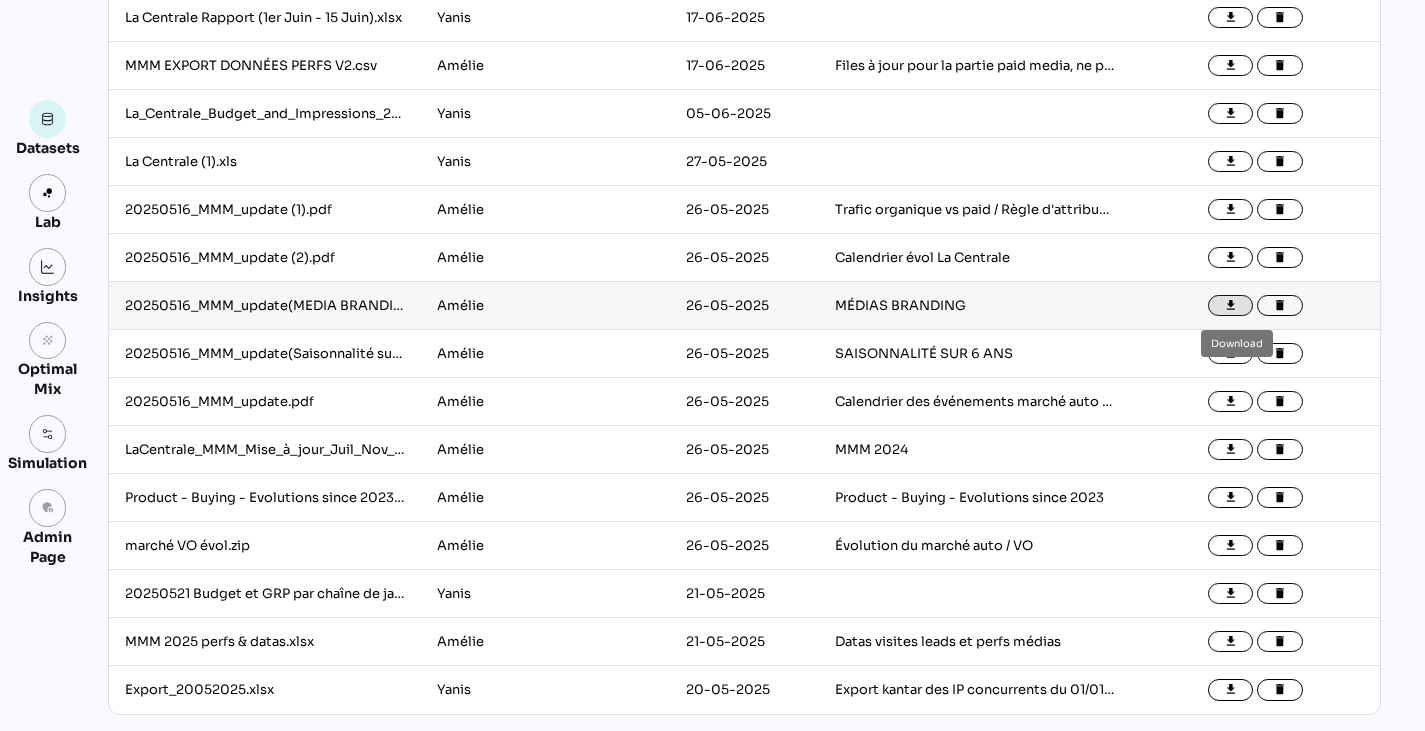 click on "file_download" at bounding box center (1231, 306) 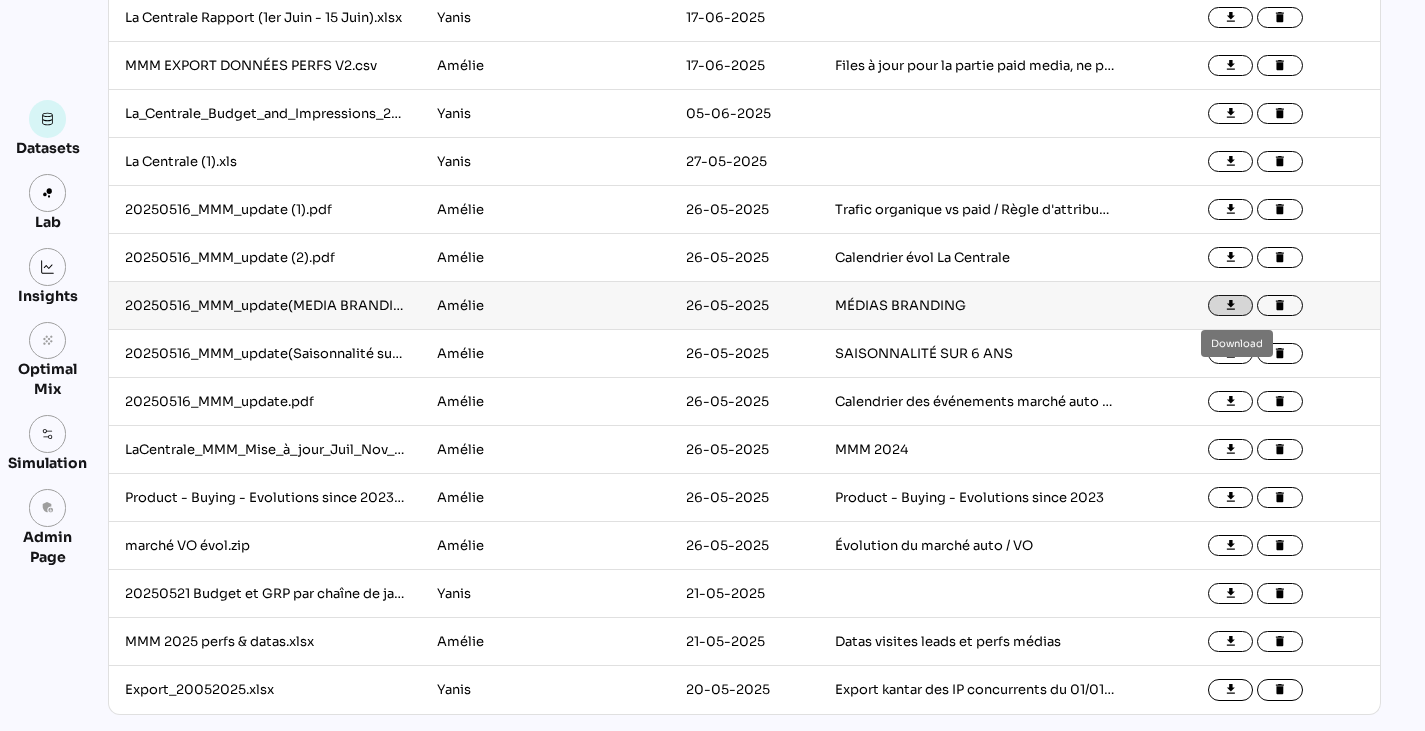 click on "file_download" at bounding box center (1231, 306) 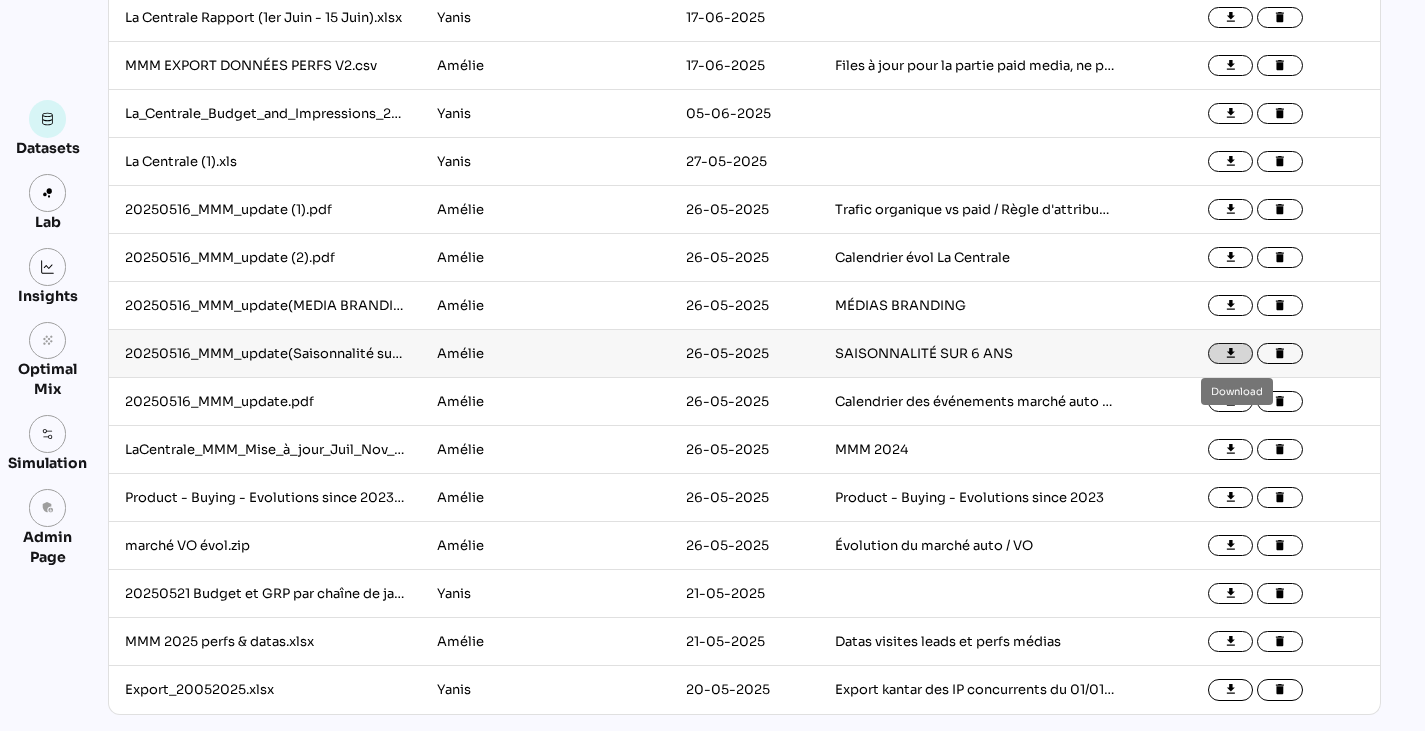 click on "file_download" at bounding box center (1231, 354) 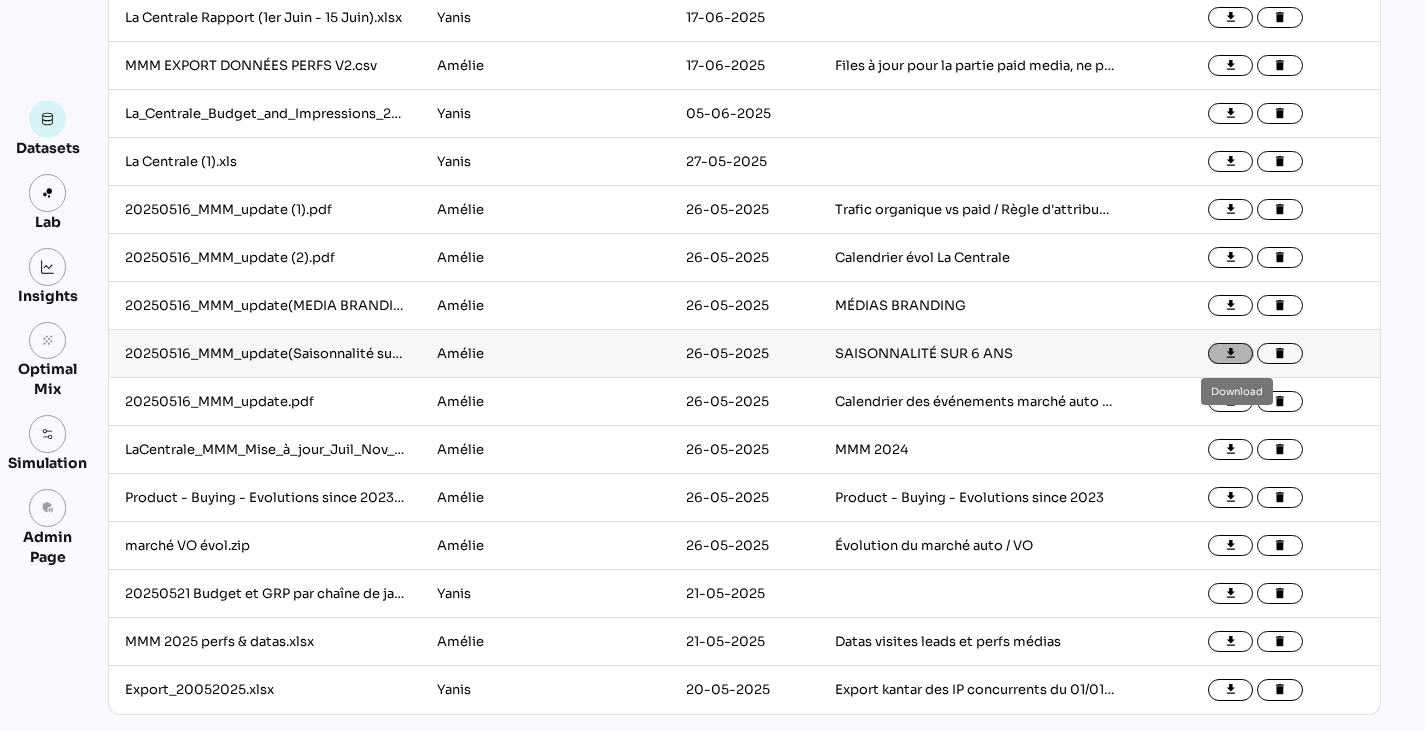 click on "file_download" at bounding box center [1231, 354] 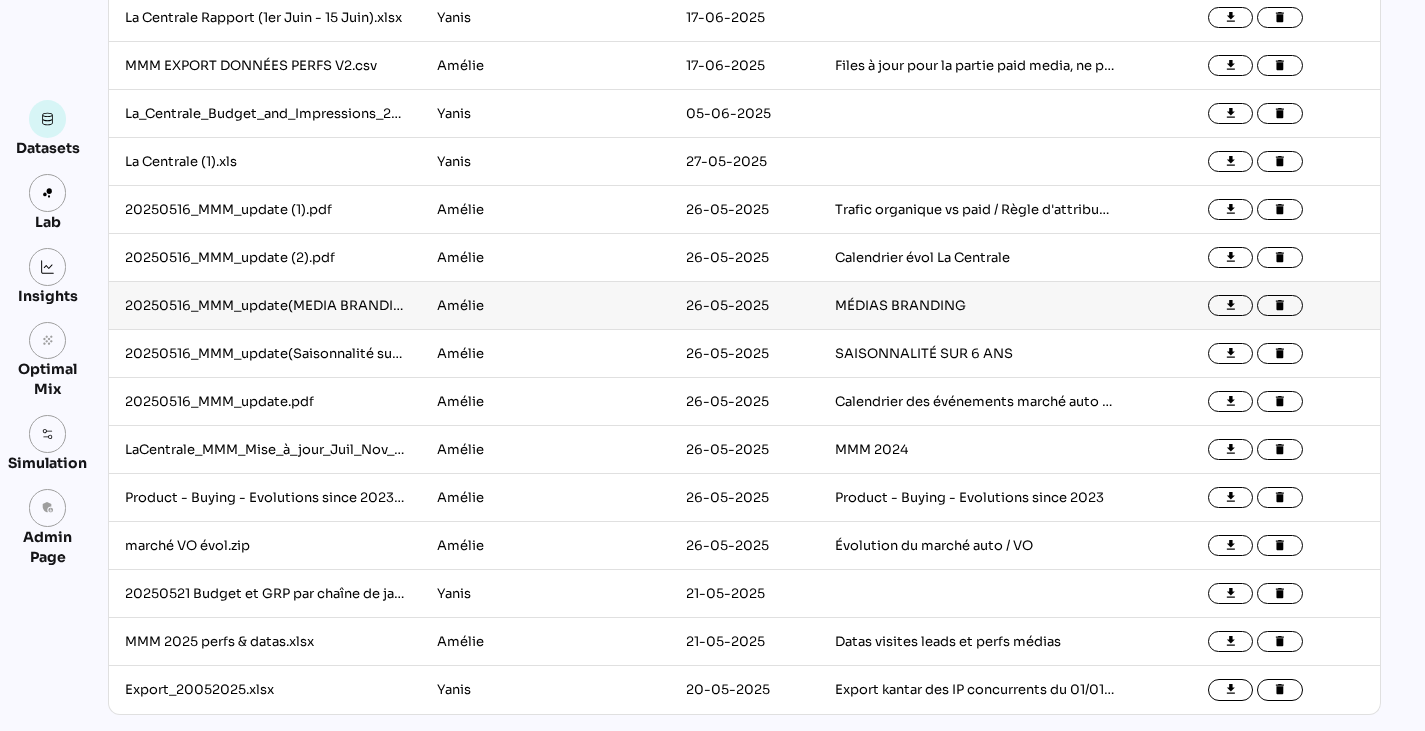 click on "file_download delete" 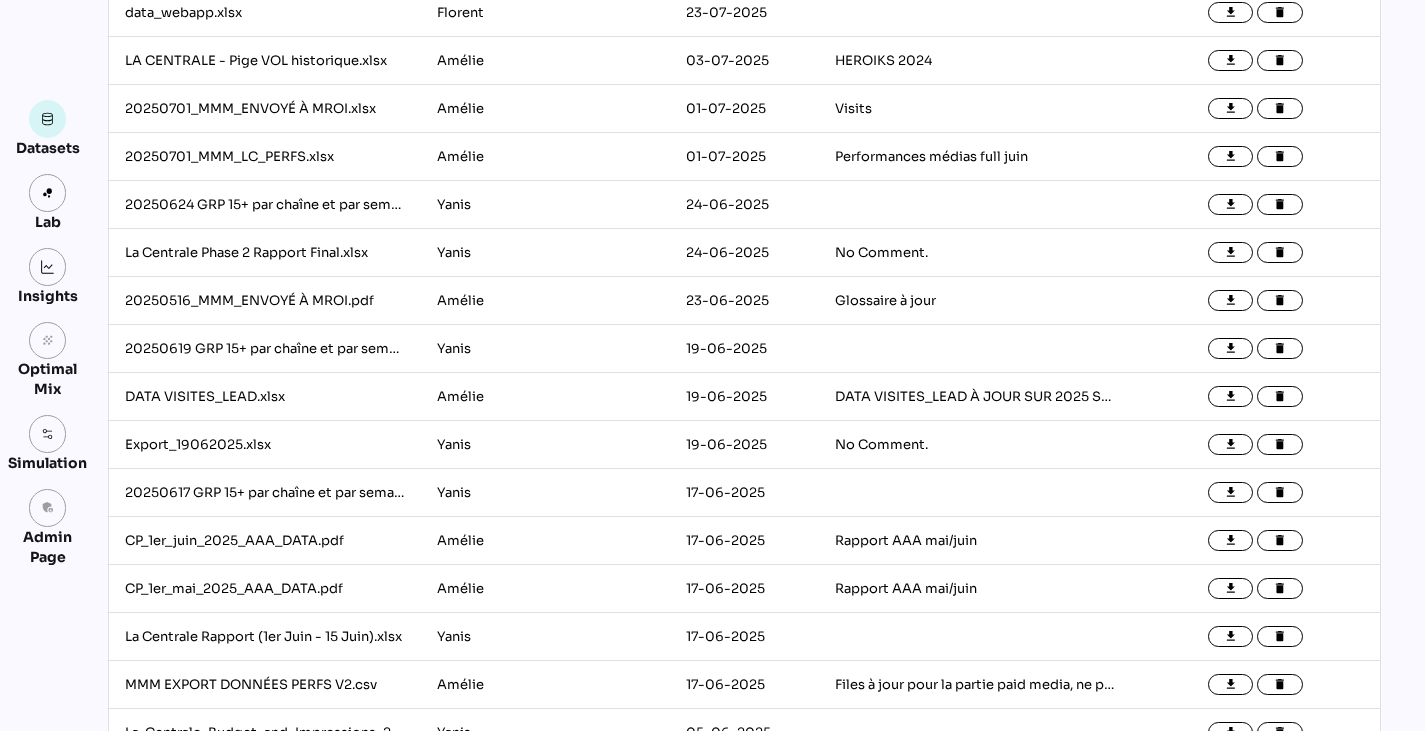 scroll, scrollTop: 0, scrollLeft: 0, axis: both 